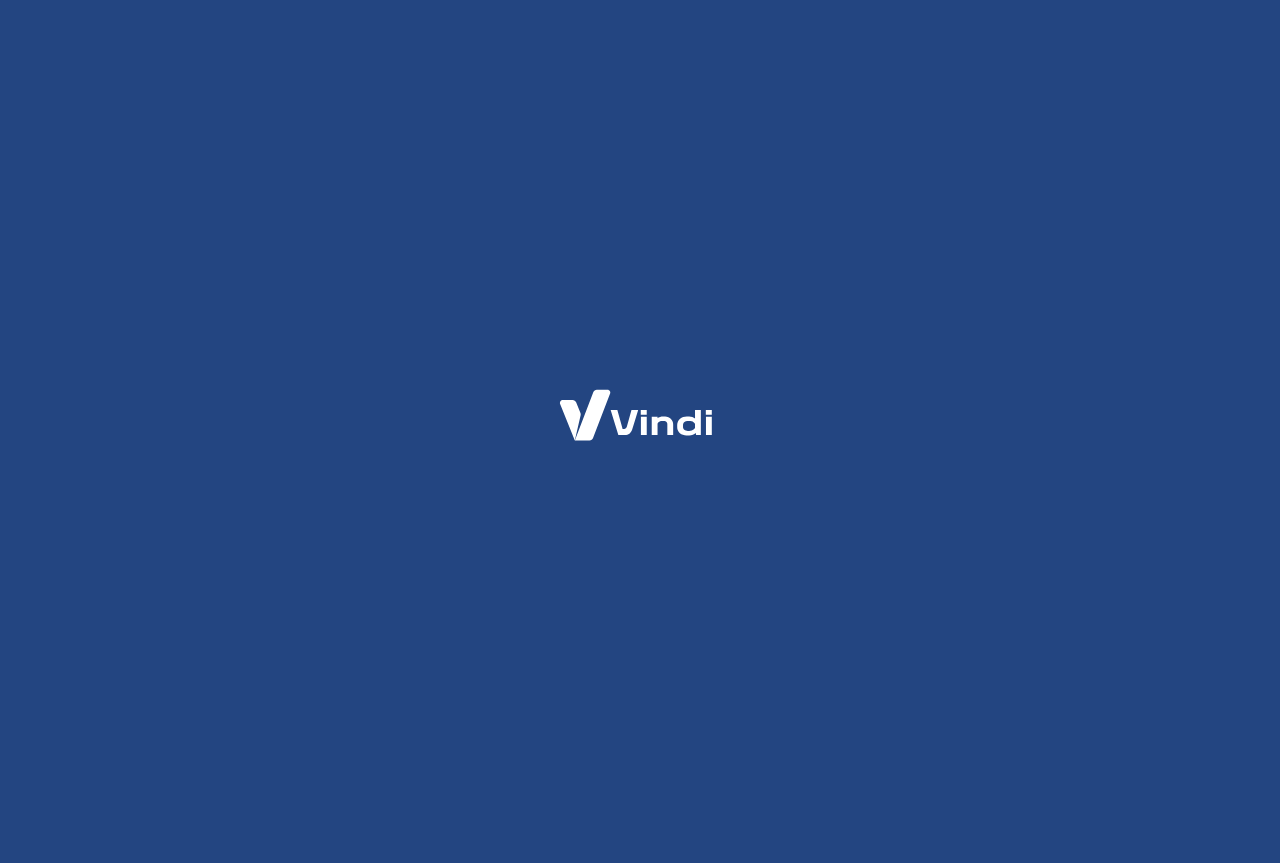scroll, scrollTop: 0, scrollLeft: 0, axis: both 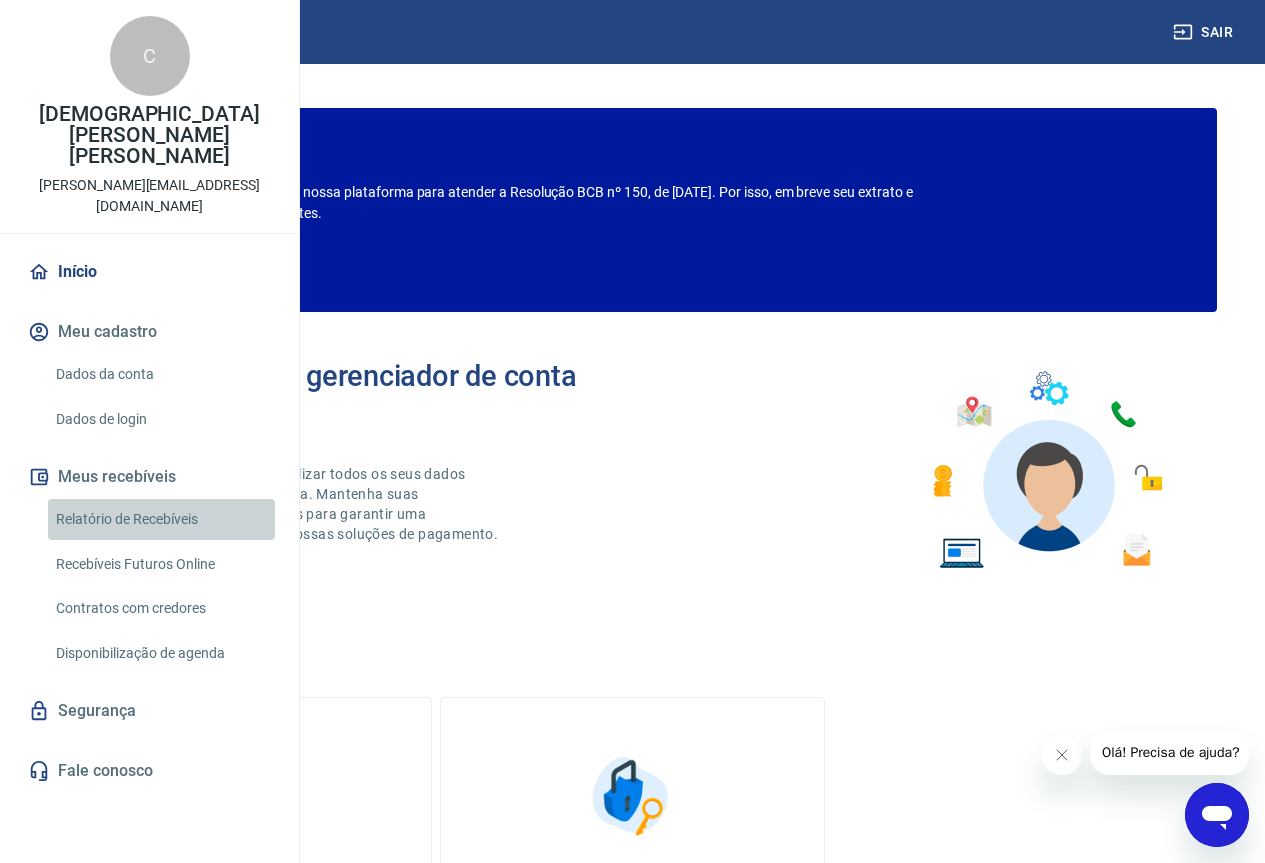 click on "Relatório de Recebíveis" at bounding box center (161, 519) 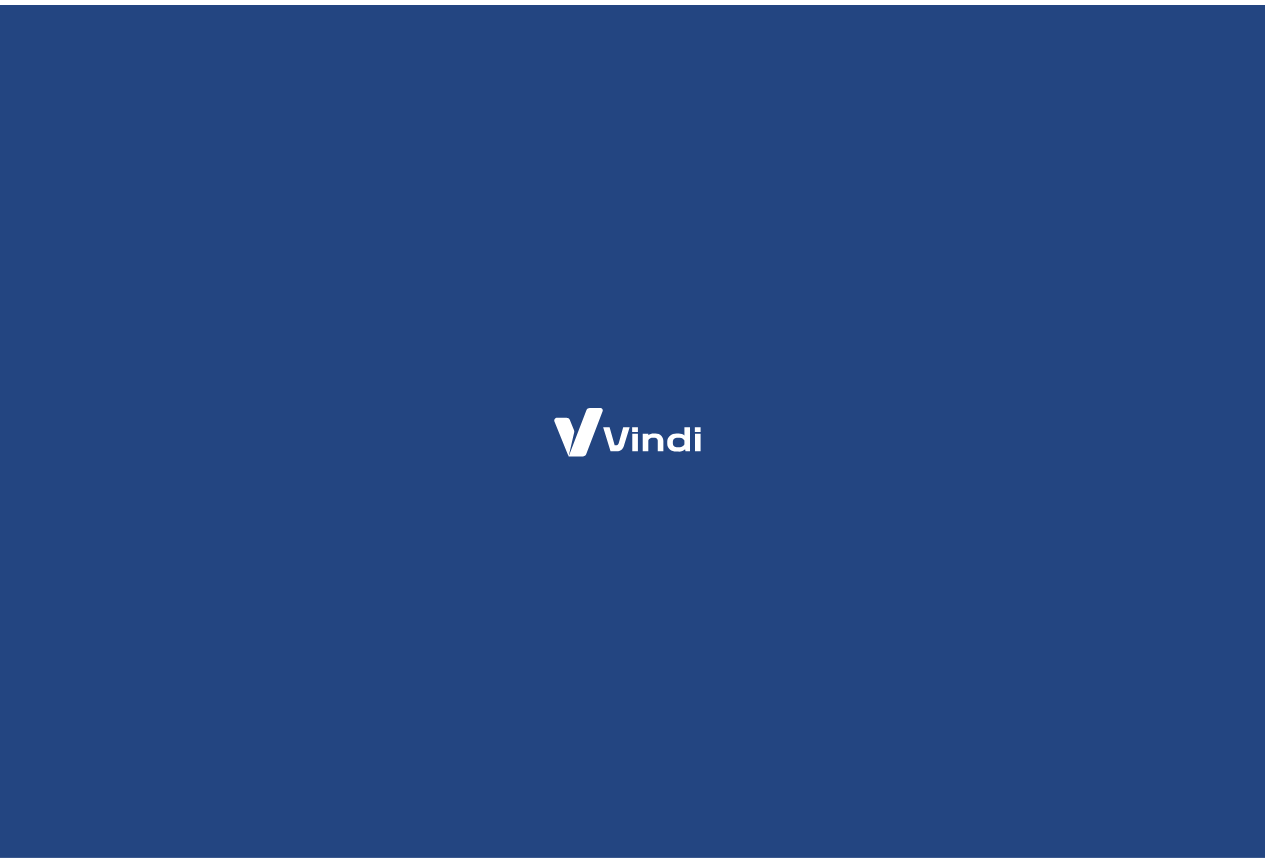 scroll, scrollTop: 0, scrollLeft: 0, axis: both 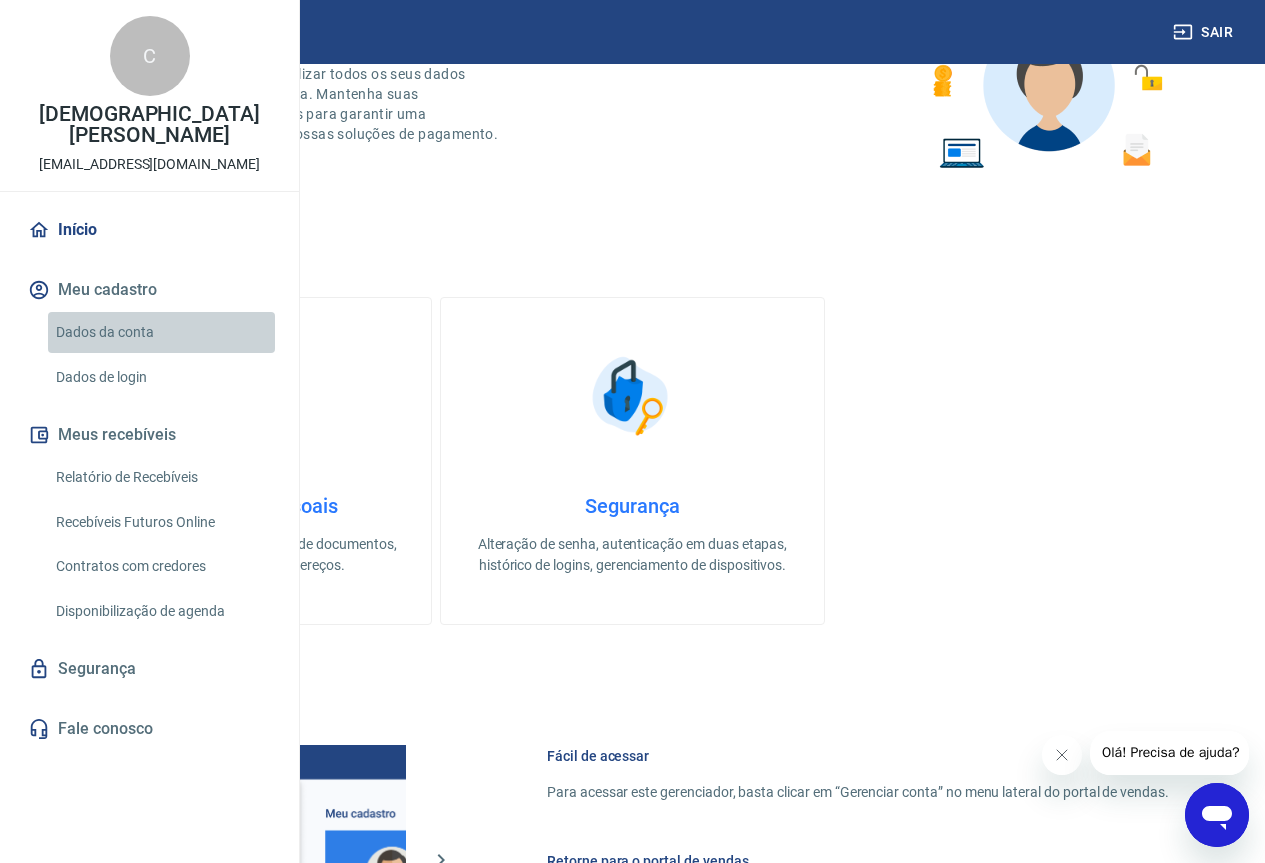 click on "Dados da conta" at bounding box center (161, 332) 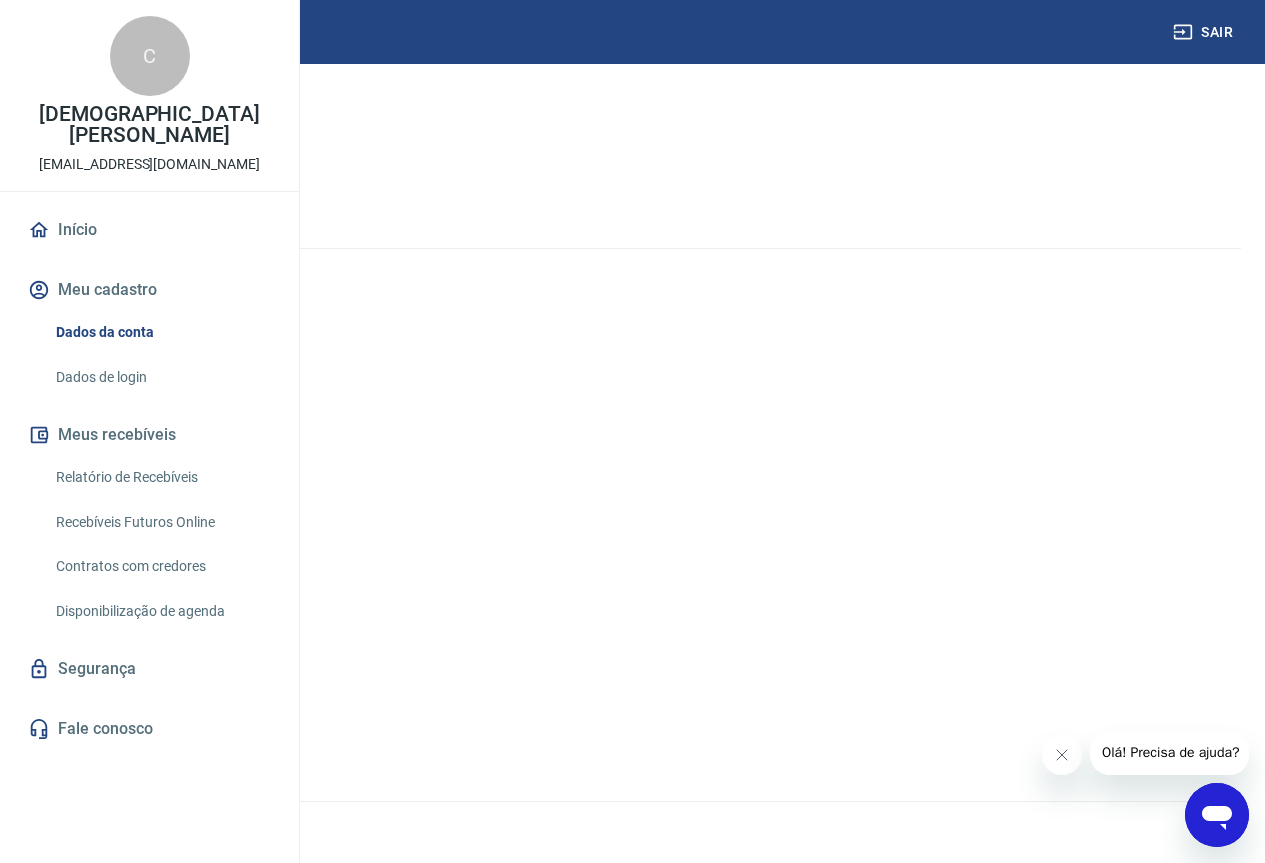 scroll, scrollTop: 0, scrollLeft: 0, axis: both 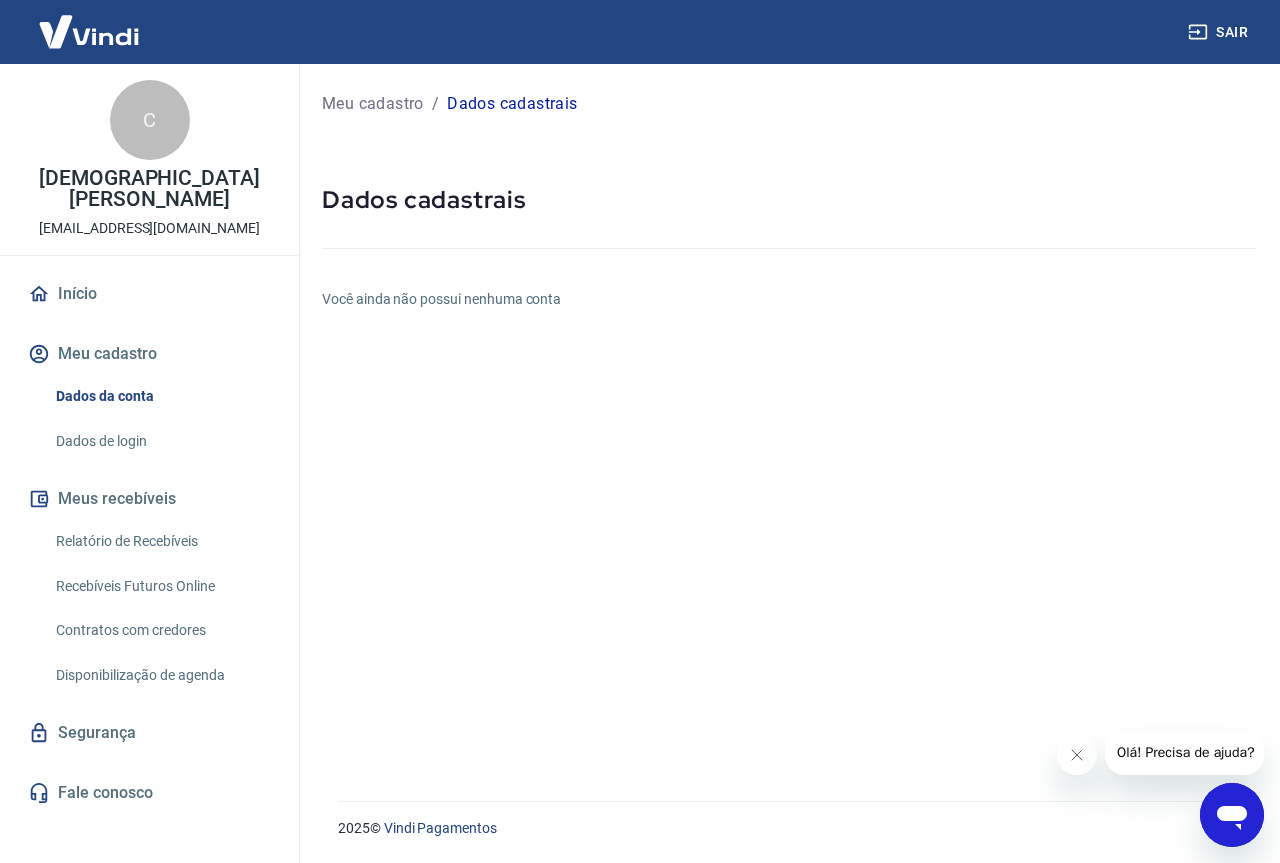 click on "Você ainda não possui nenhuma conta" at bounding box center (789, 299) 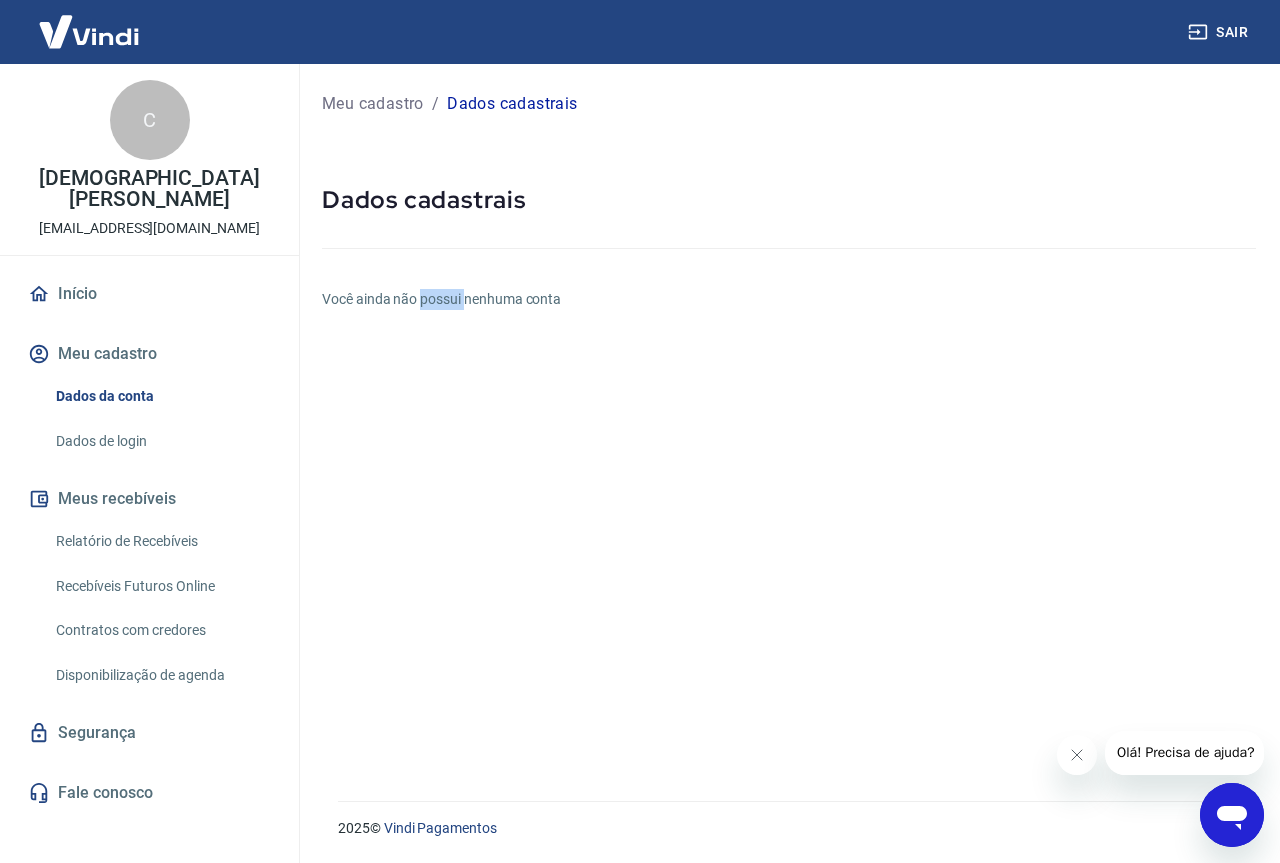 click on "Você ainda não possui nenhuma conta" at bounding box center (789, 299) 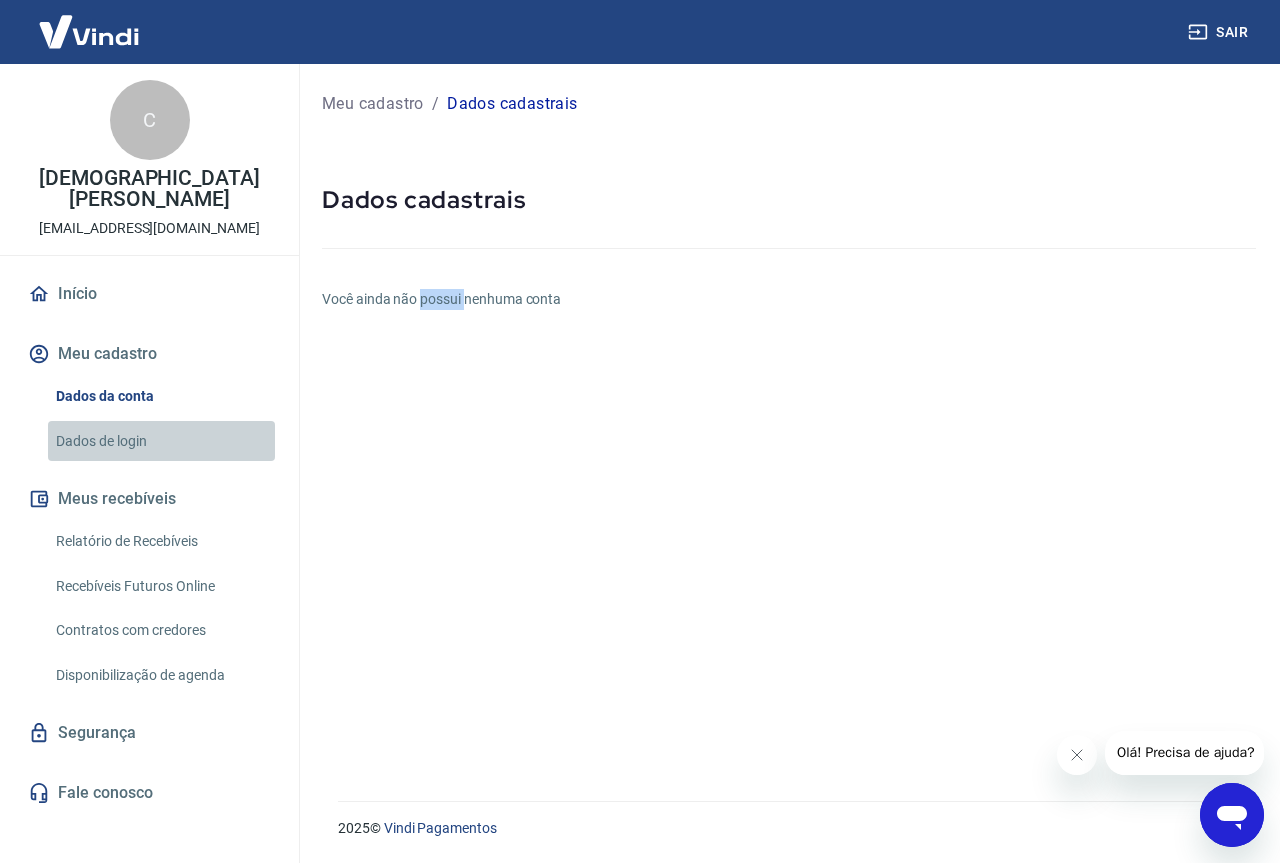 click on "Dados de login" at bounding box center [161, 441] 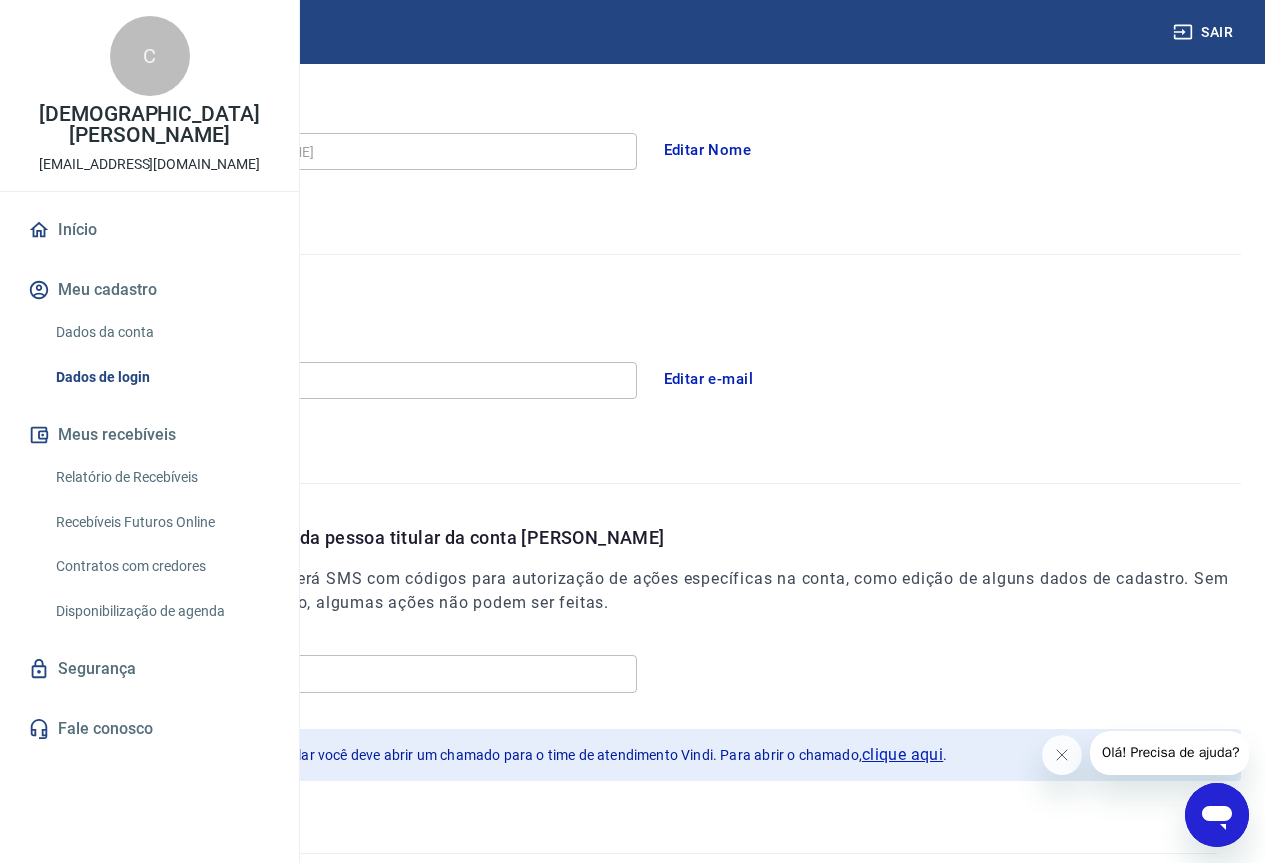 scroll, scrollTop: 400, scrollLeft: 0, axis: vertical 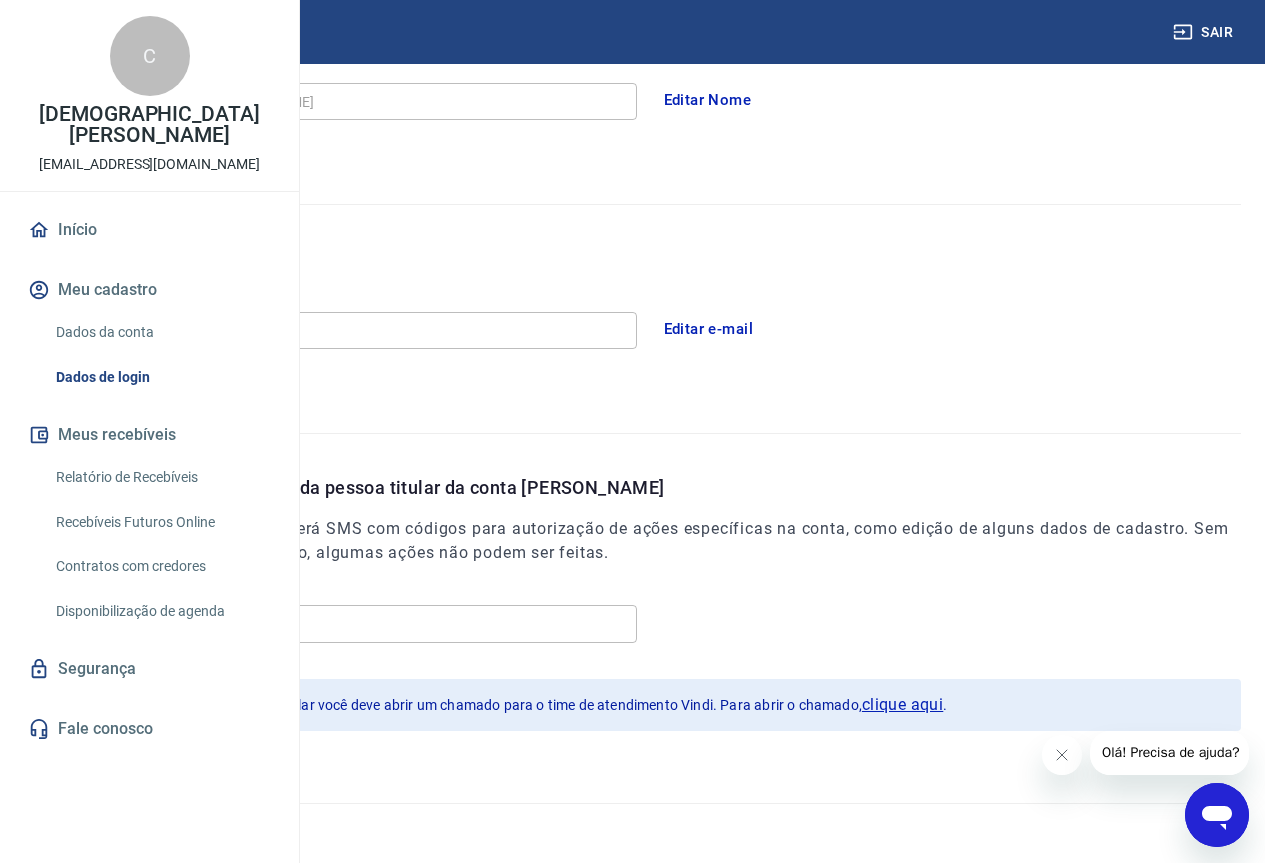 click on "Cadastre o número de celular da pessoa titular da conta Vindi É o número de celular que receberá SMS com códigos para autorização de ações específicas na conta, como edição de alguns dados de cadastro. Sem este número de celular verificado, algumas ações não podem ser feitas. Celular (11) 96117-0105 Celular Para editar este número de celular você deve abrir um chamado para o time de atendimento Vindi. Para abrir o chamado,  clique aqui ." at bounding box center [632, 594] 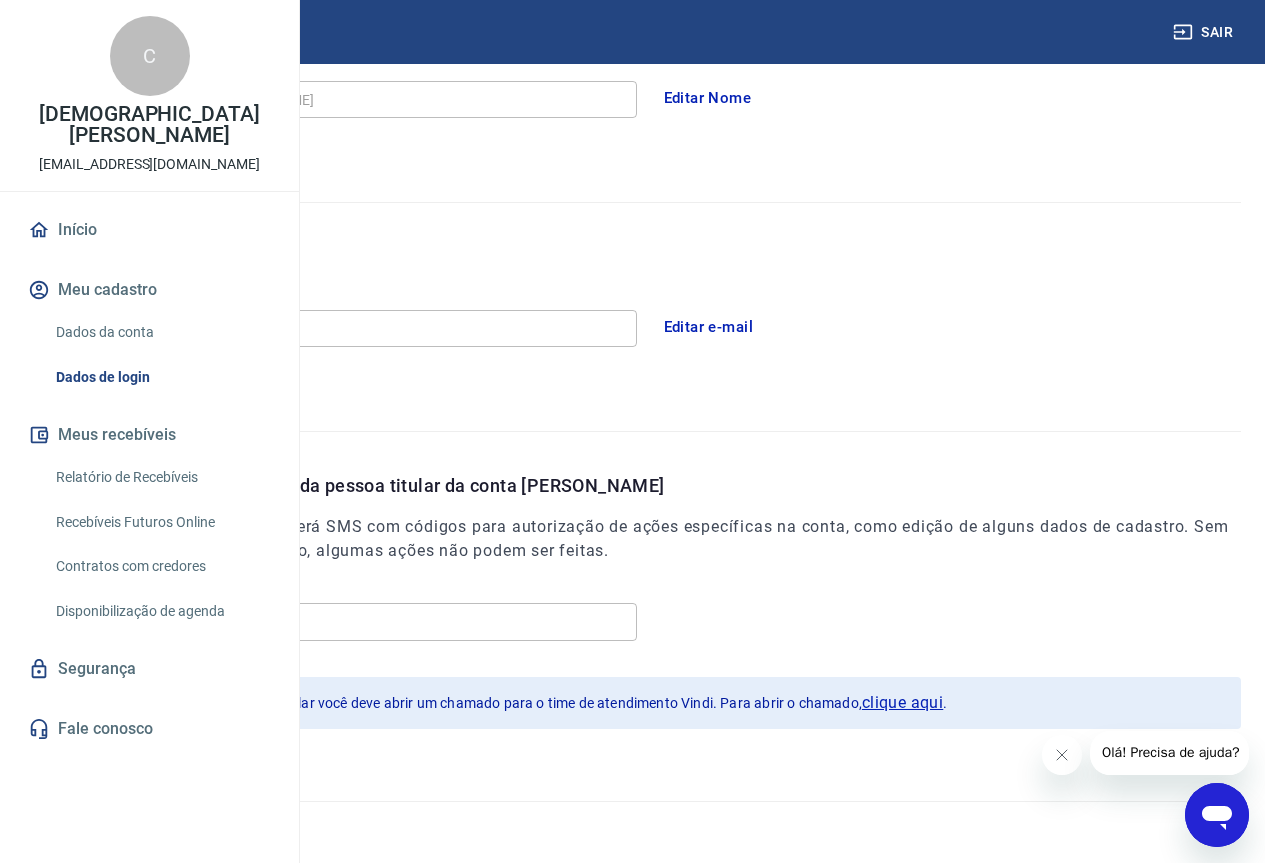 scroll, scrollTop: 422, scrollLeft: 0, axis: vertical 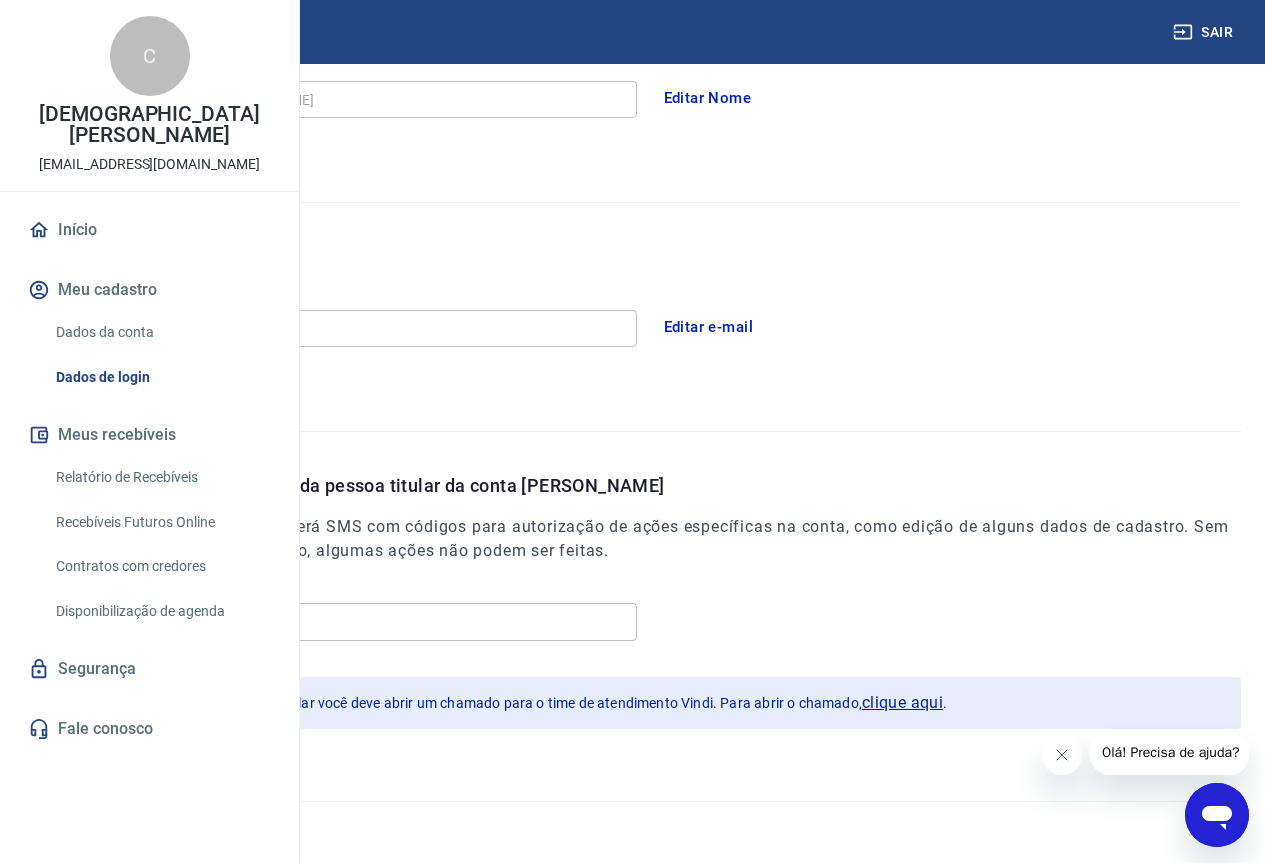 click on "clique aqui" at bounding box center (902, 703) 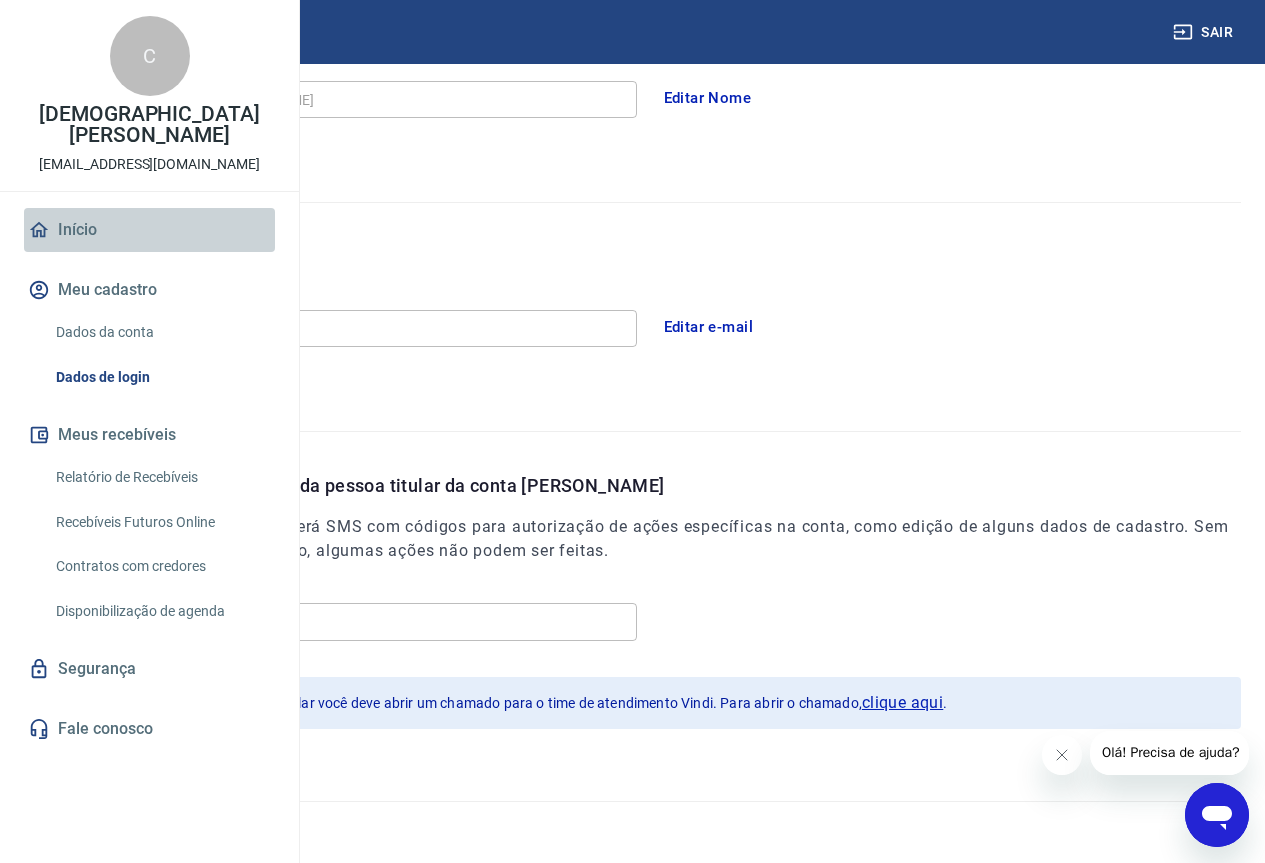 click on "Início" at bounding box center [149, 230] 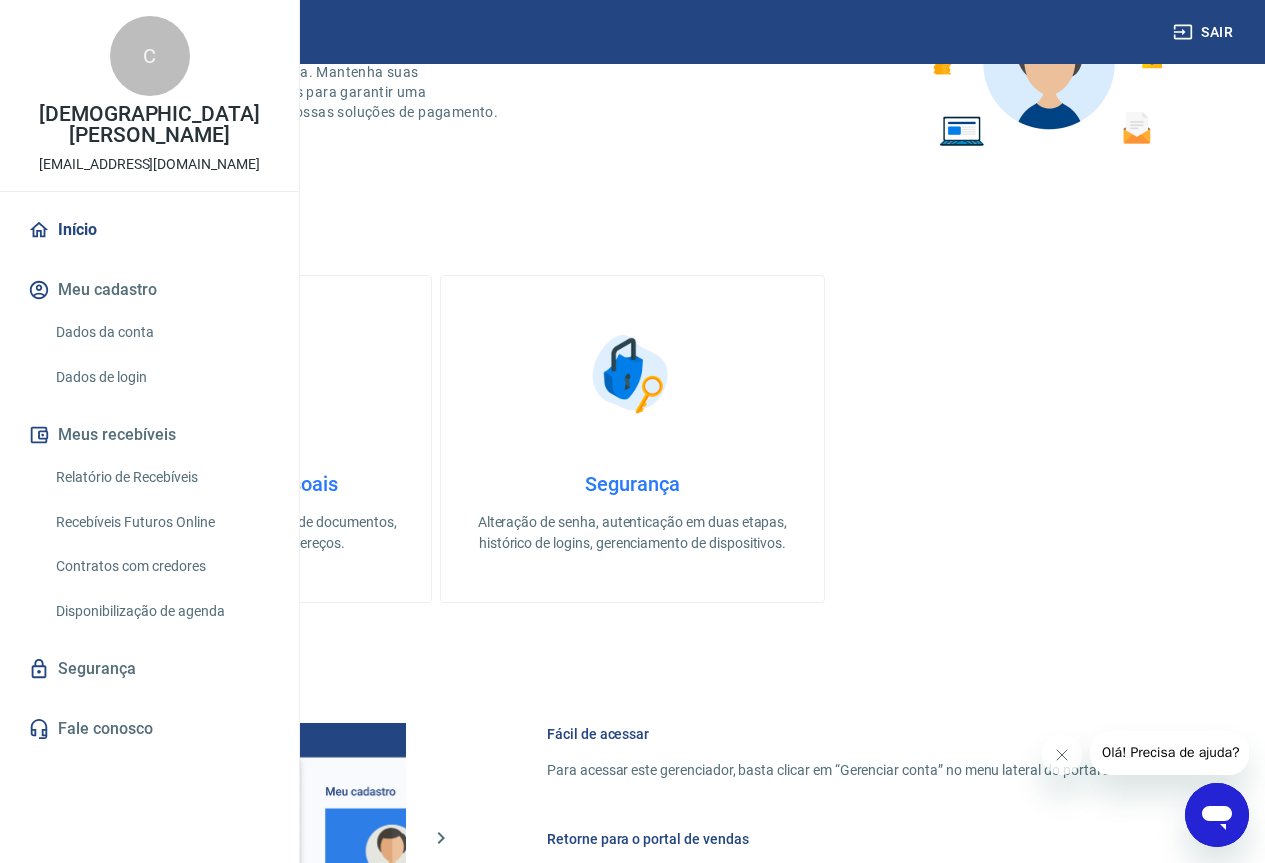 scroll, scrollTop: 985, scrollLeft: 0, axis: vertical 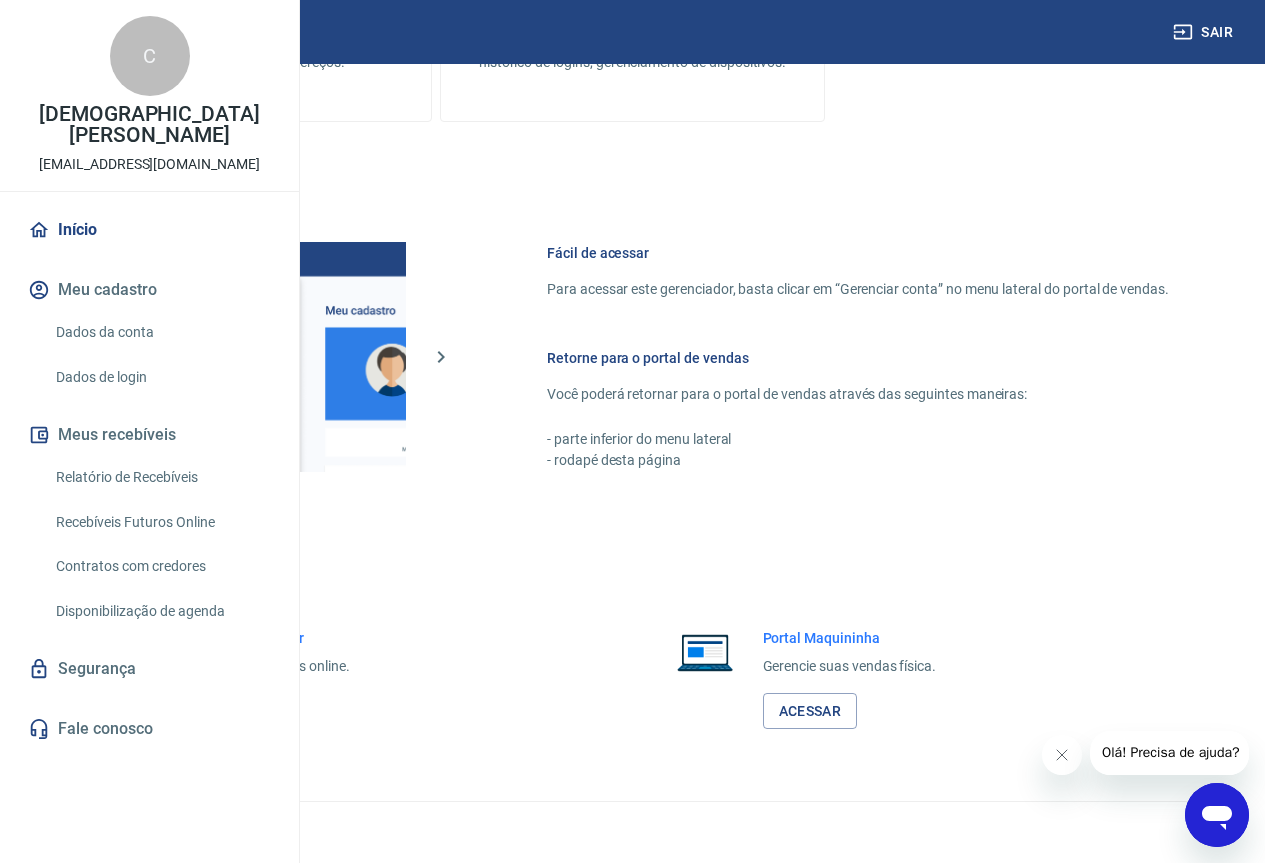 click on "Acessar" at bounding box center [219, 711] 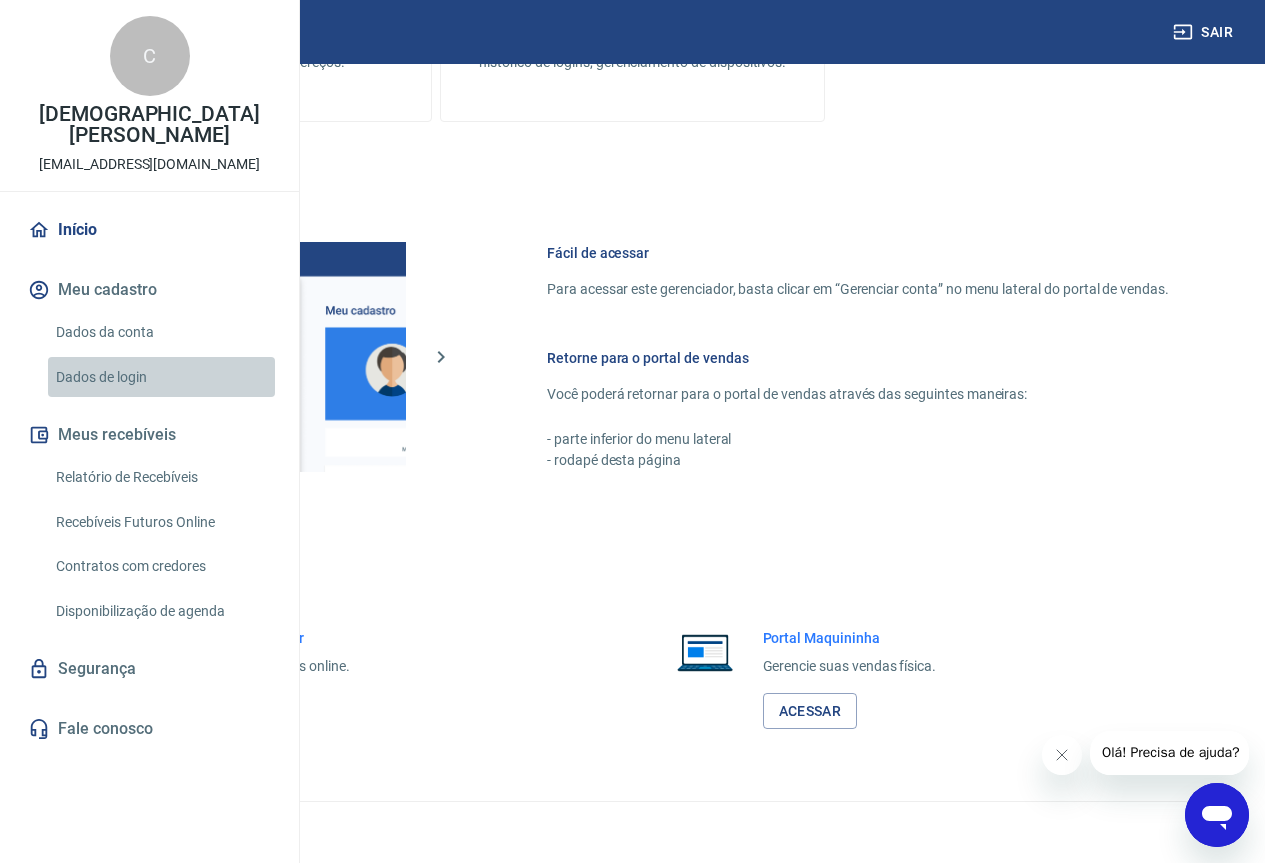 click on "Dados de login" at bounding box center [161, 377] 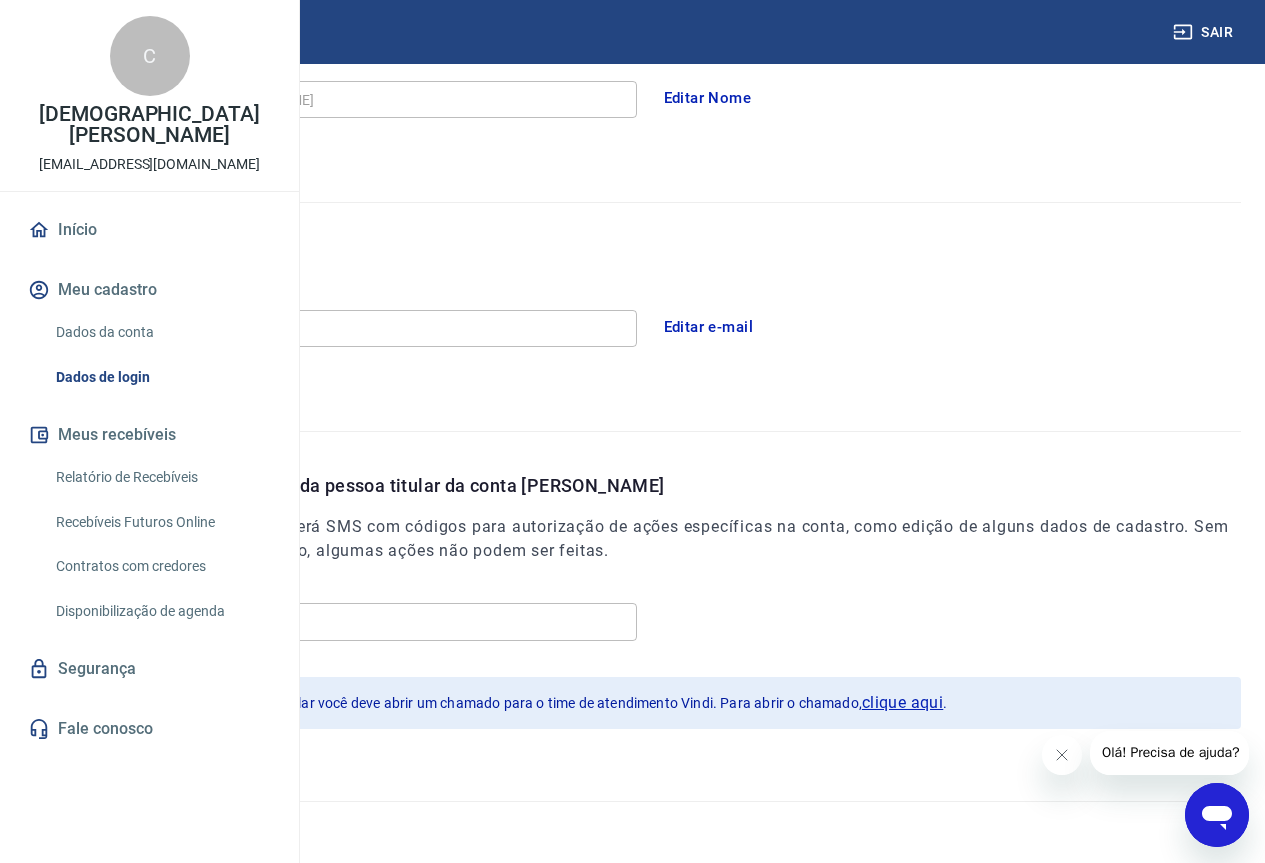 scroll, scrollTop: 422, scrollLeft: 0, axis: vertical 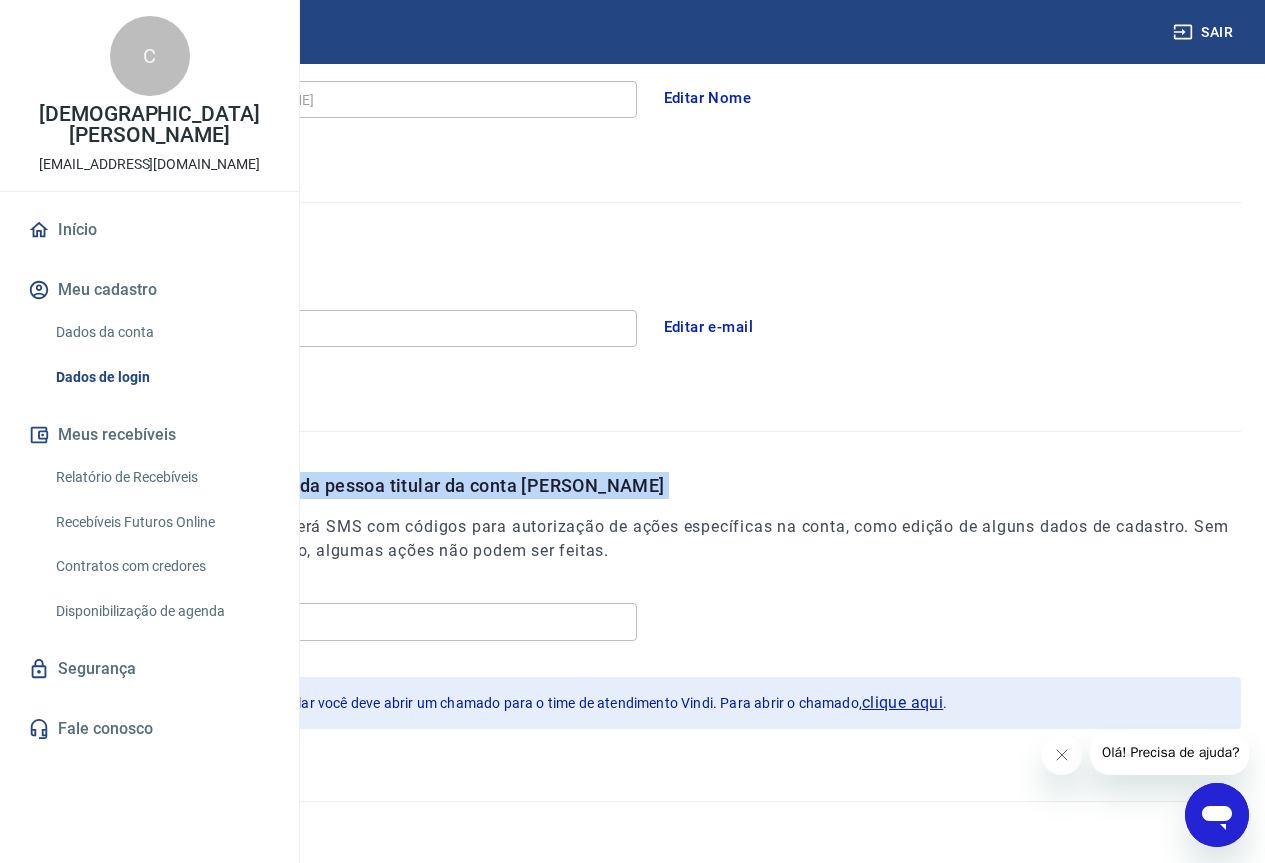 click on "Cadastre o número de celular da pessoa titular da conta Vindi" at bounding box center [644, 485] 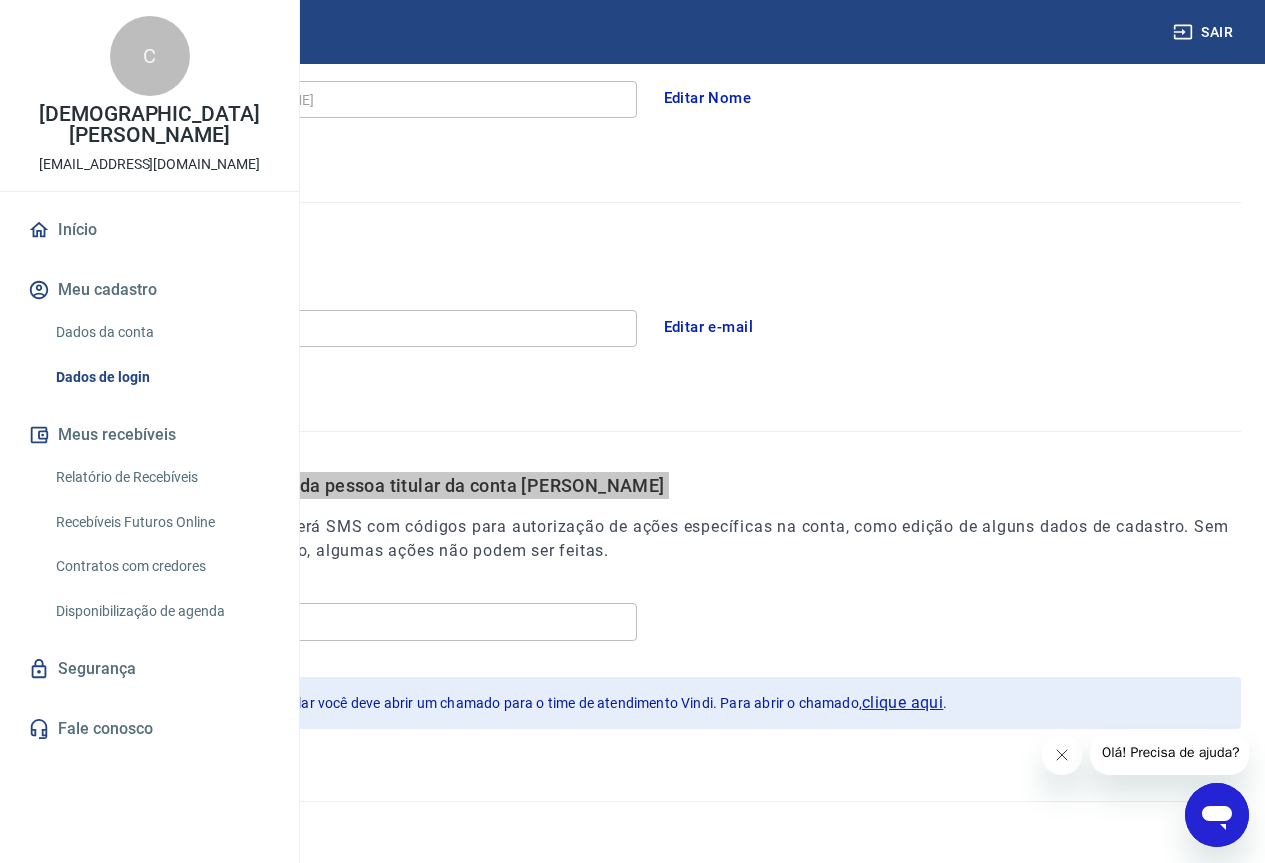 click 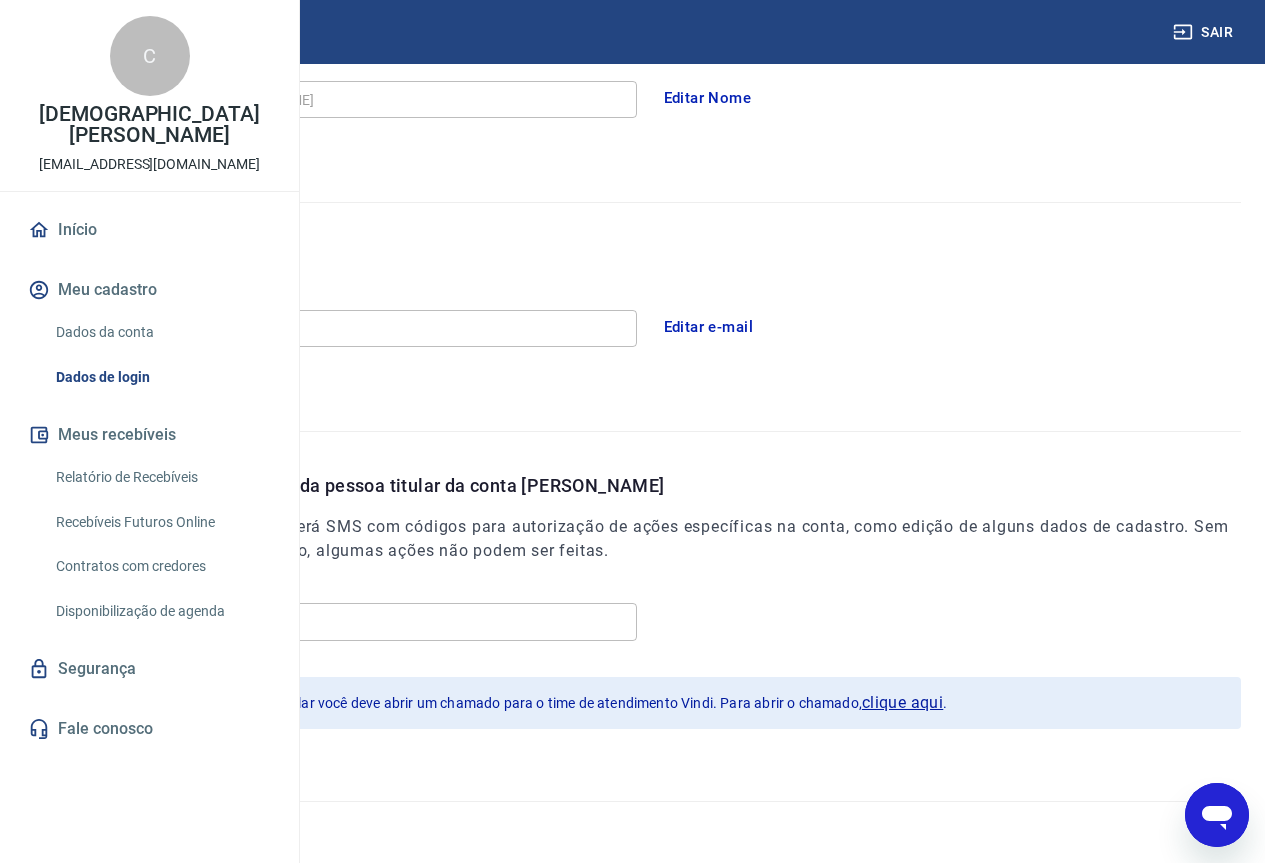 click on "clique aqui" at bounding box center (902, 703) 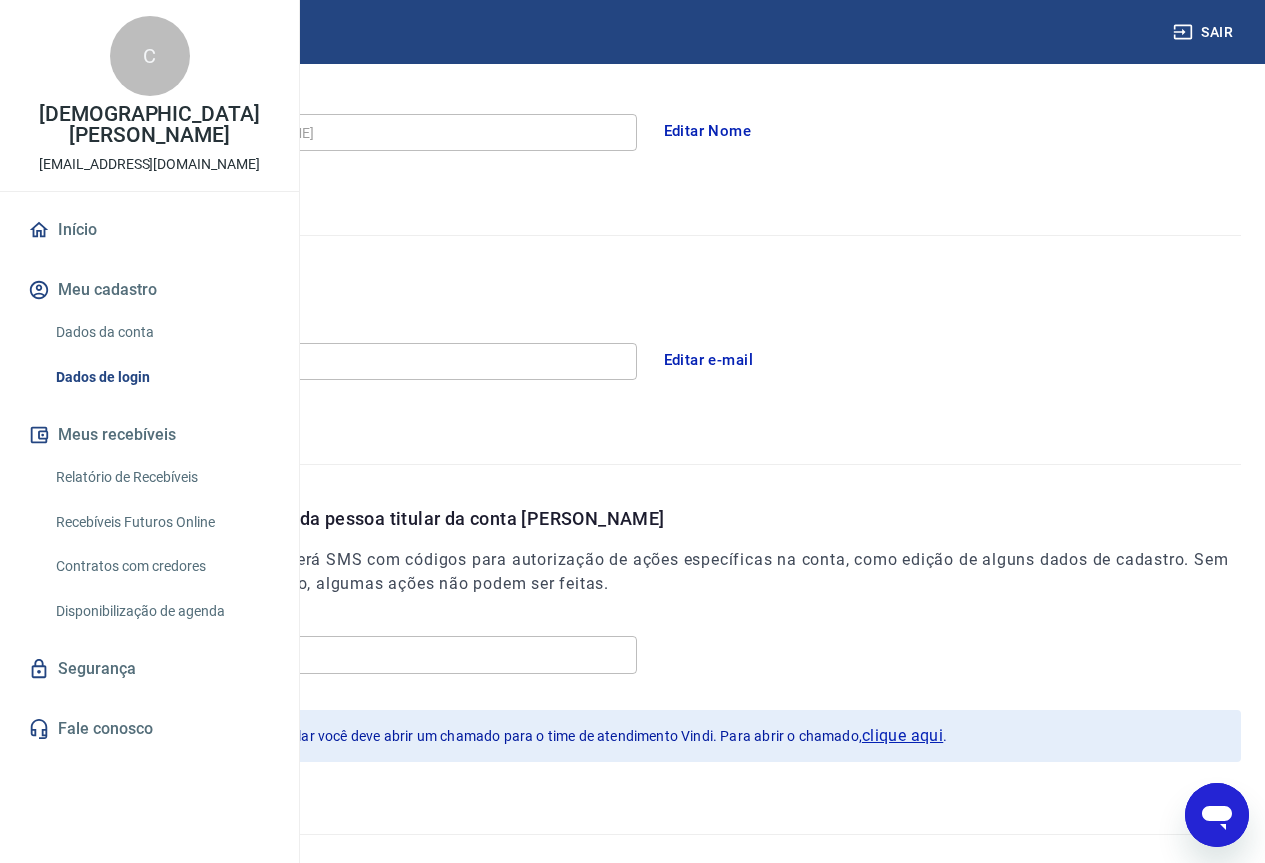 scroll, scrollTop: 322, scrollLeft: 0, axis: vertical 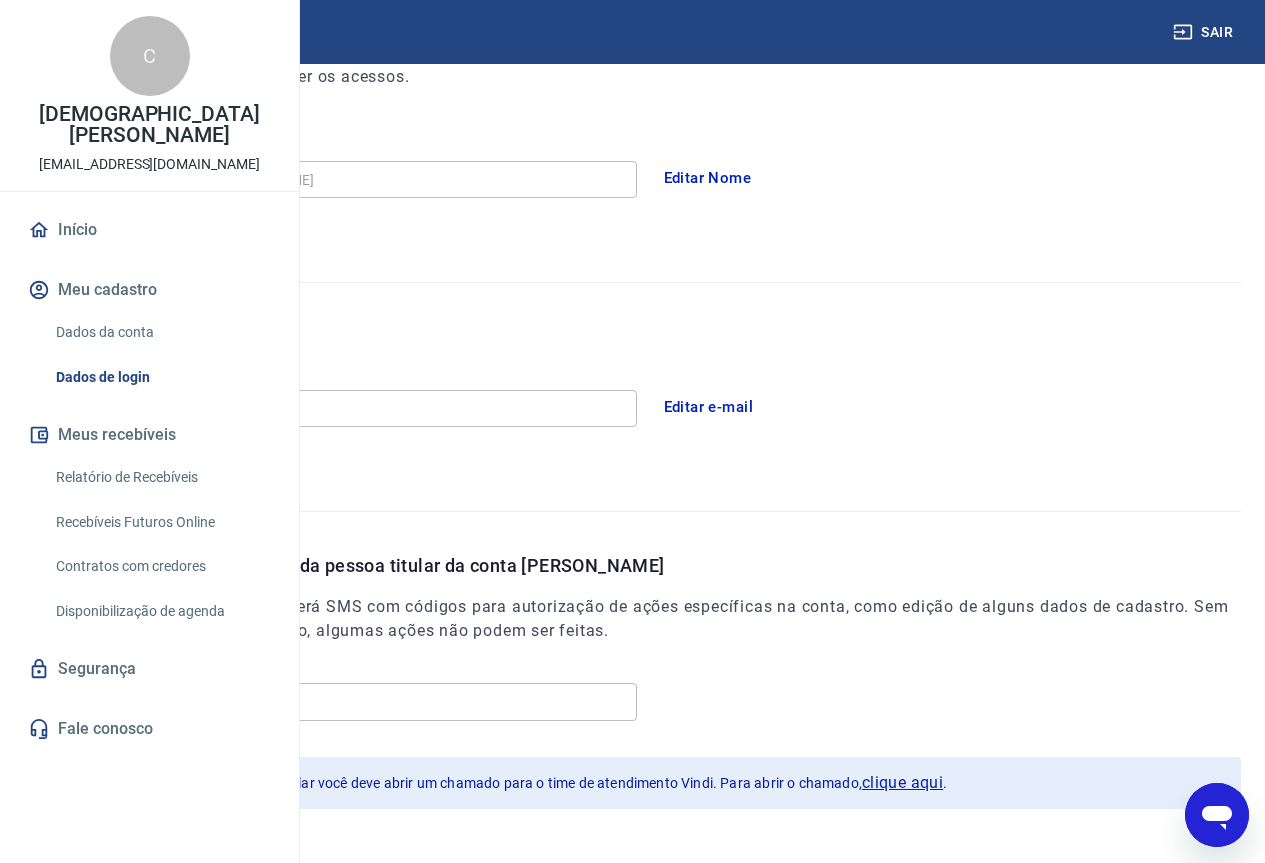 click on "[PERSON_NAME][EMAIL_ADDRESS][DOMAIN_NAME]" at bounding box center (149, 164) 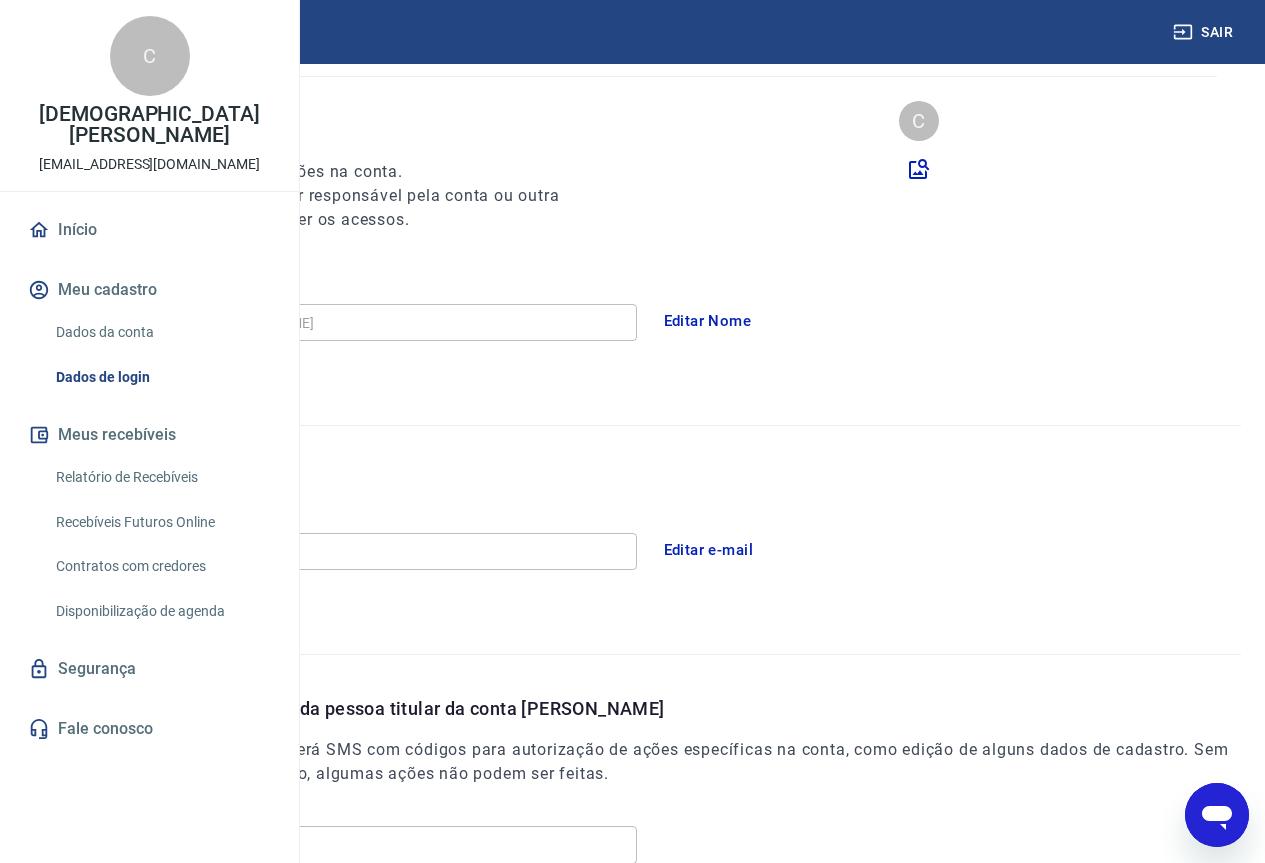 scroll, scrollTop: 200, scrollLeft: 0, axis: vertical 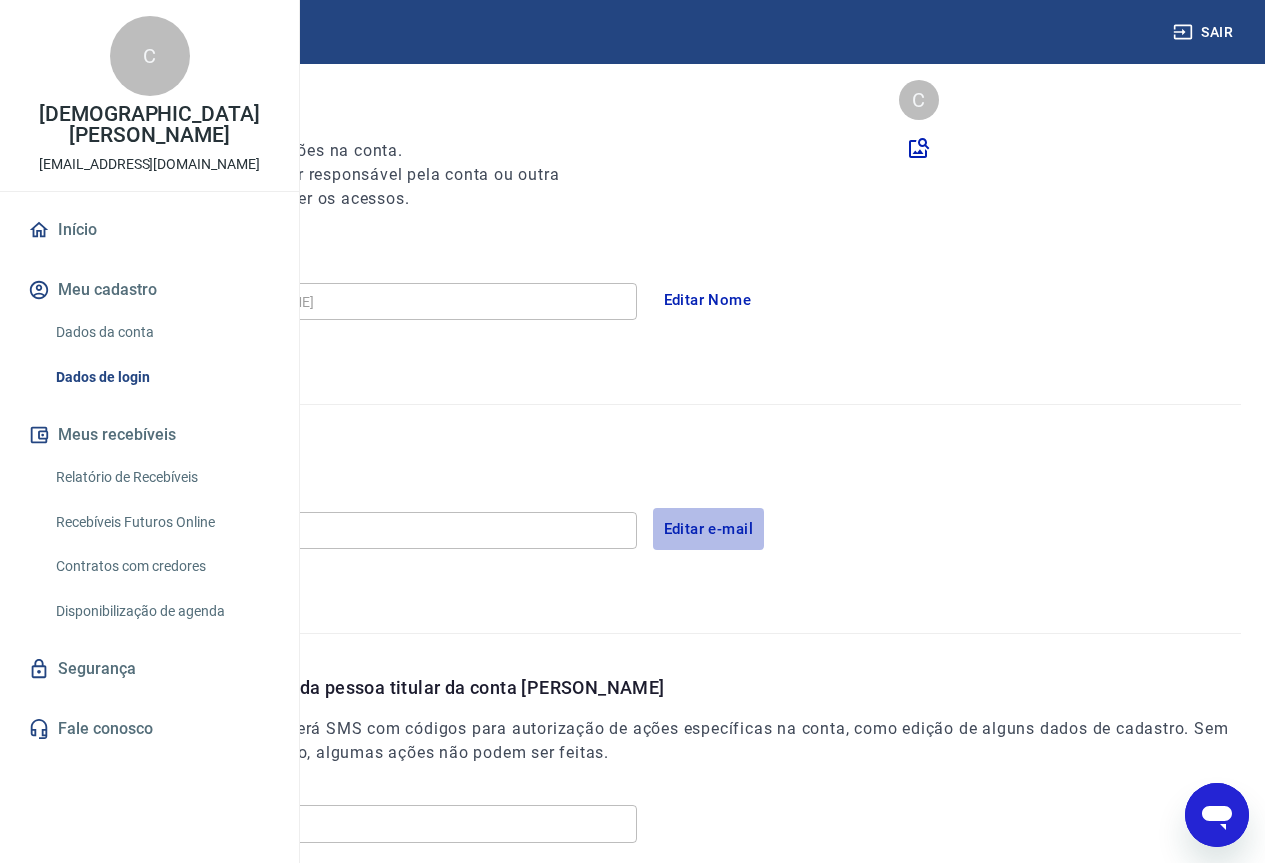click on "Editar e-mail" at bounding box center [709, 529] 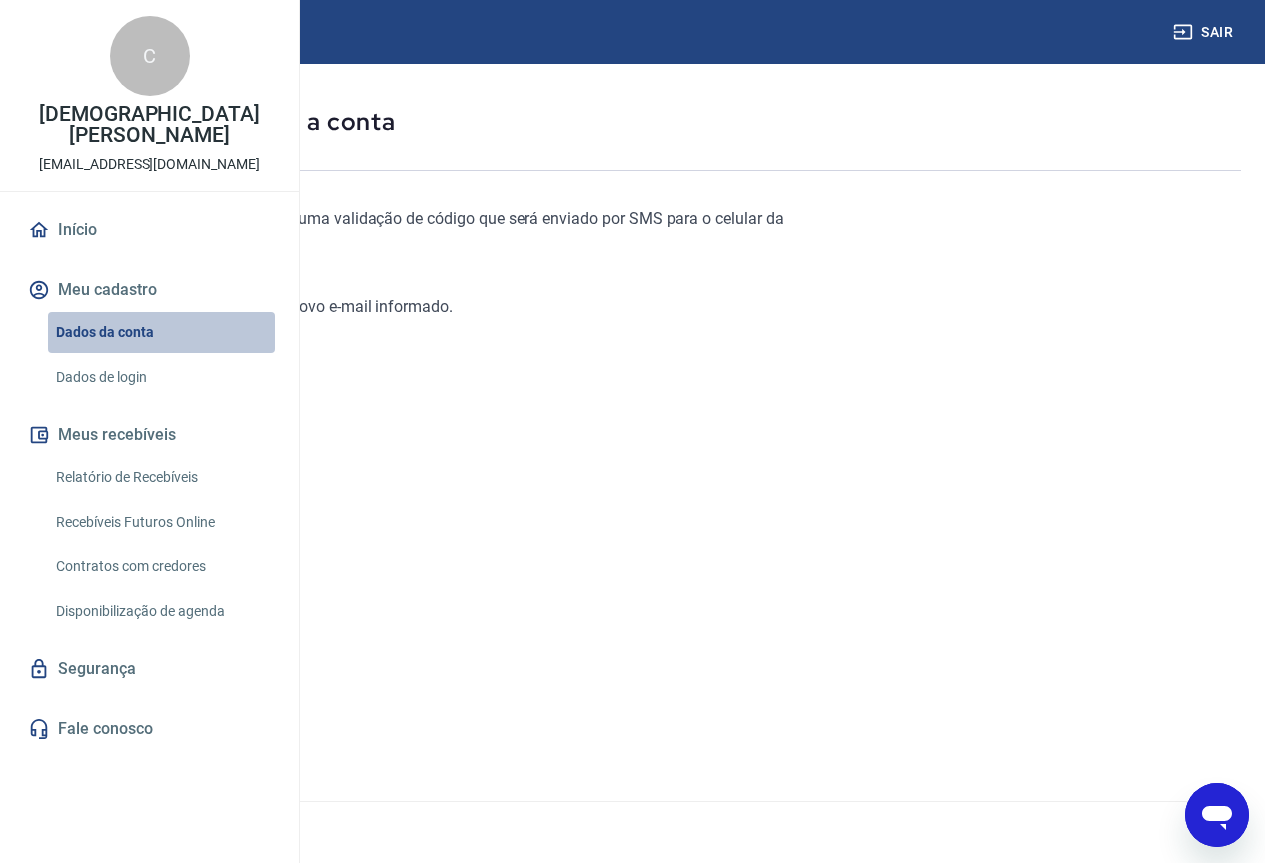 click on "Dados da conta" at bounding box center (161, 332) 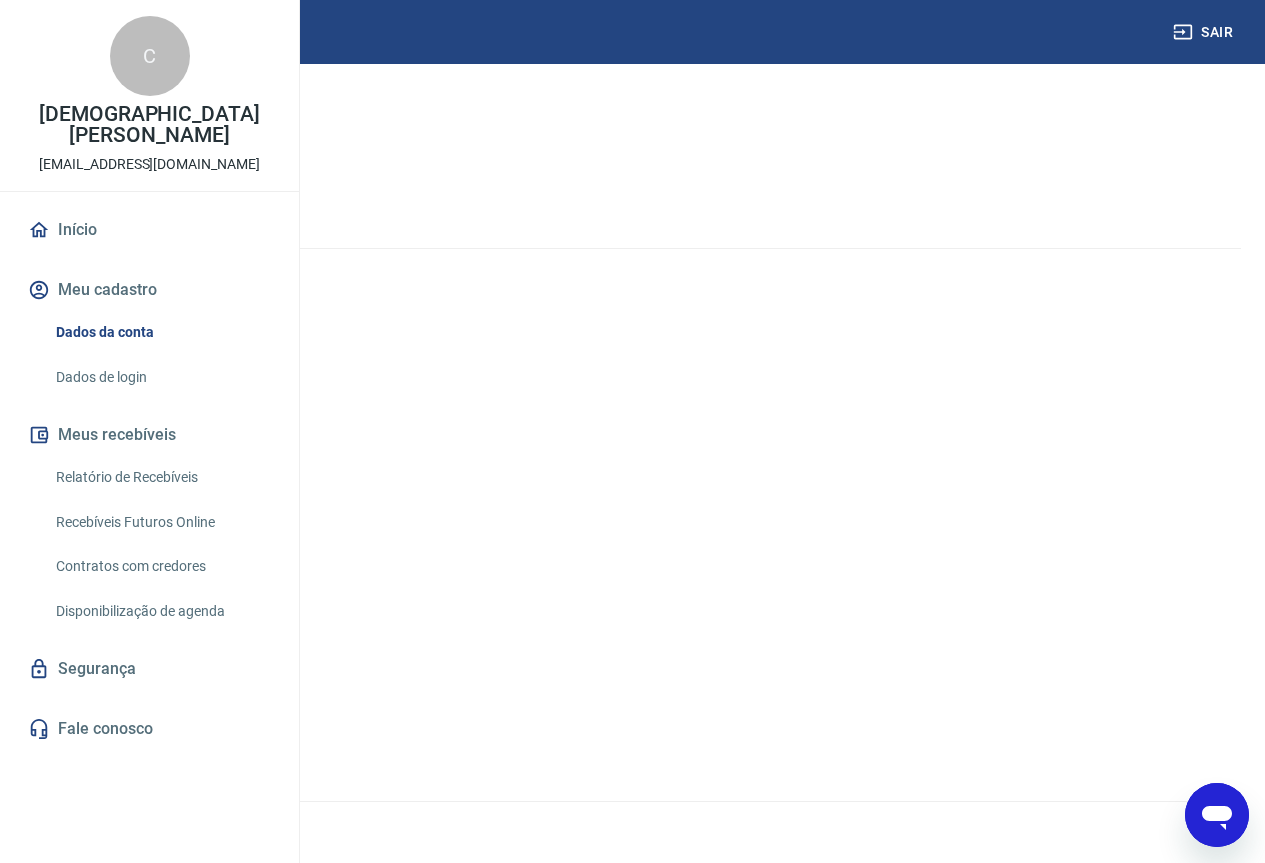 scroll, scrollTop: 0, scrollLeft: 0, axis: both 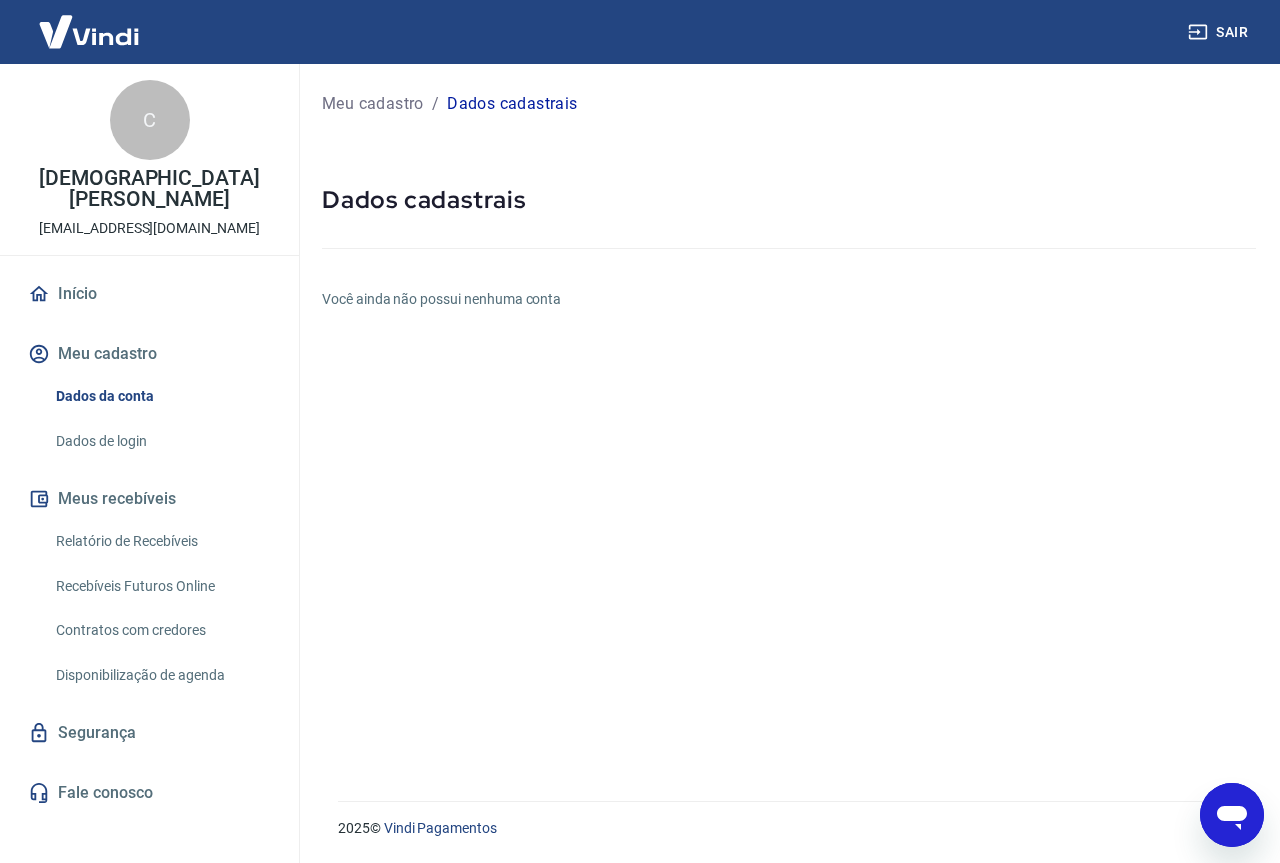 click on "Você ainda não possui nenhuma conta" at bounding box center [789, 299] 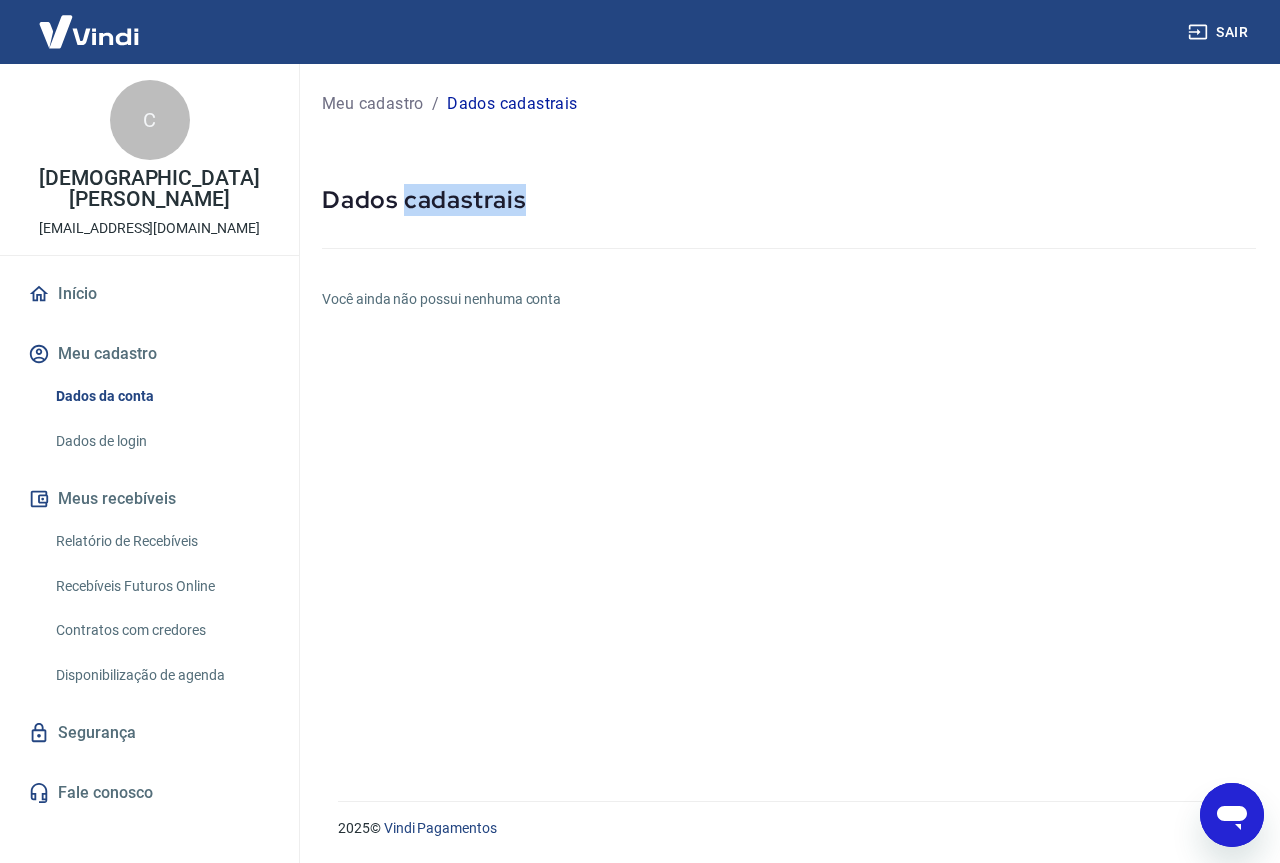 click on "Dados cadastrais" at bounding box center (789, 200) 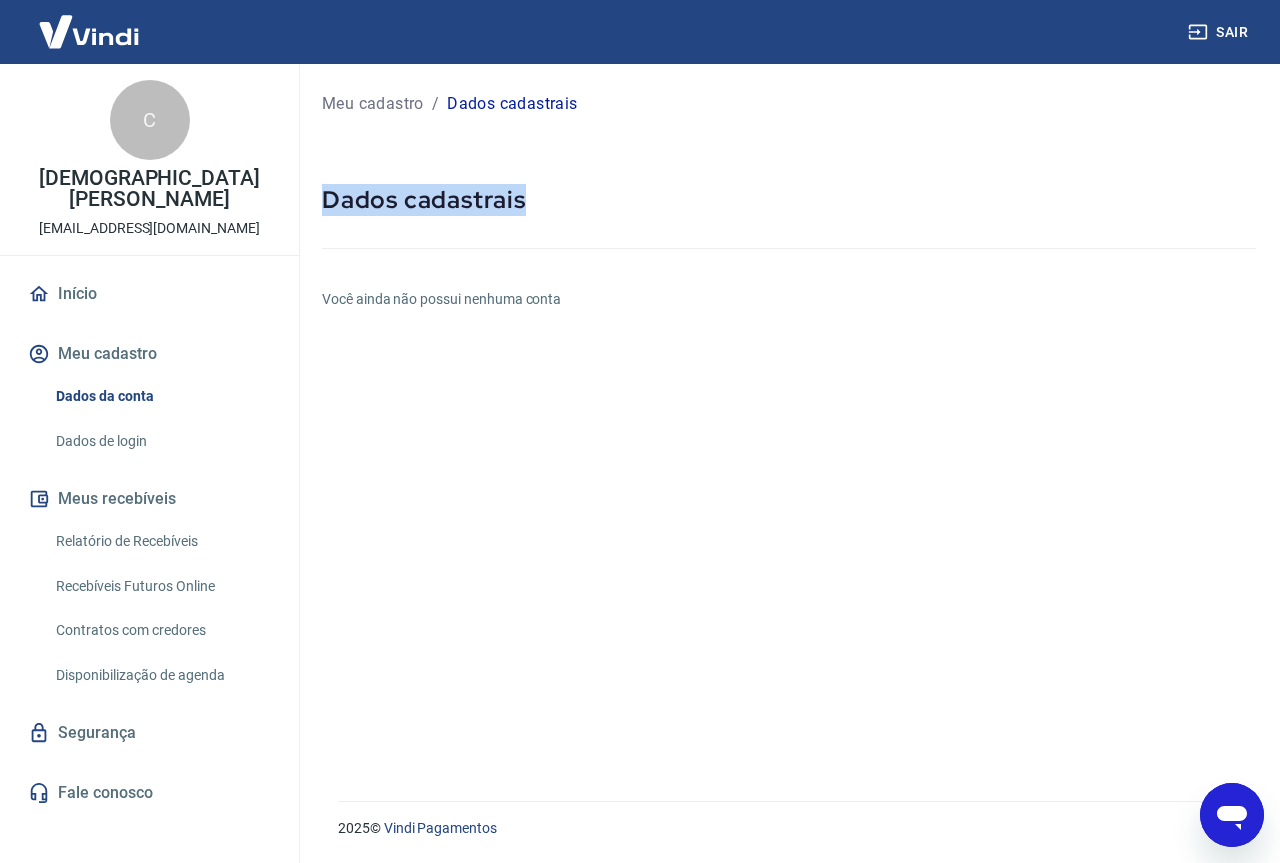 click on "Dados cadastrais" at bounding box center [789, 200] 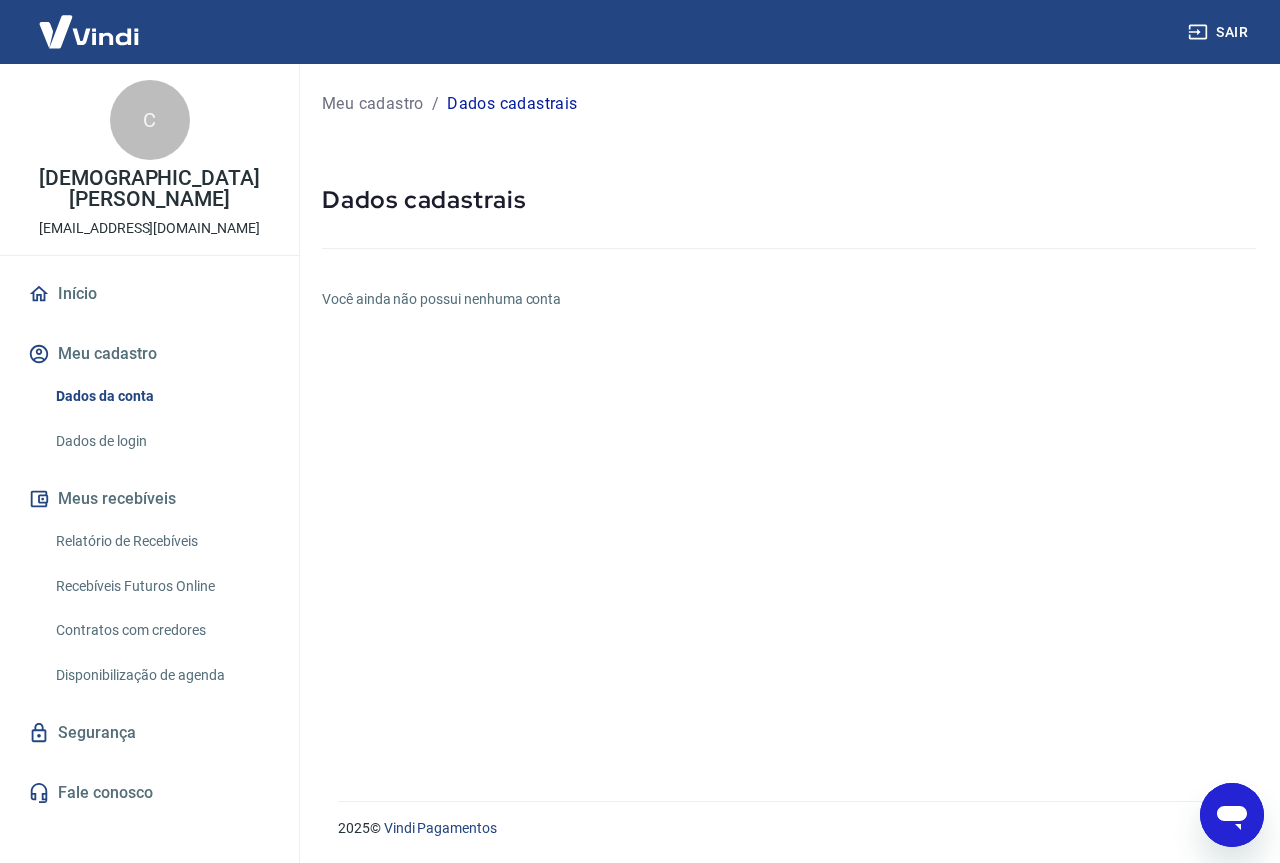 click on "Você ainda não possui nenhuma conta" at bounding box center (789, 299) 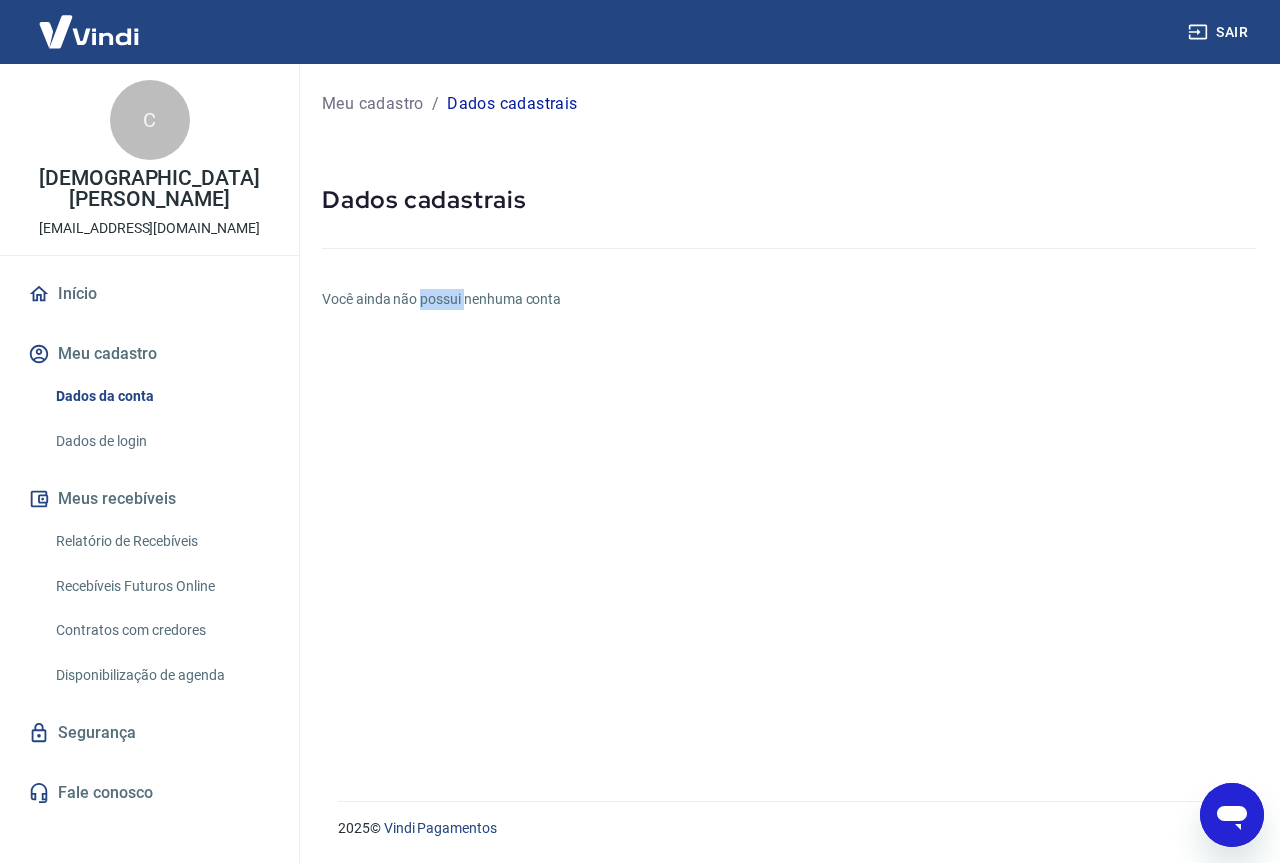 click on "Você ainda não possui nenhuma conta" at bounding box center [789, 299] 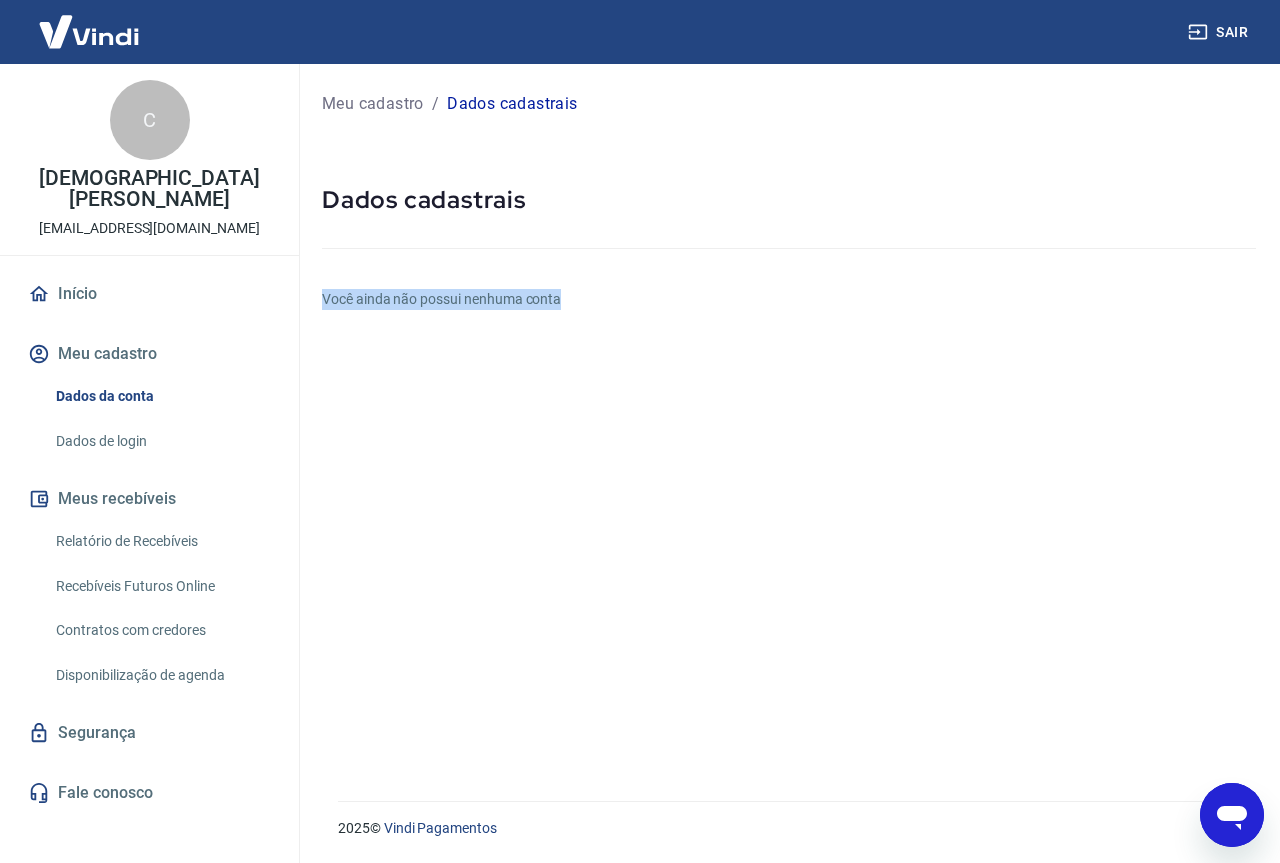click on "Você ainda não possui nenhuma conta" at bounding box center (789, 299) 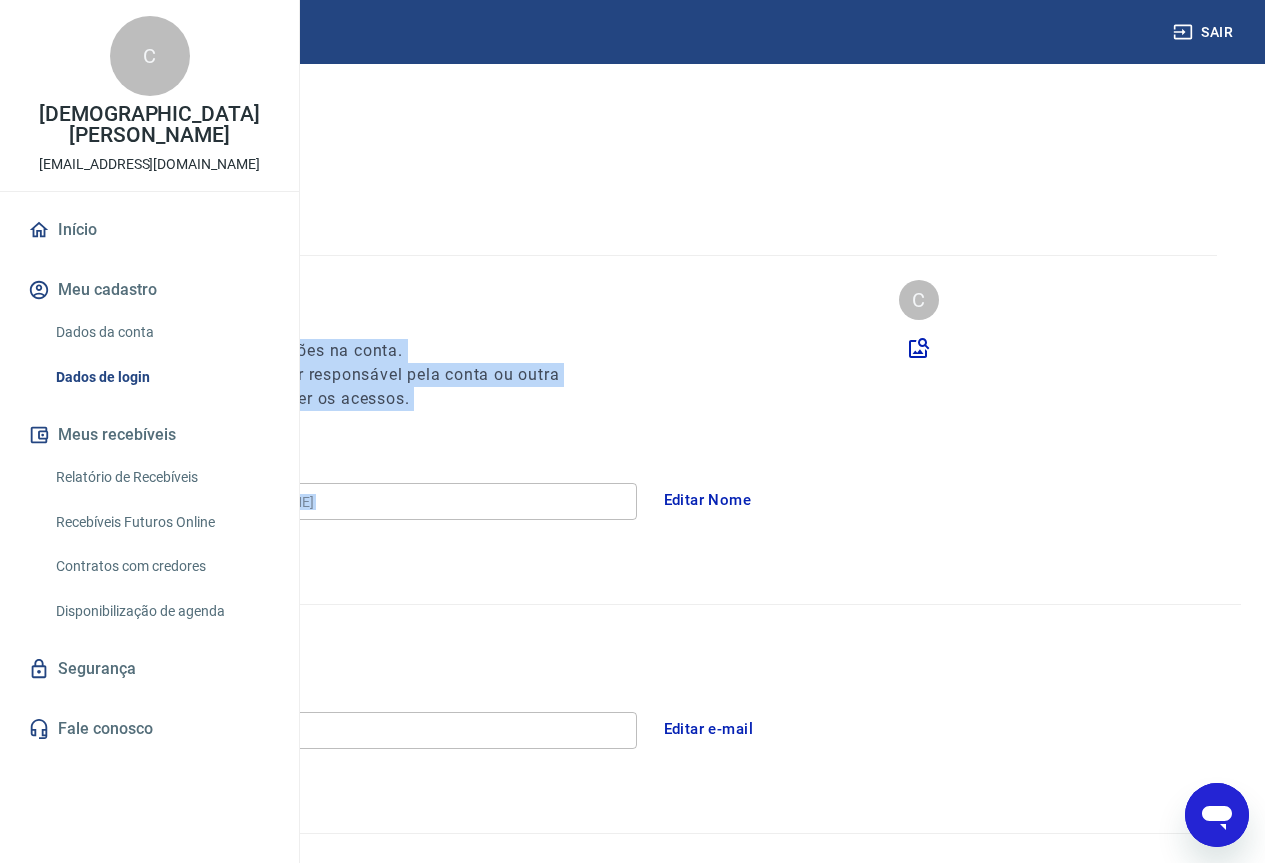 click on "Nome da pessoa usuária Quem acessa e faz movimentações na conta. Pode ser a mesma pessoa titular responsável pela conta ou outra pessoa com permissão para fazer os acessos. C" at bounding box center (644, 345) 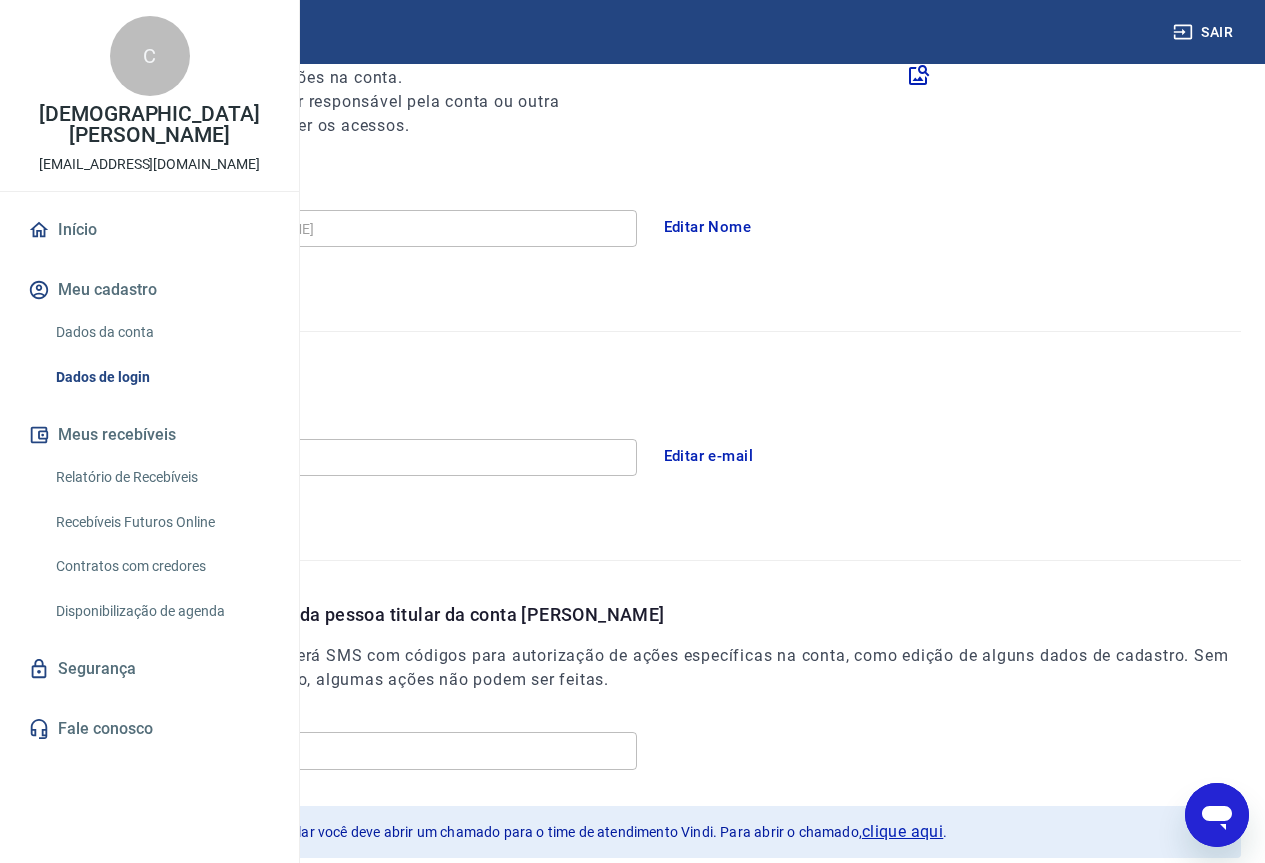 scroll, scrollTop: 300, scrollLeft: 0, axis: vertical 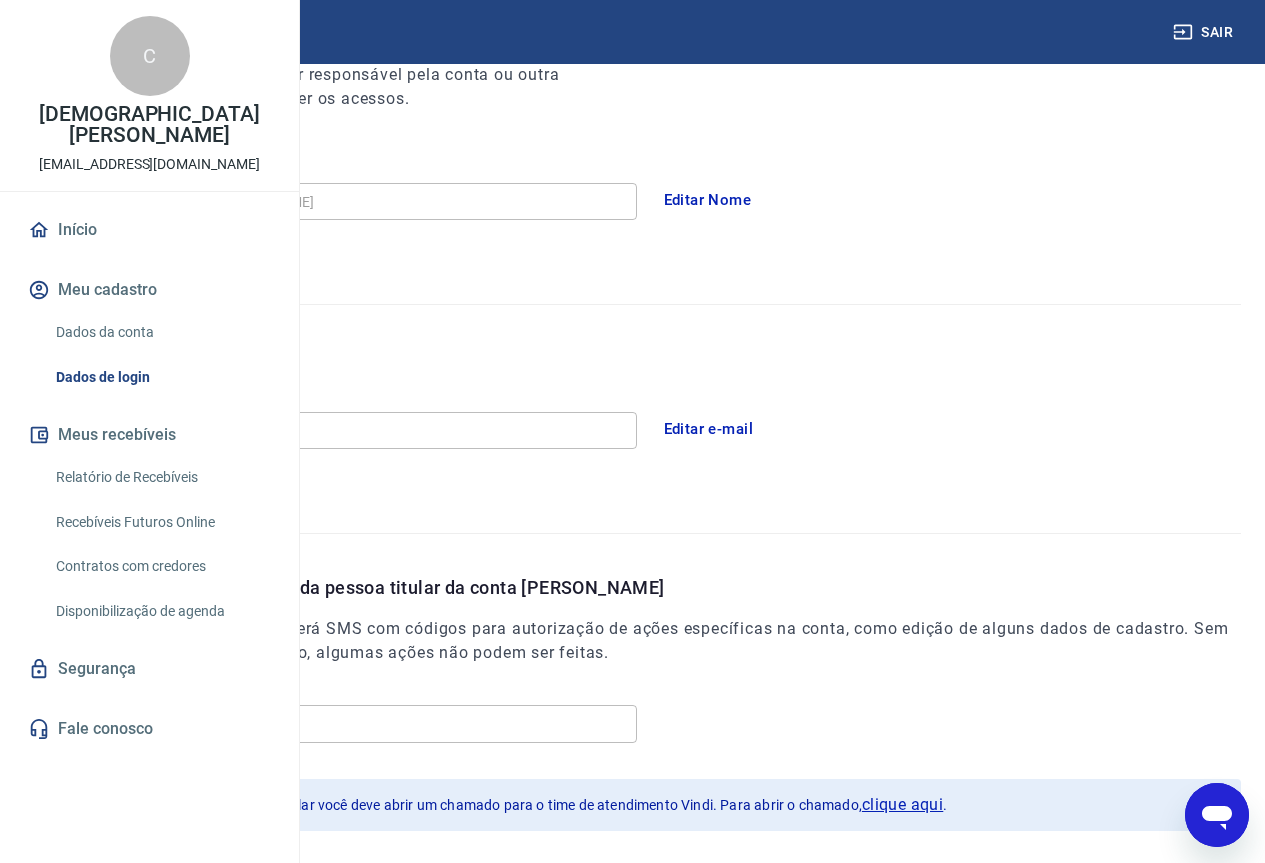 click 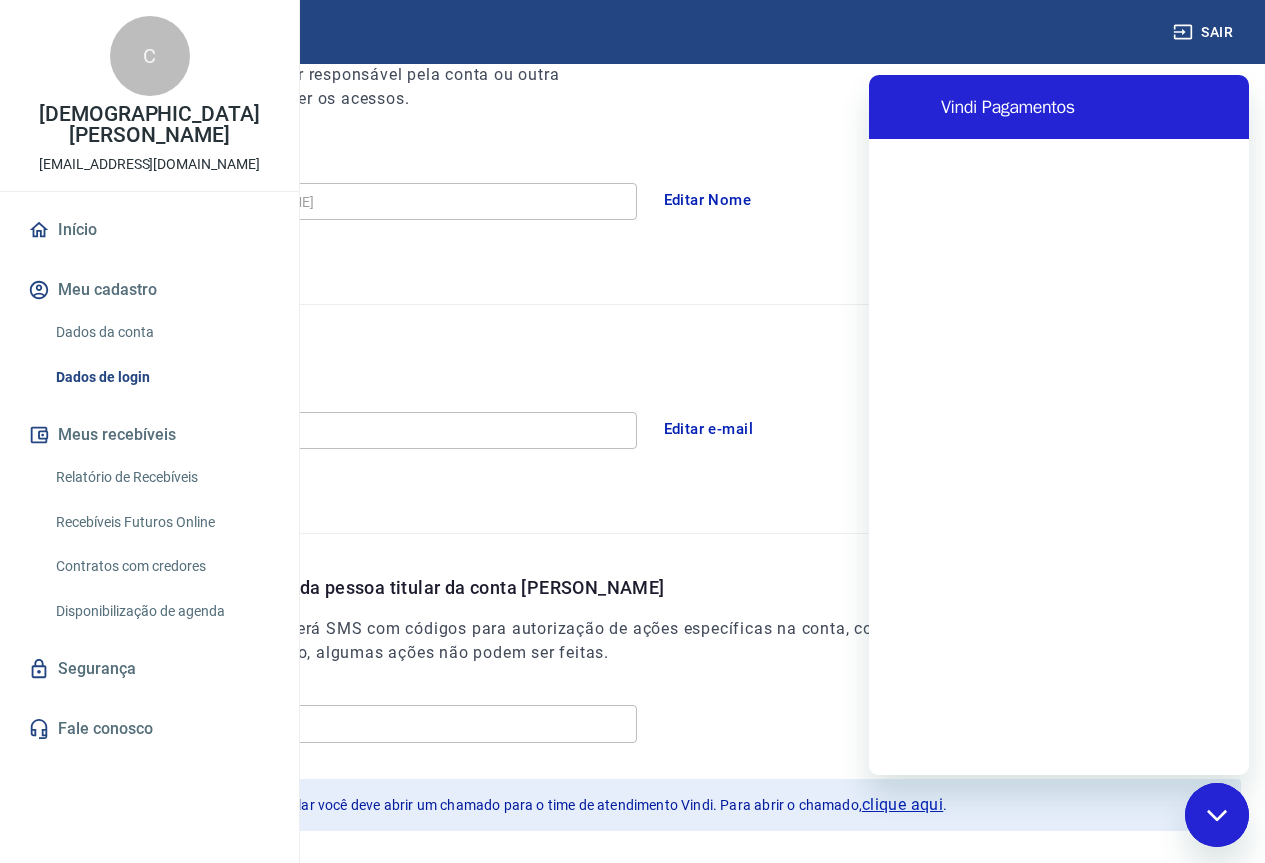 scroll, scrollTop: 0, scrollLeft: 0, axis: both 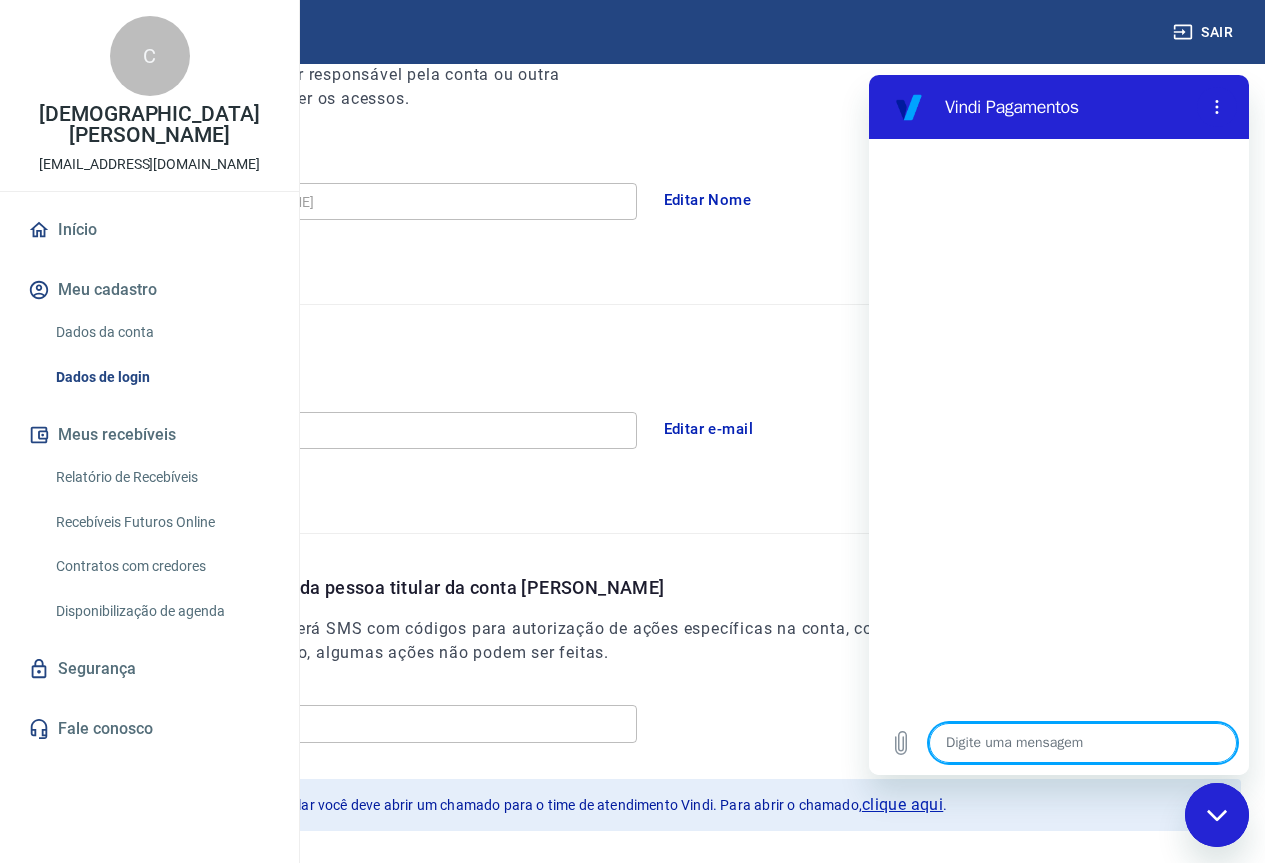 click at bounding box center (1083, 743) 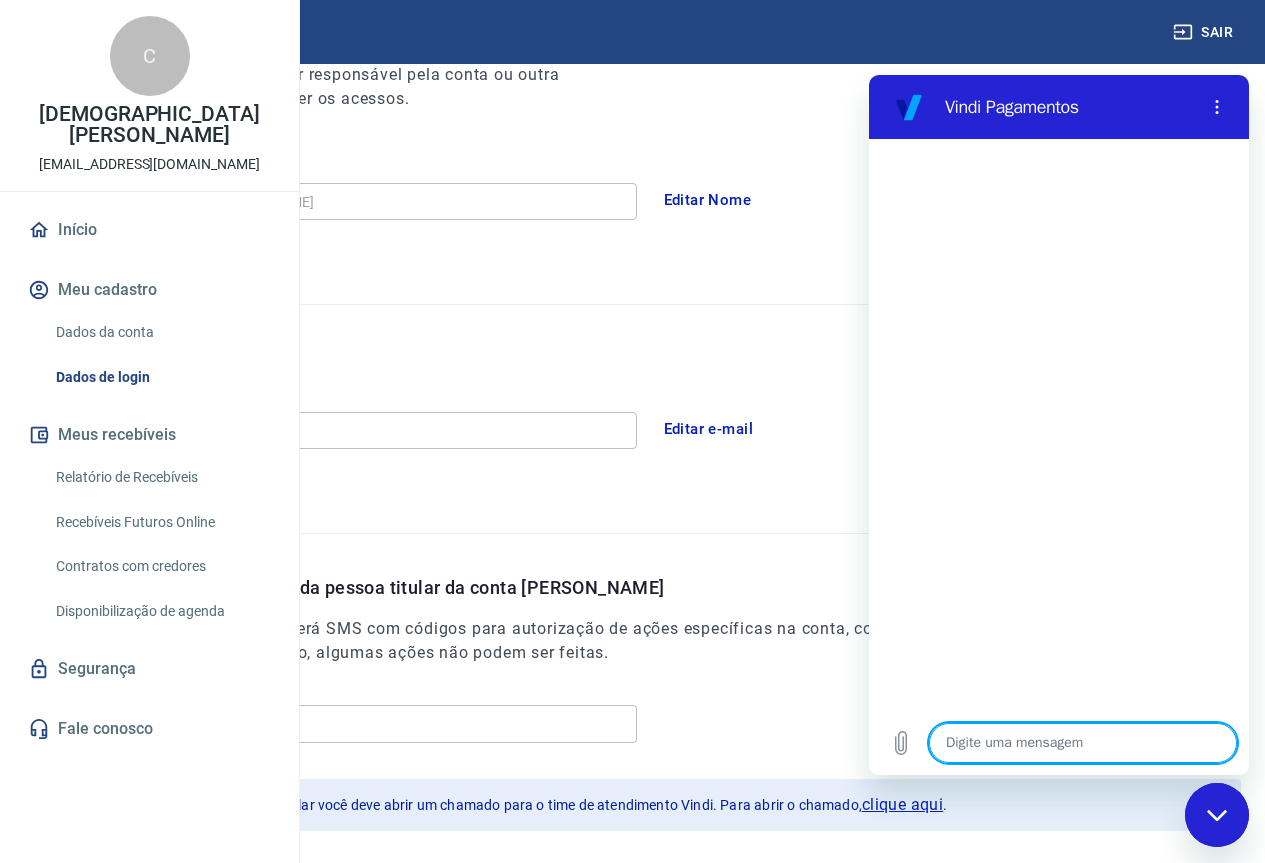 type on "m" 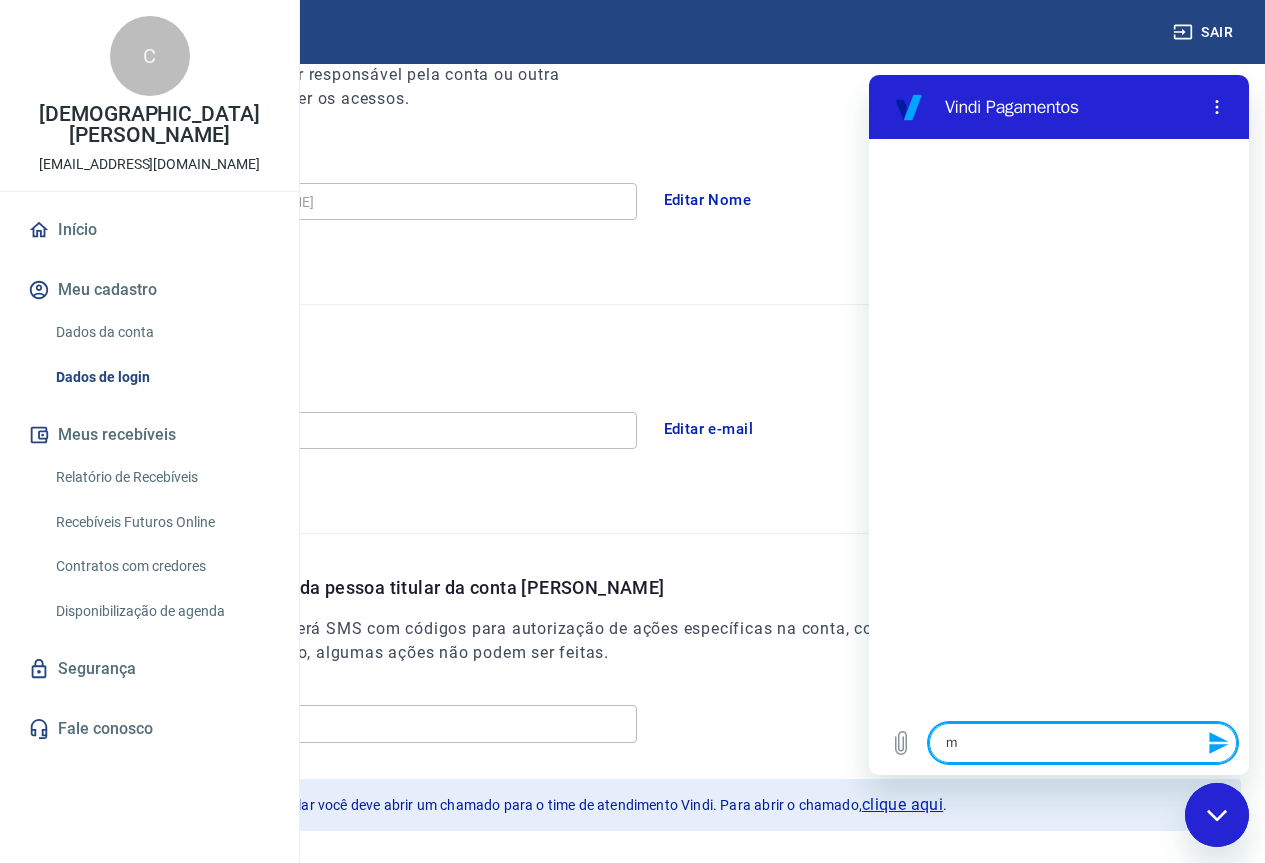 type on "mu" 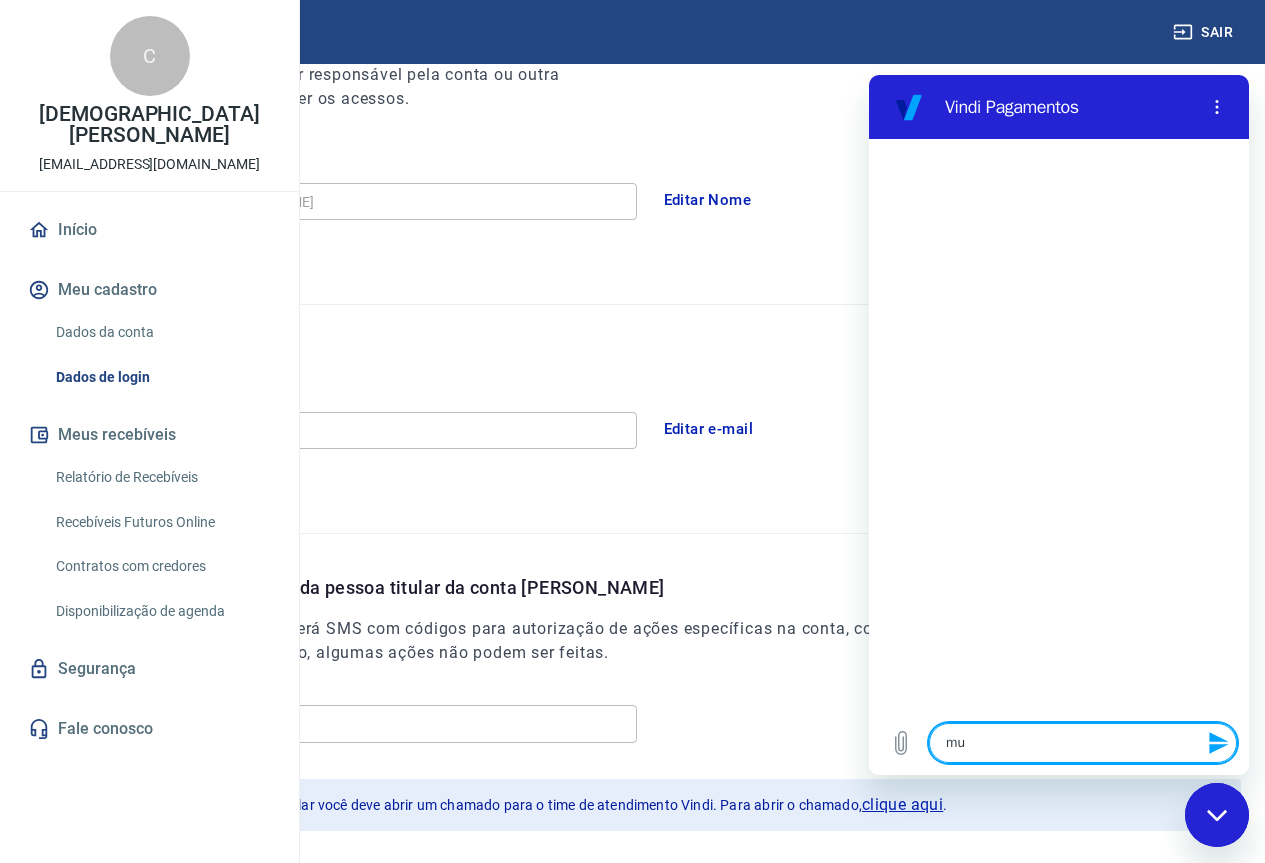 type on "mud" 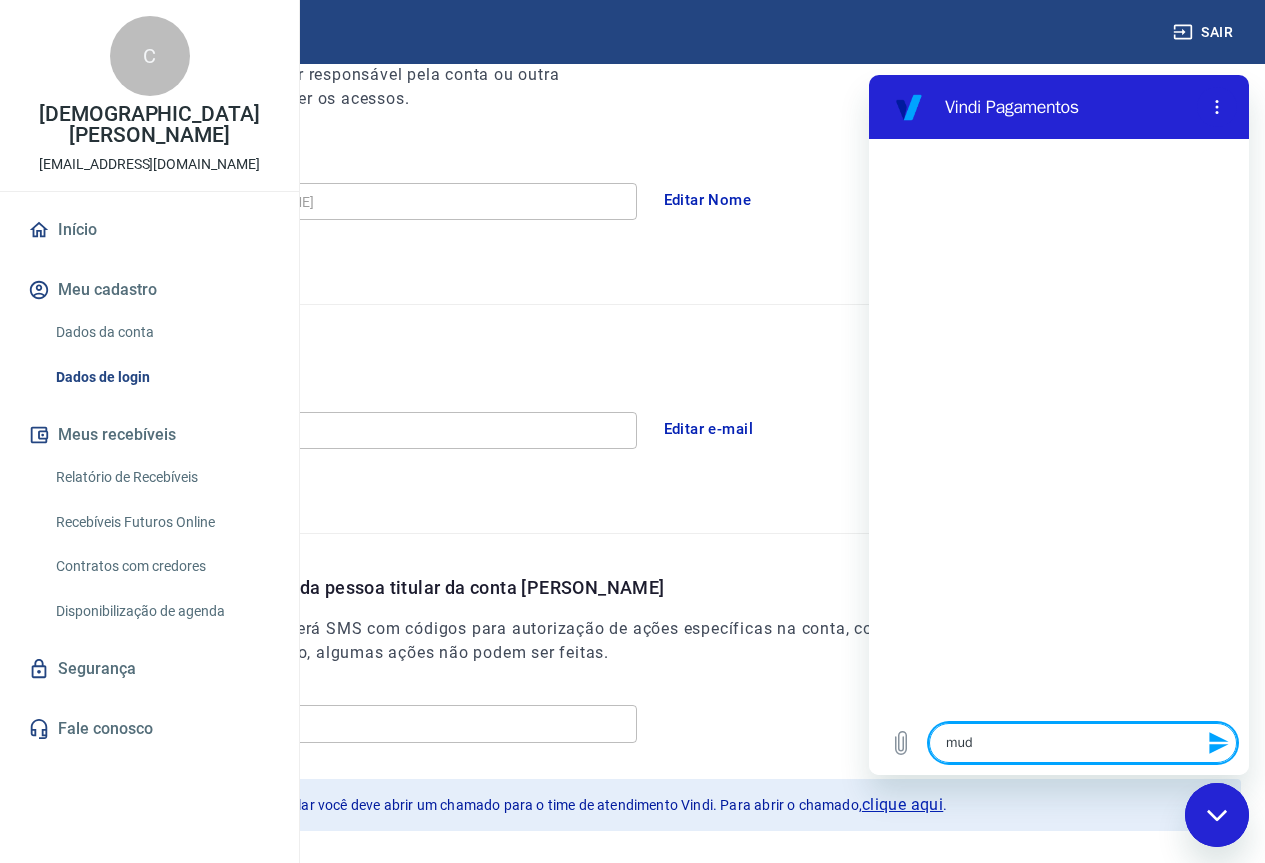 type on "muda" 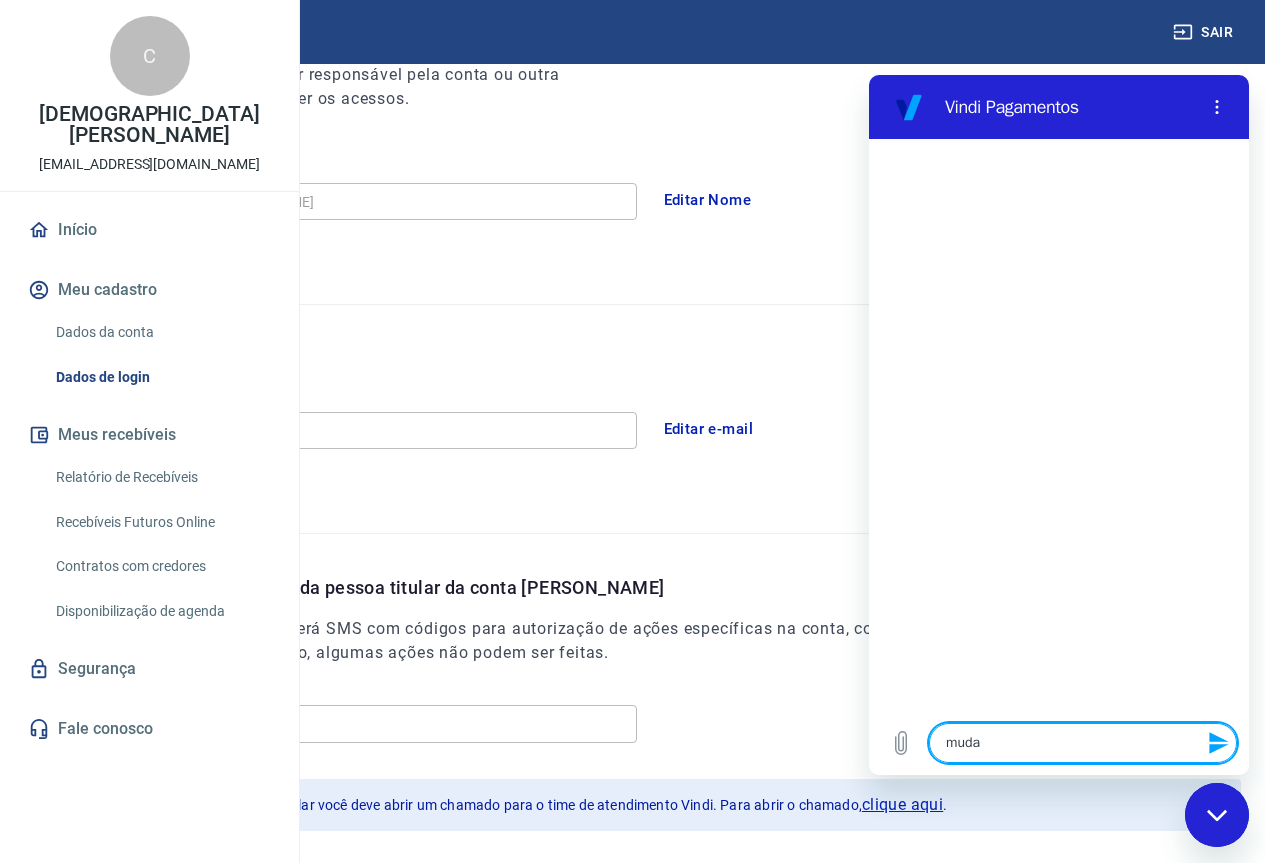 type on "mudar" 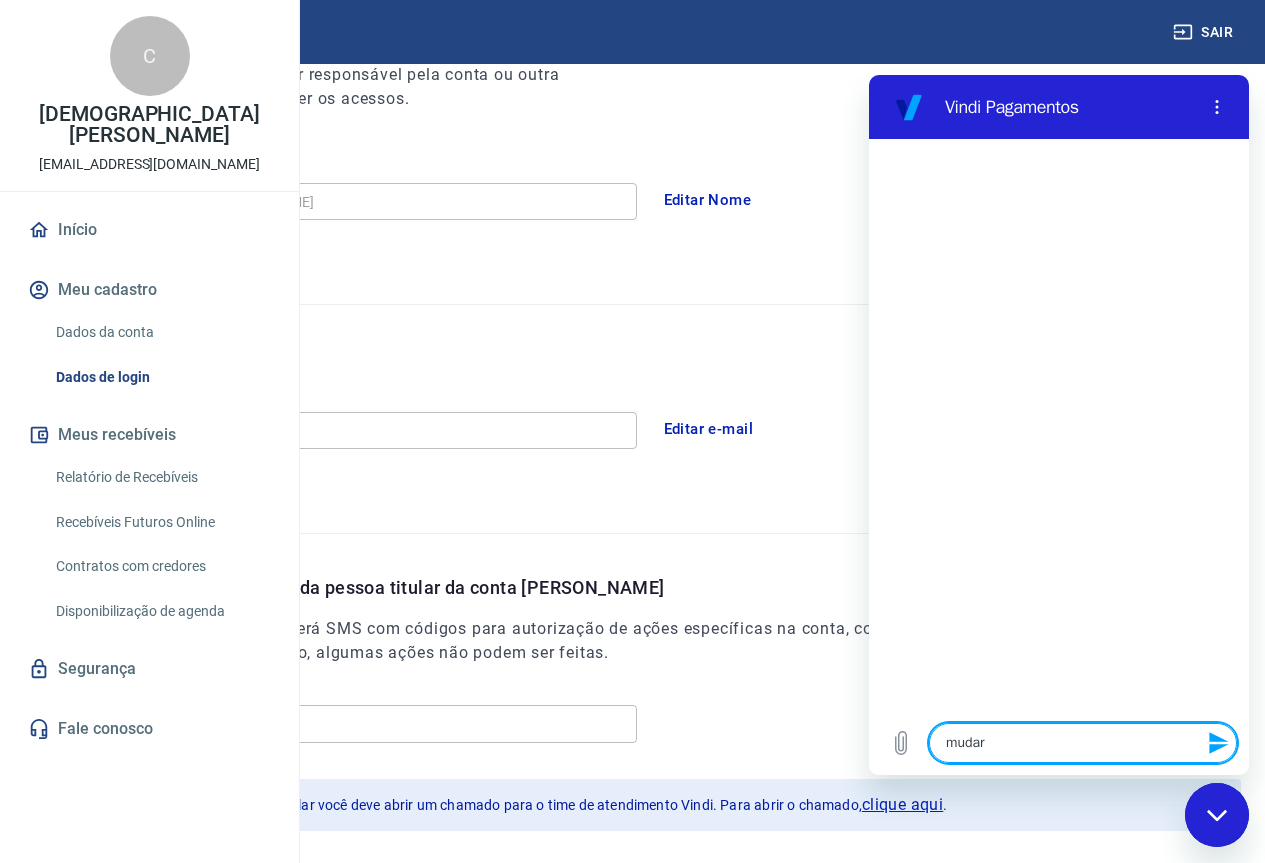 type on "mudar" 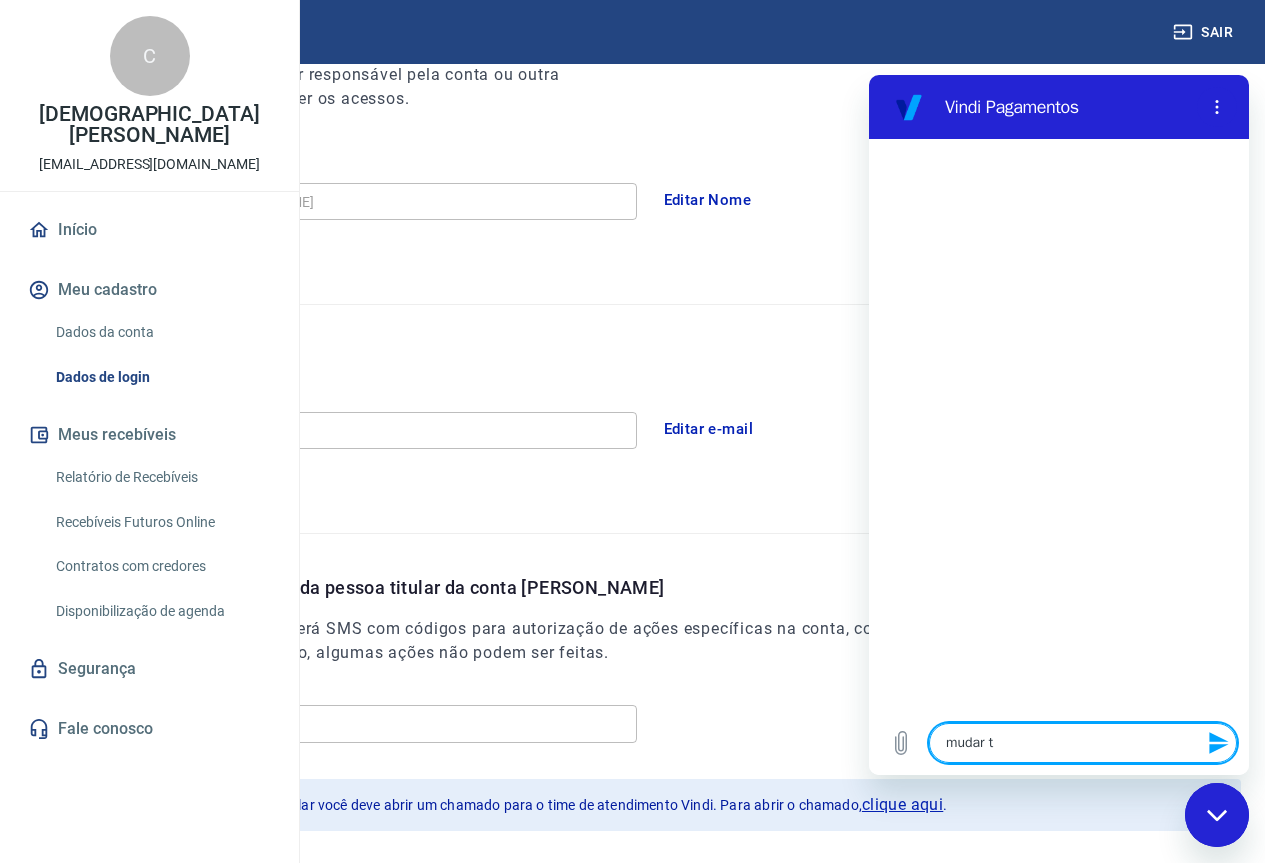 type on "mudar te" 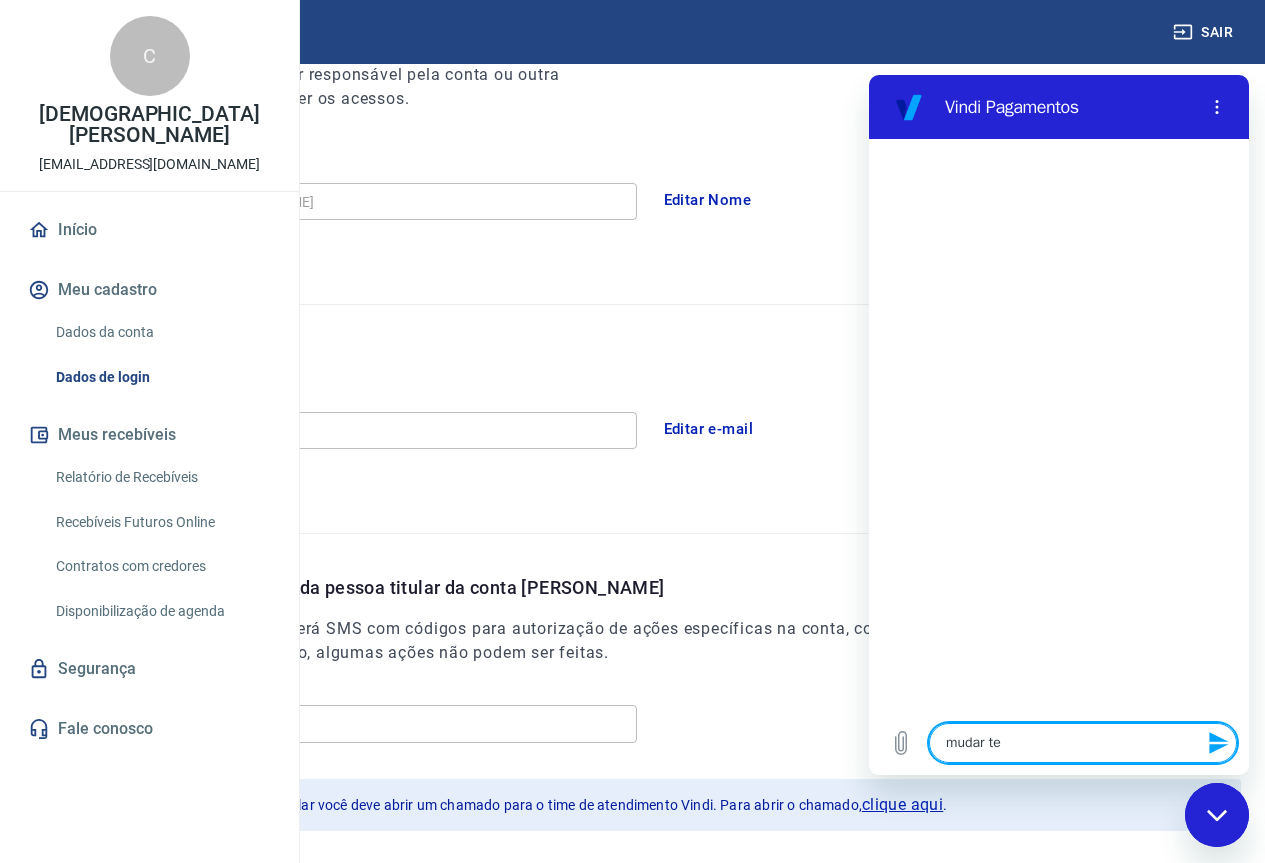type on "mudar tel" 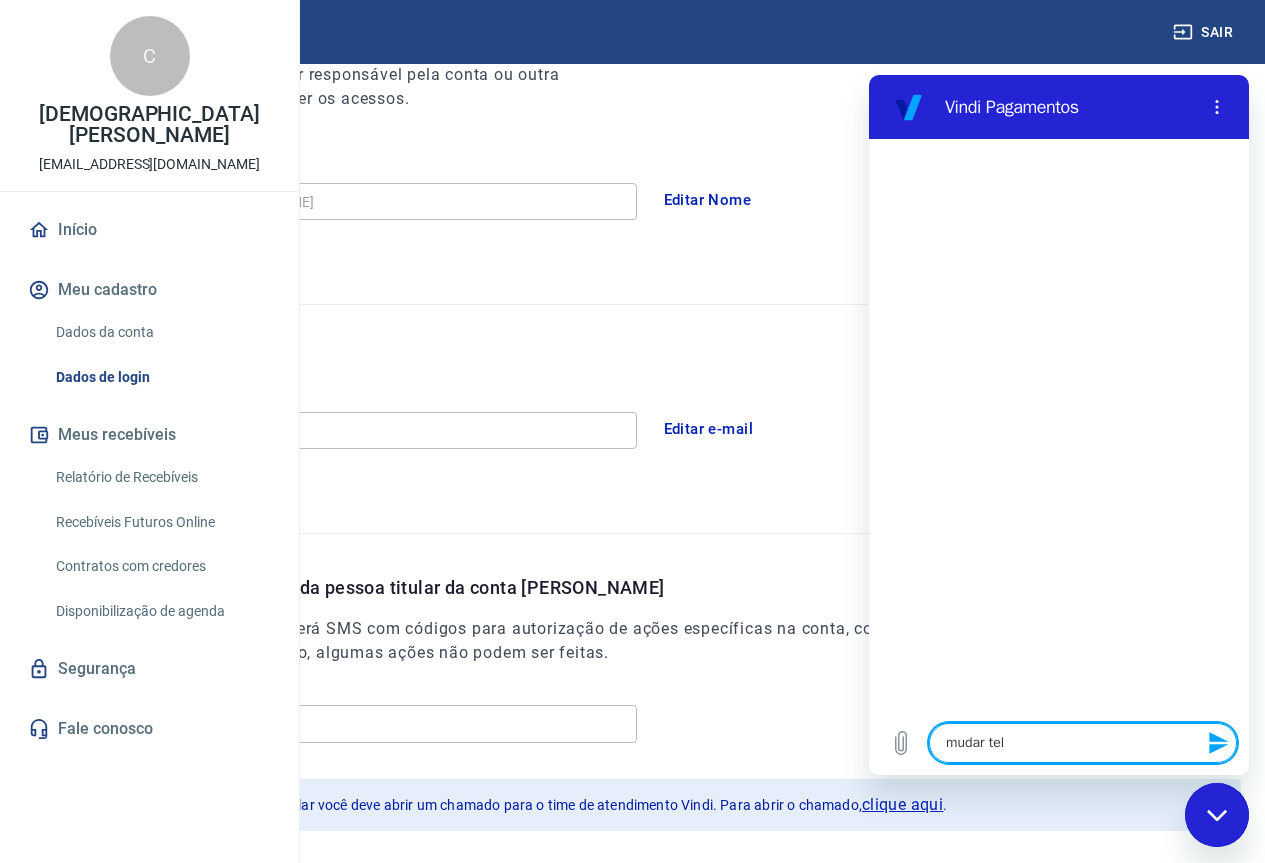 type on "x" 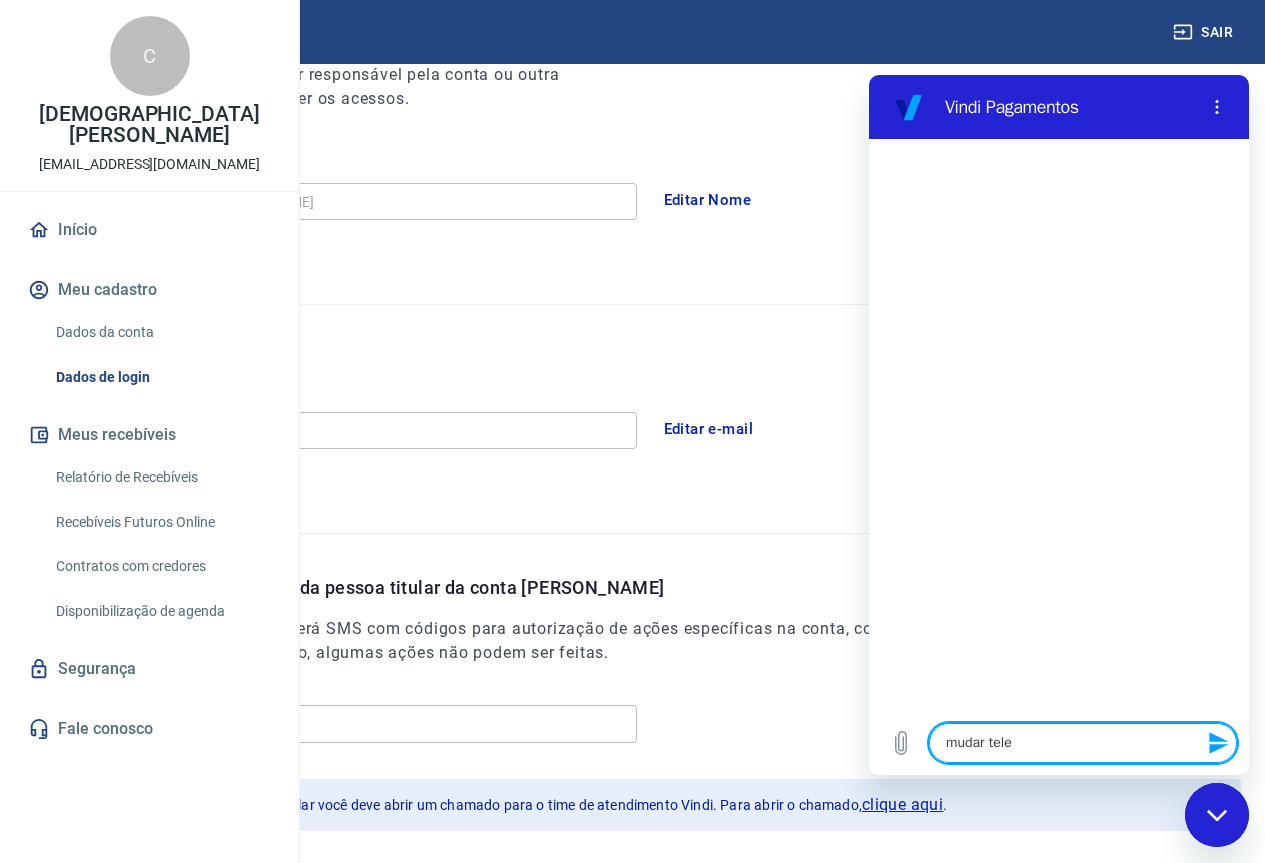 type on "mudar telef" 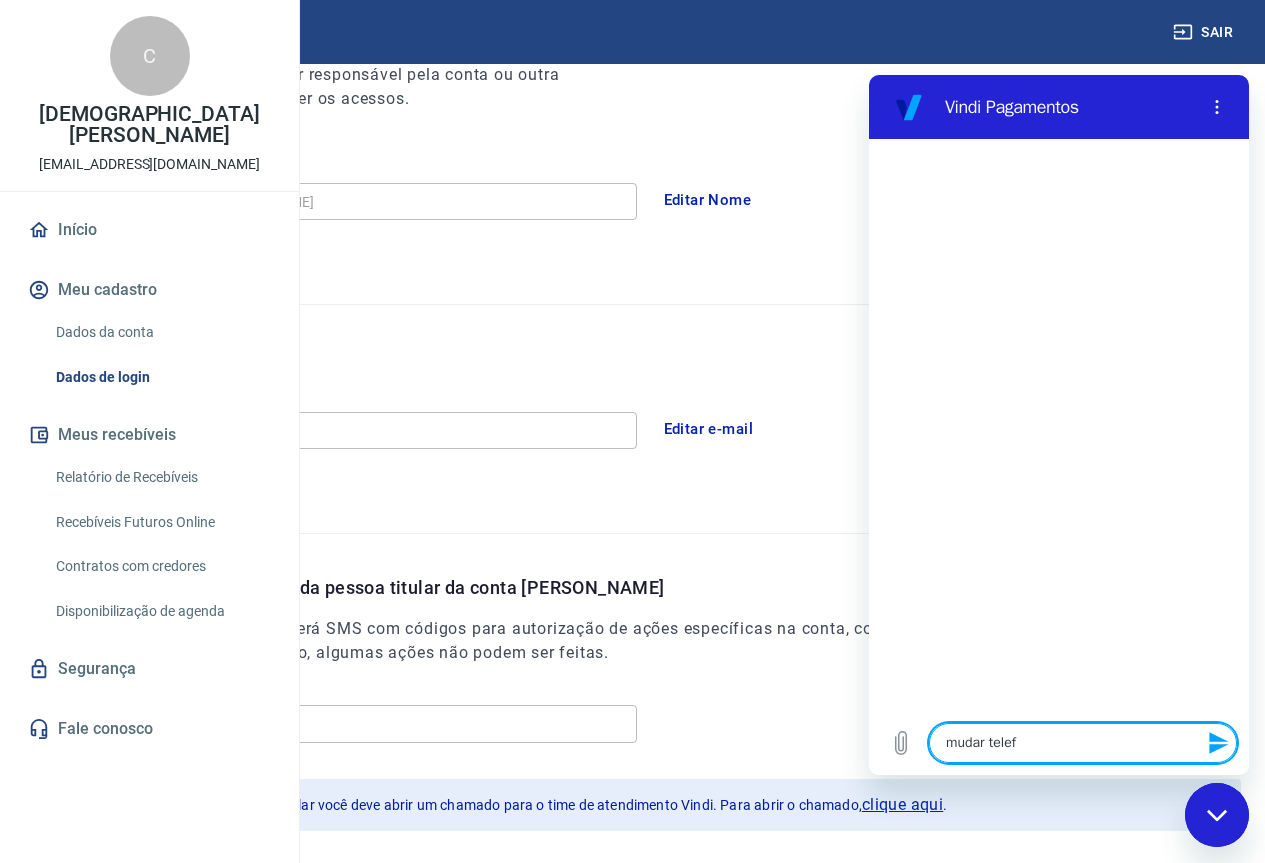 type on "mudar telefo" 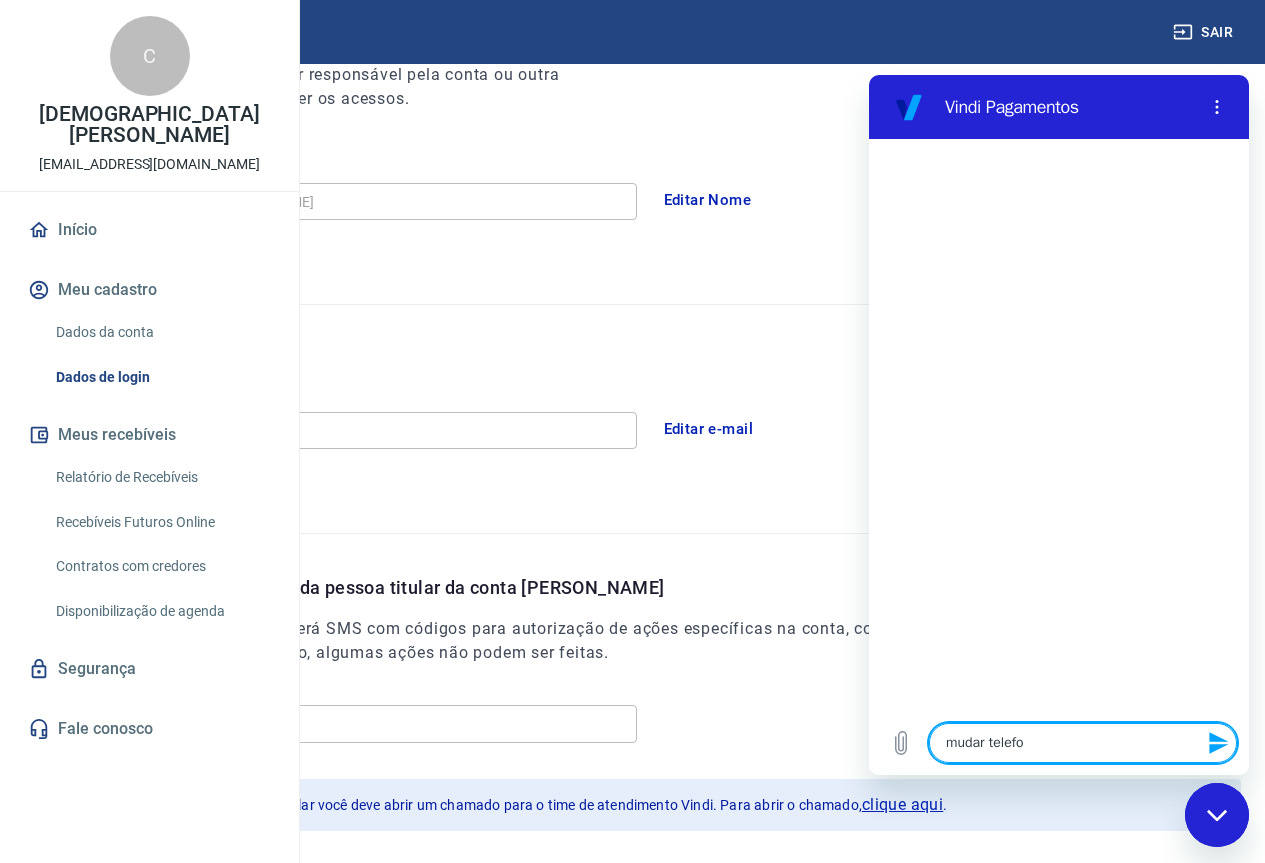 type on "x" 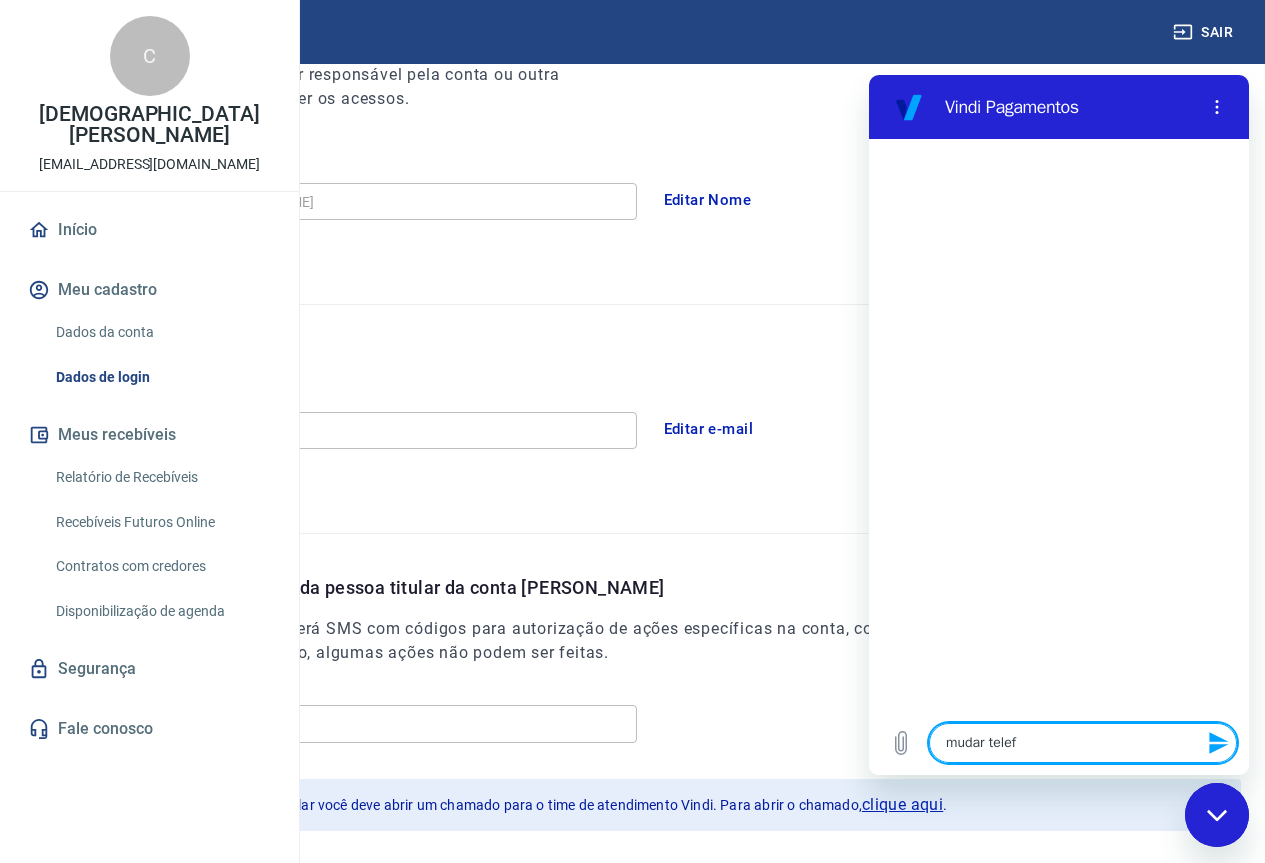 type on "mudar tele" 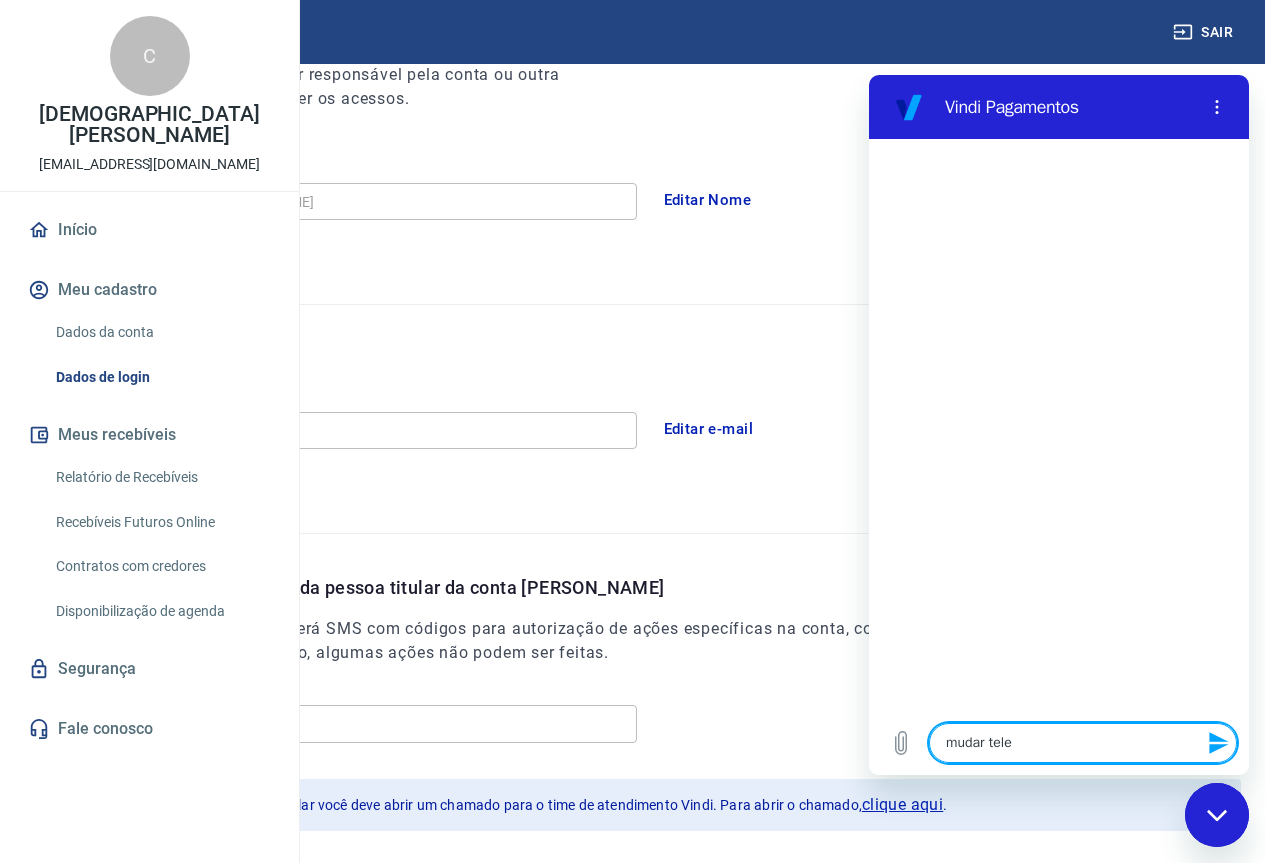 type on "mudar tel" 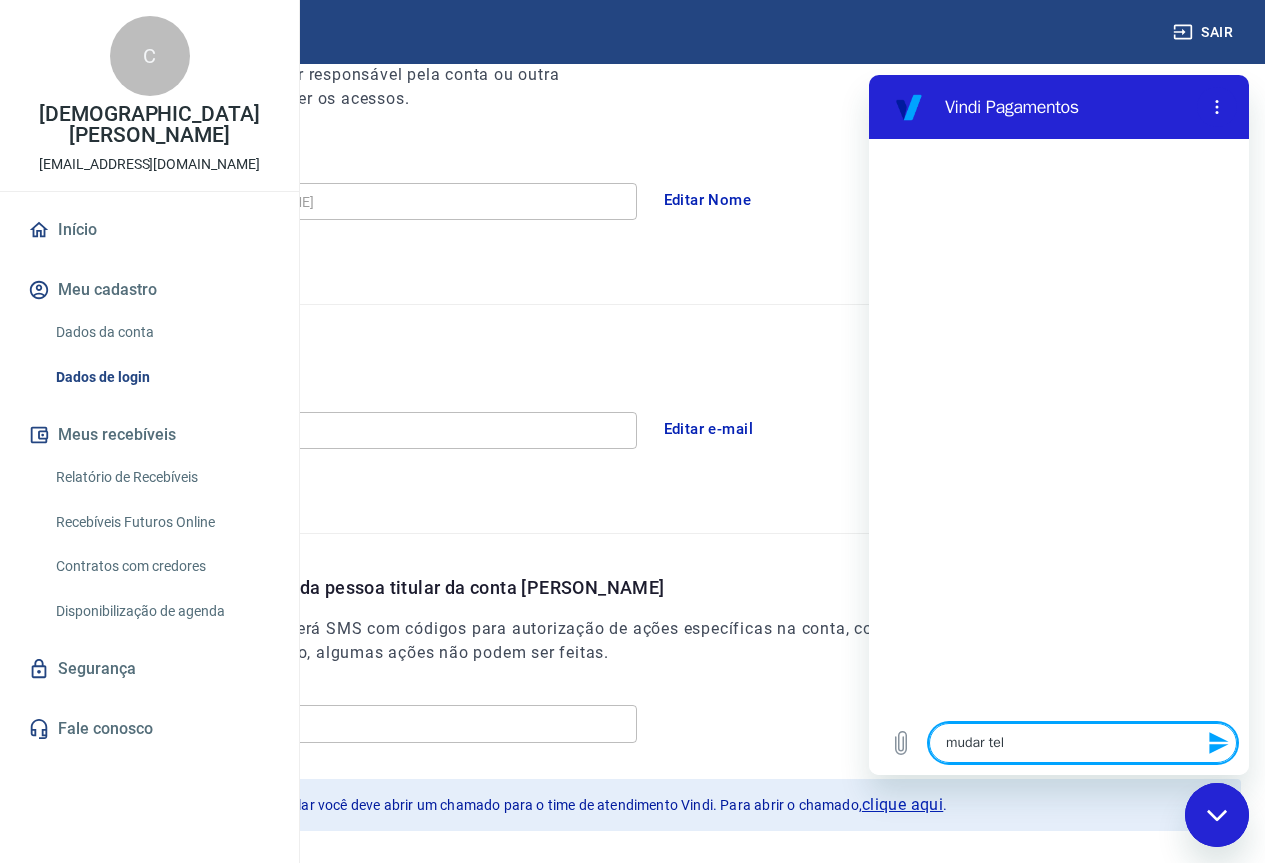 type on "mudar te" 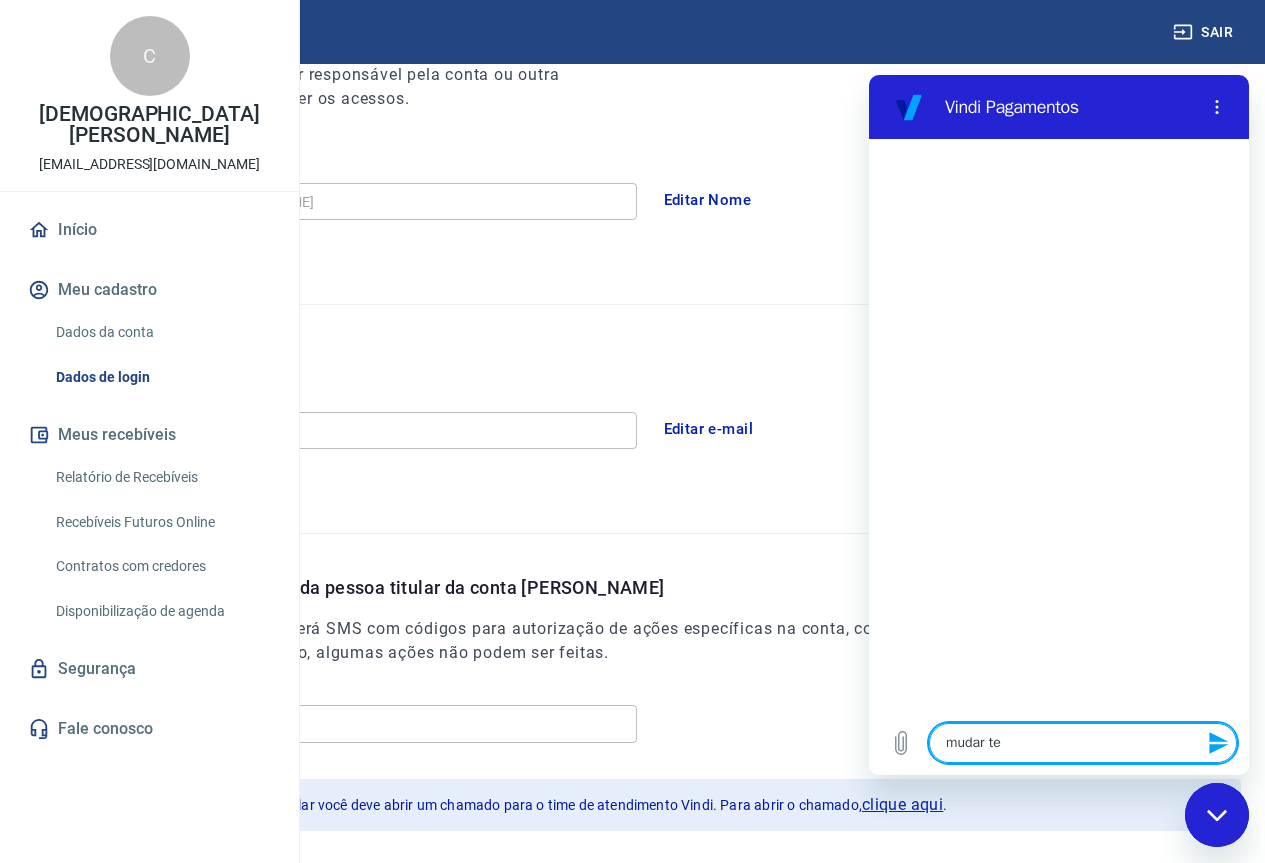 type on "mudar t" 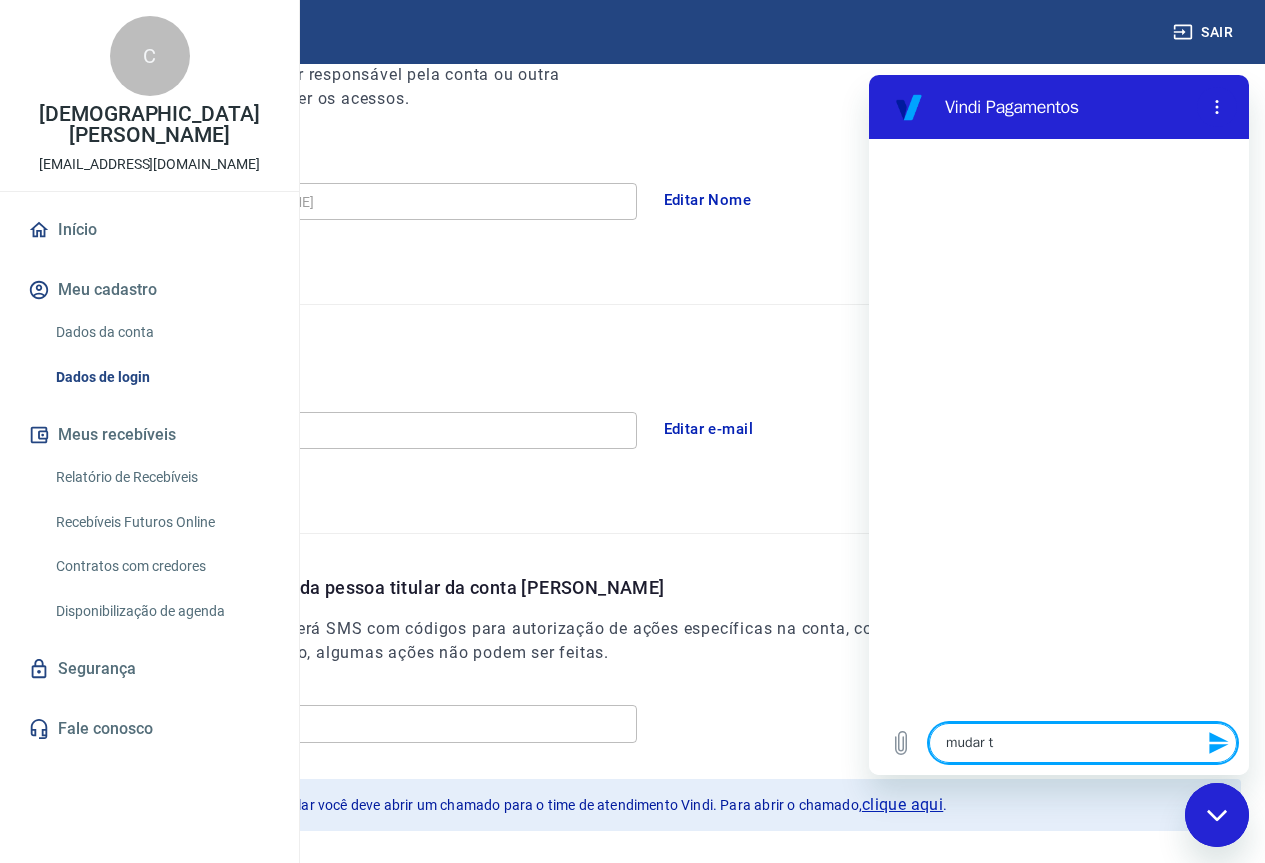 type on "mudar" 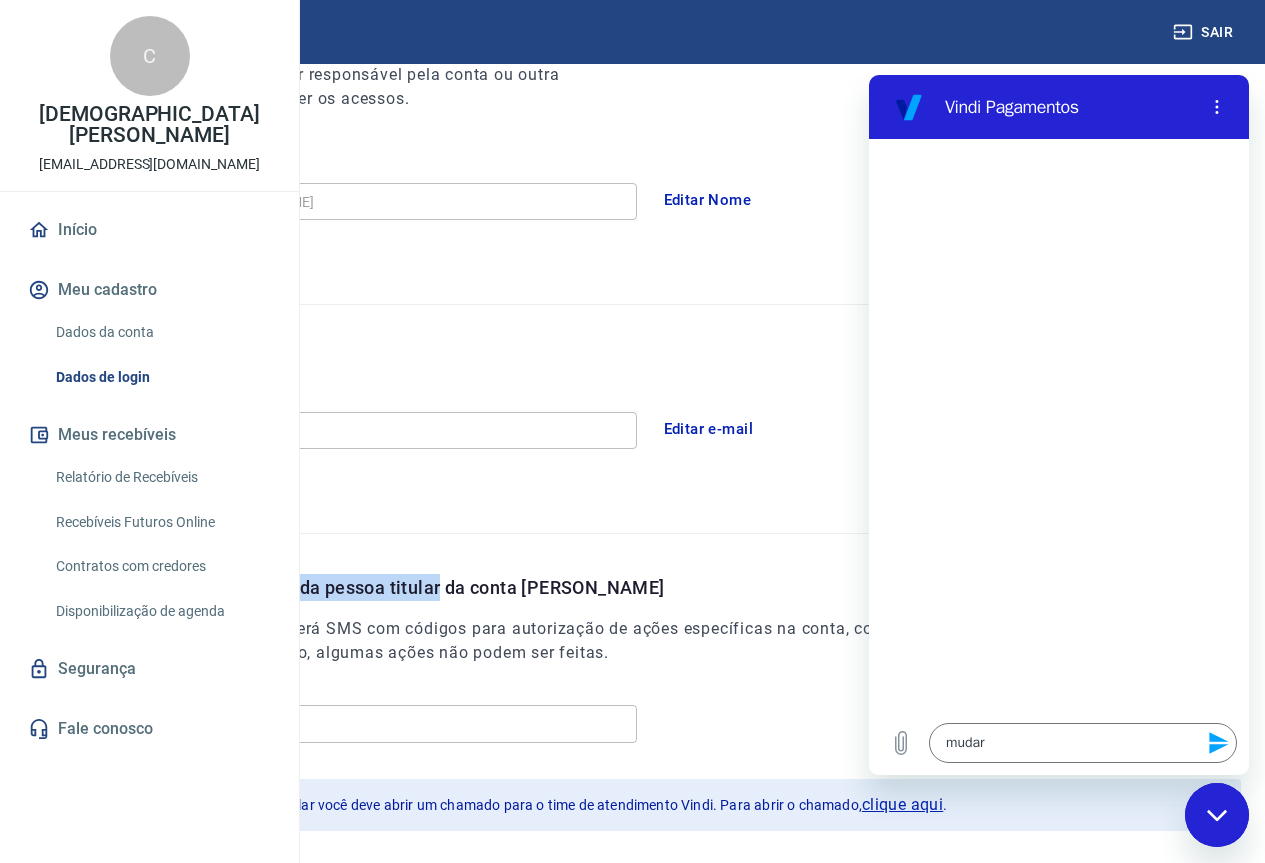 drag, startPoint x: 437, startPoint y: 588, endPoint x: 730, endPoint y: 588, distance: 293 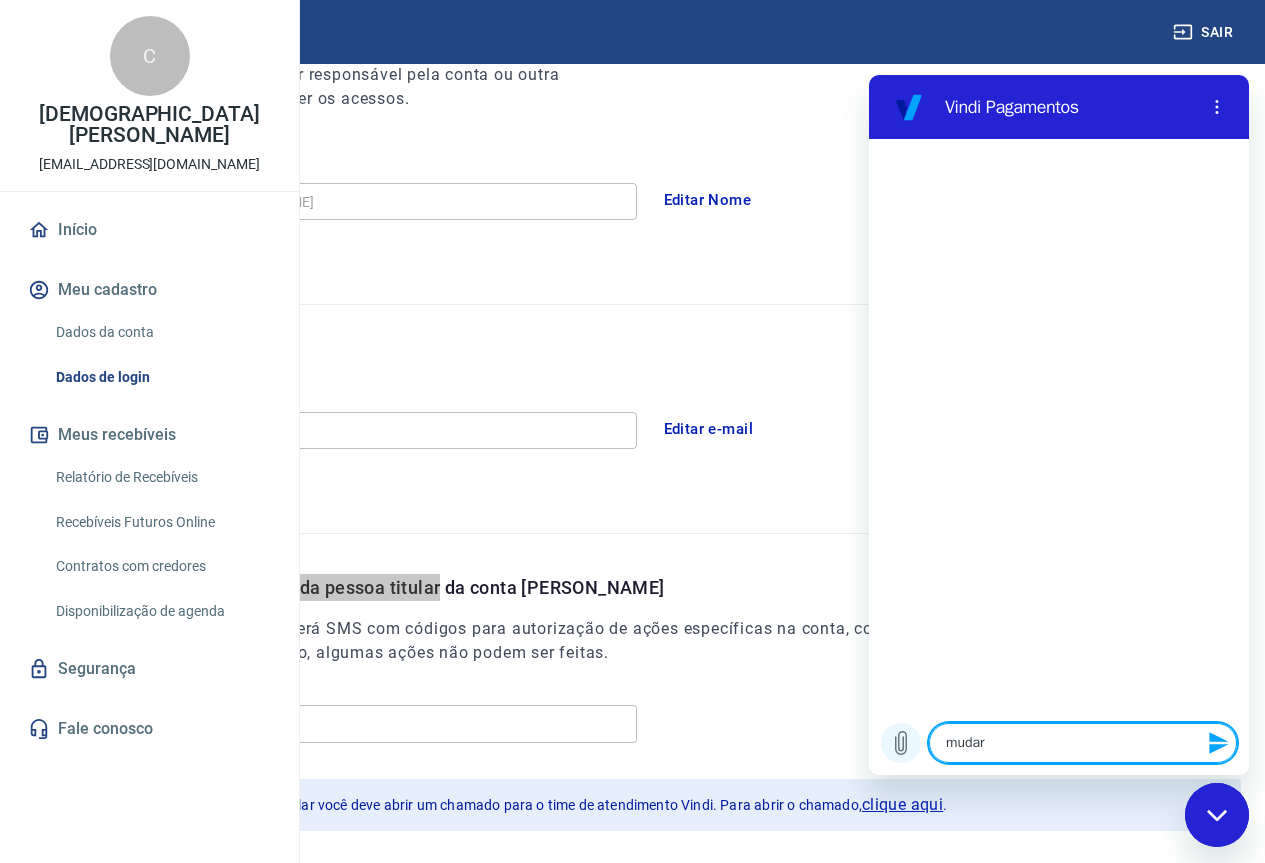 drag, startPoint x: 1010, startPoint y: 743, endPoint x: 895, endPoint y: 746, distance: 115.03912 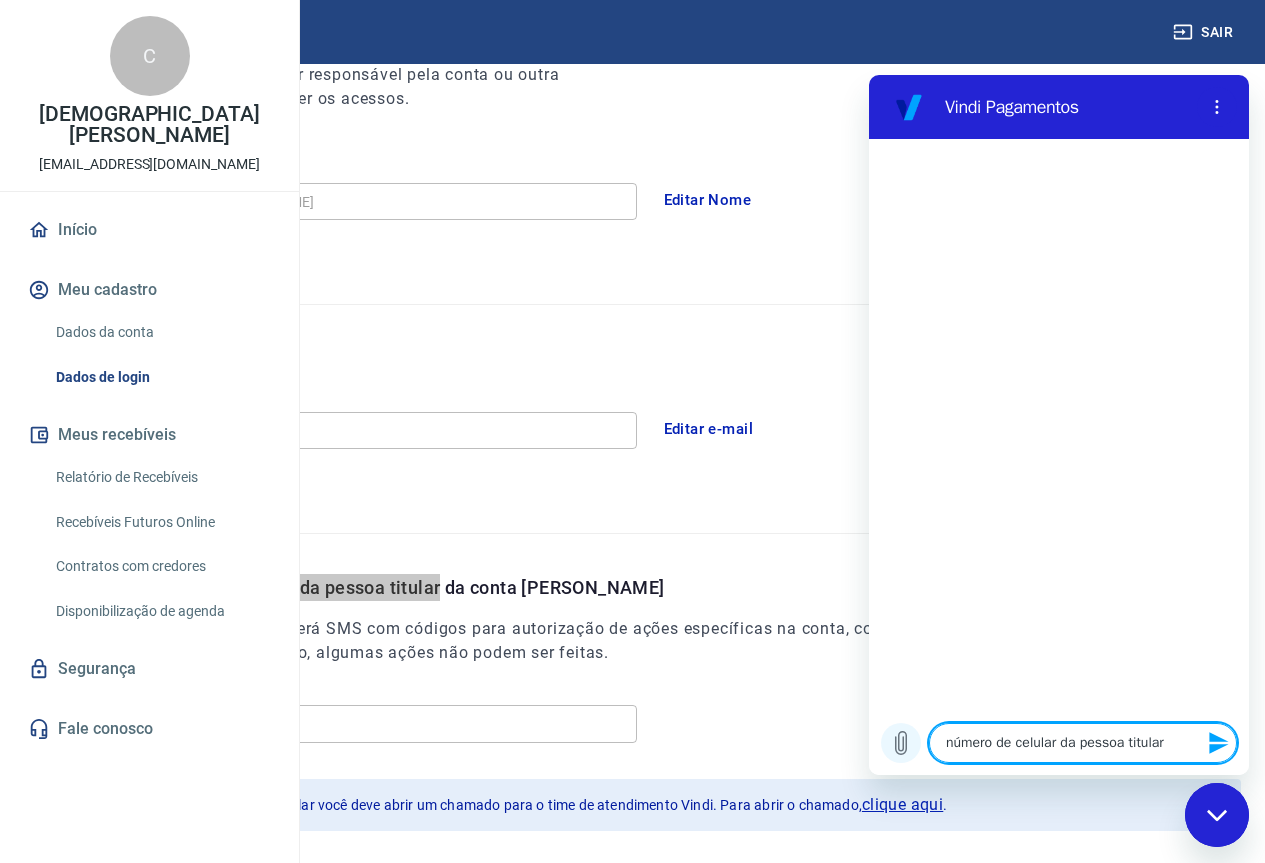 type on "x" 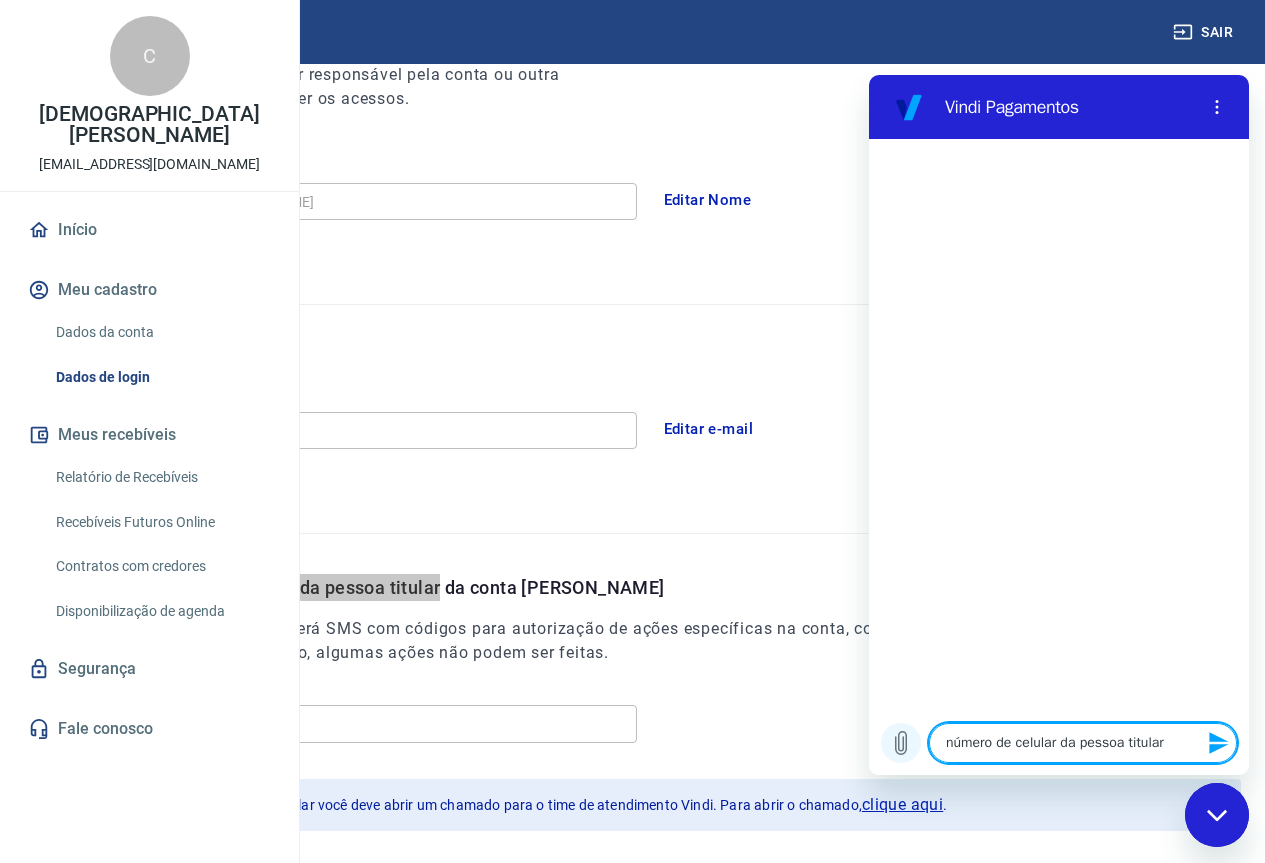 type 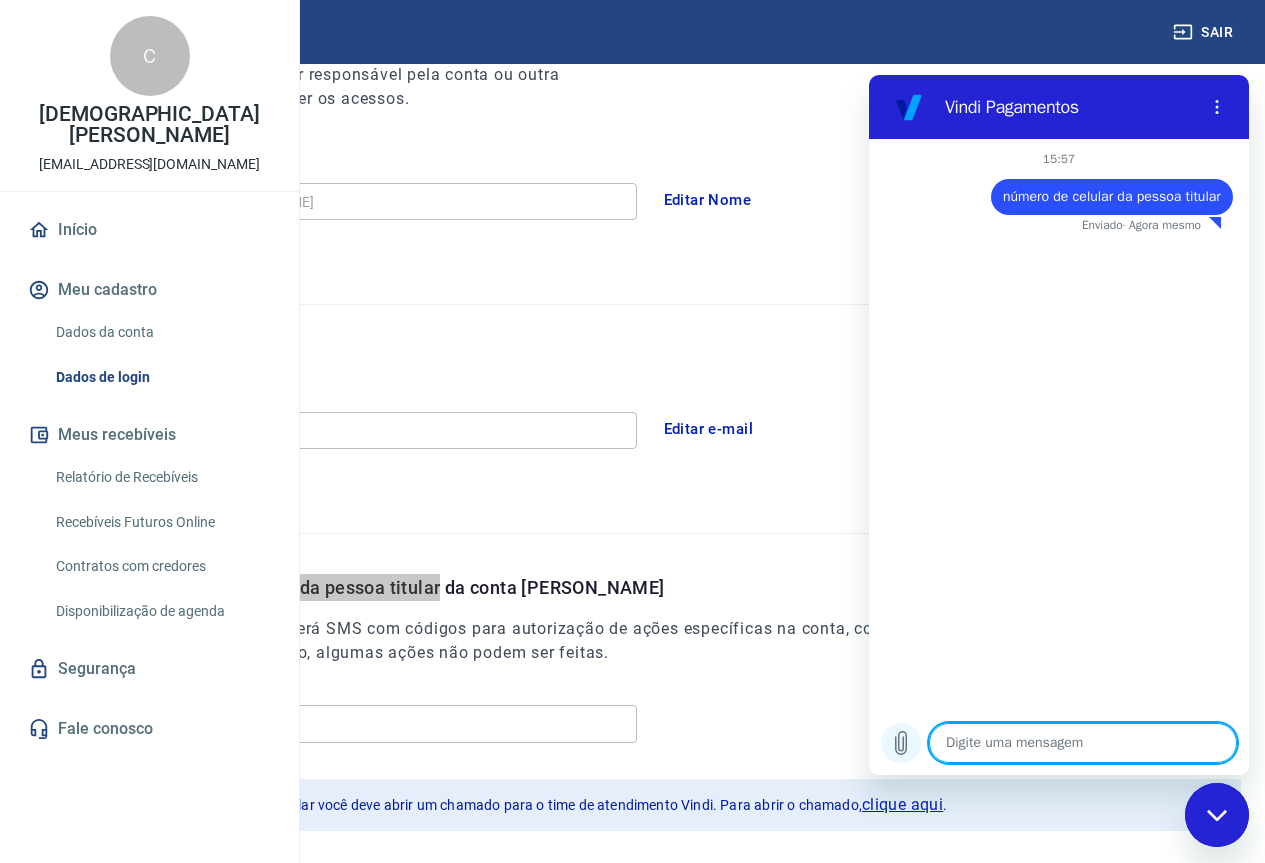 type on "x" 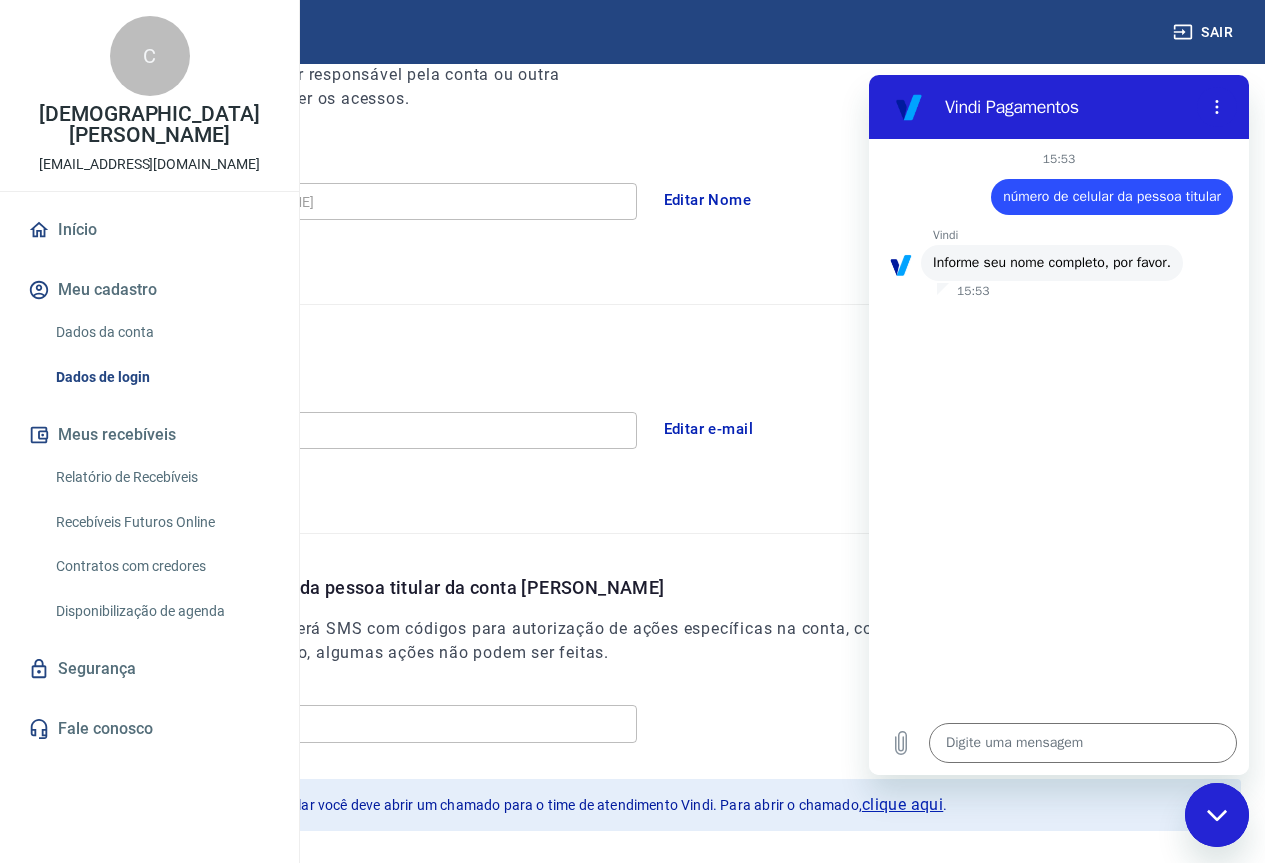 click on "Meu cadastro / Dados de login Dados de login Nome da pessoa usuária Quem acessa e faz movimentações na conta. Pode ser a mesma pessoa titular responsável pela conta ou outra pessoa com permissão para fazer os acessos. C Nome CRISTIANE DA SILVA ARAUJO Nome Editar Nome E-mail de acesso a conta E-mail araujo.cris2012@gmail.com E-mail Editar e-mail Cadastre o número de celular da pessoa titular da conta Vindi É o número de celular que receberá SMS com códigos para autorização de ações específicas na conta, como edição de alguns dados de cadastro. Sem este número de celular verificado, algumas ações não podem ser feitas. Celular (11) 96117-0105 Celular Para editar este número de celular você deve abrir um chamado para o time de atendimento Vindi. Para abrir o chamado,  clique aqui ." at bounding box center (632, 321) 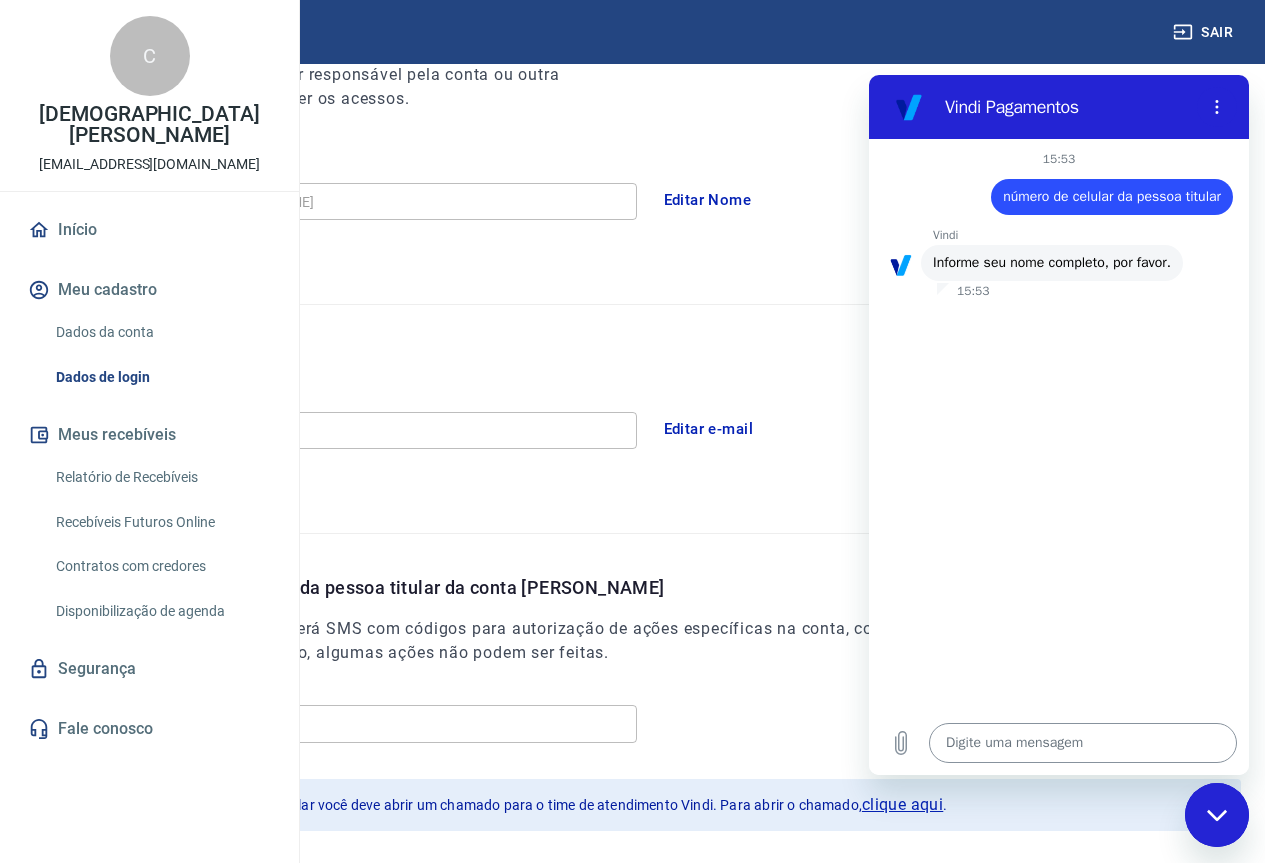 click at bounding box center (1083, 743) 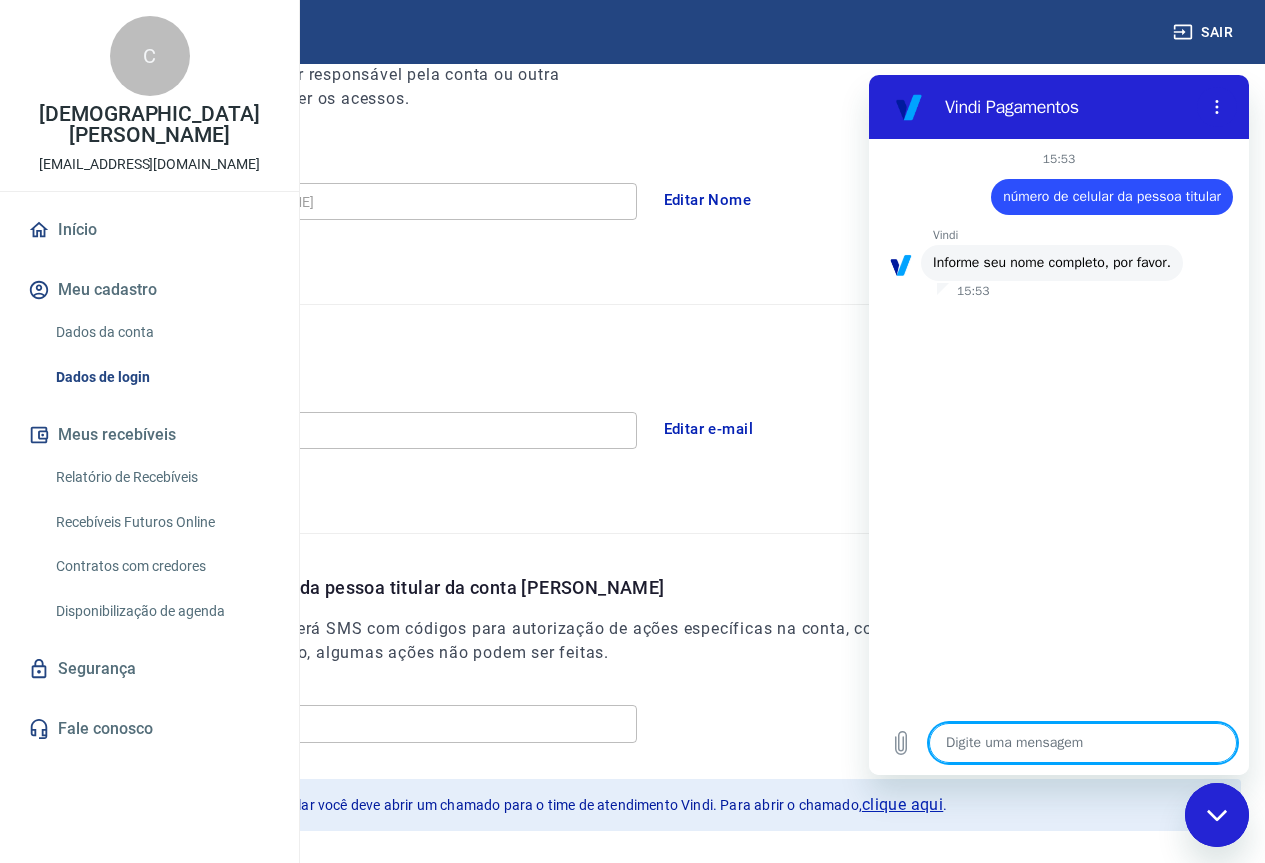 paste on "[DEMOGRAPHIC_DATA][PERSON_NAME] [PERSON_NAME]" 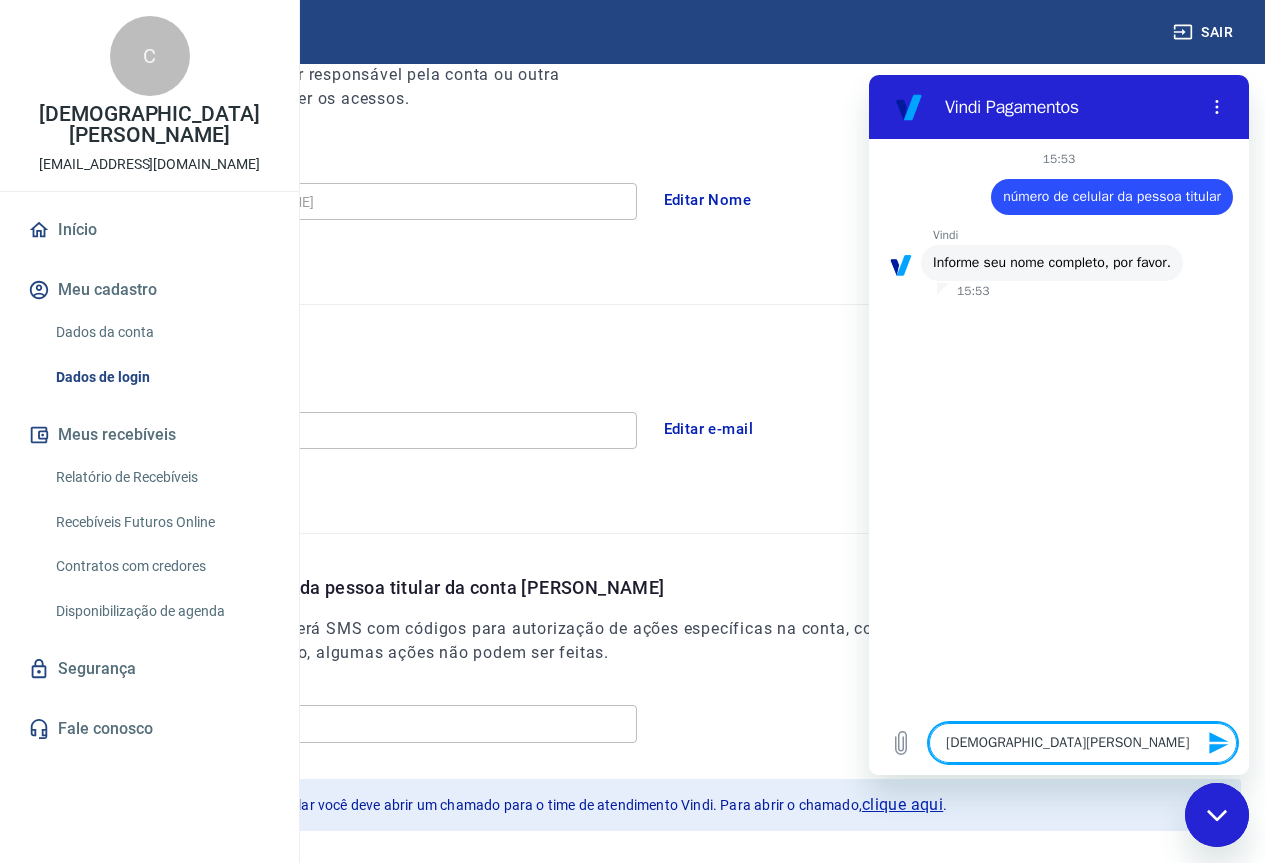 type 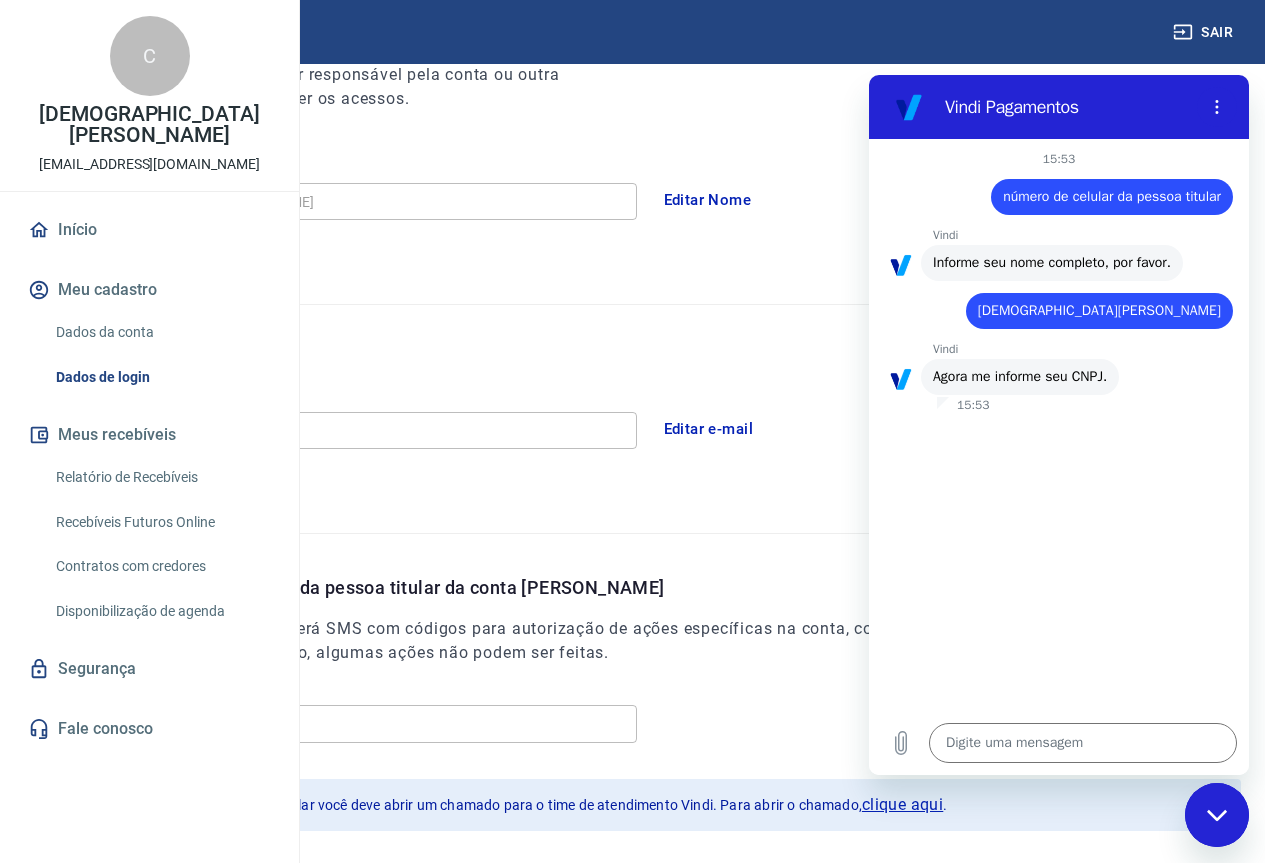 type on "x" 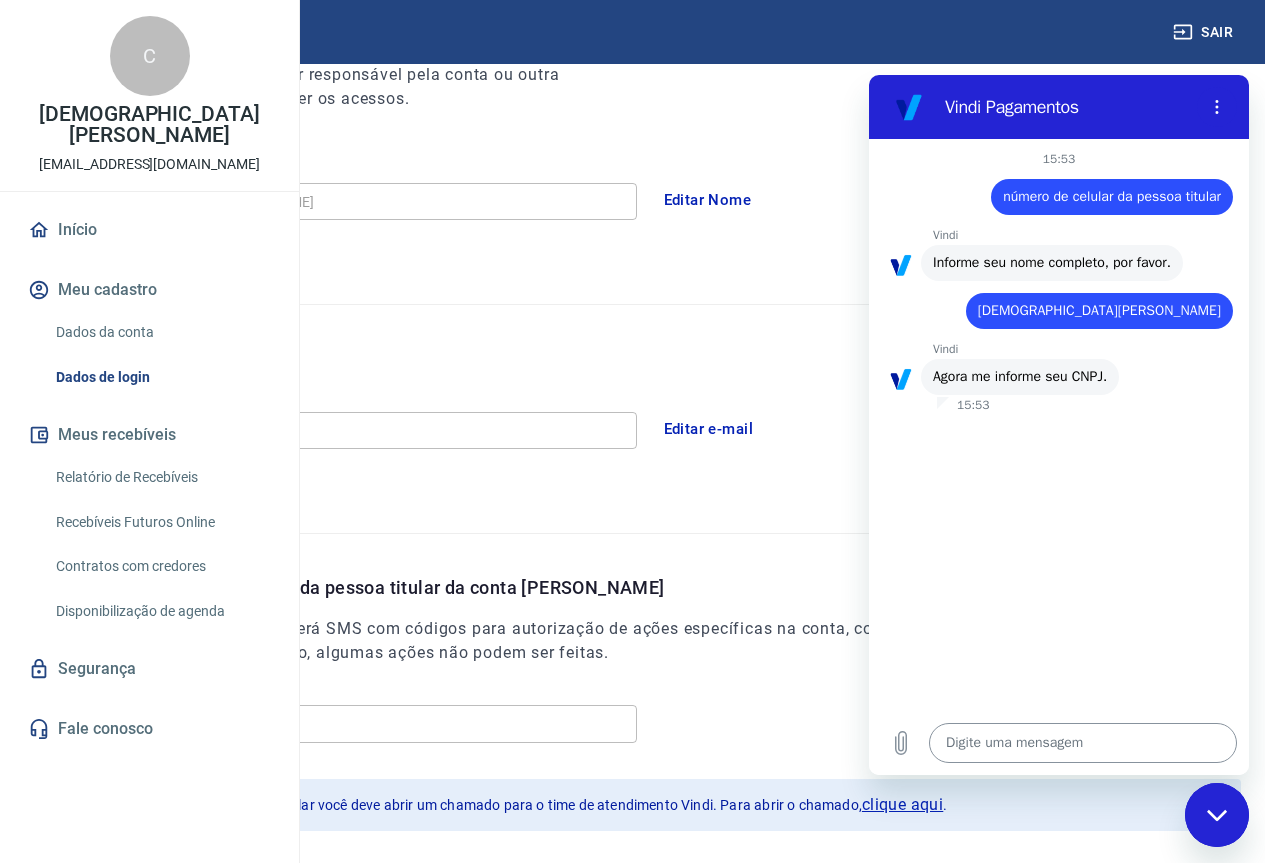 click at bounding box center [1083, 743] 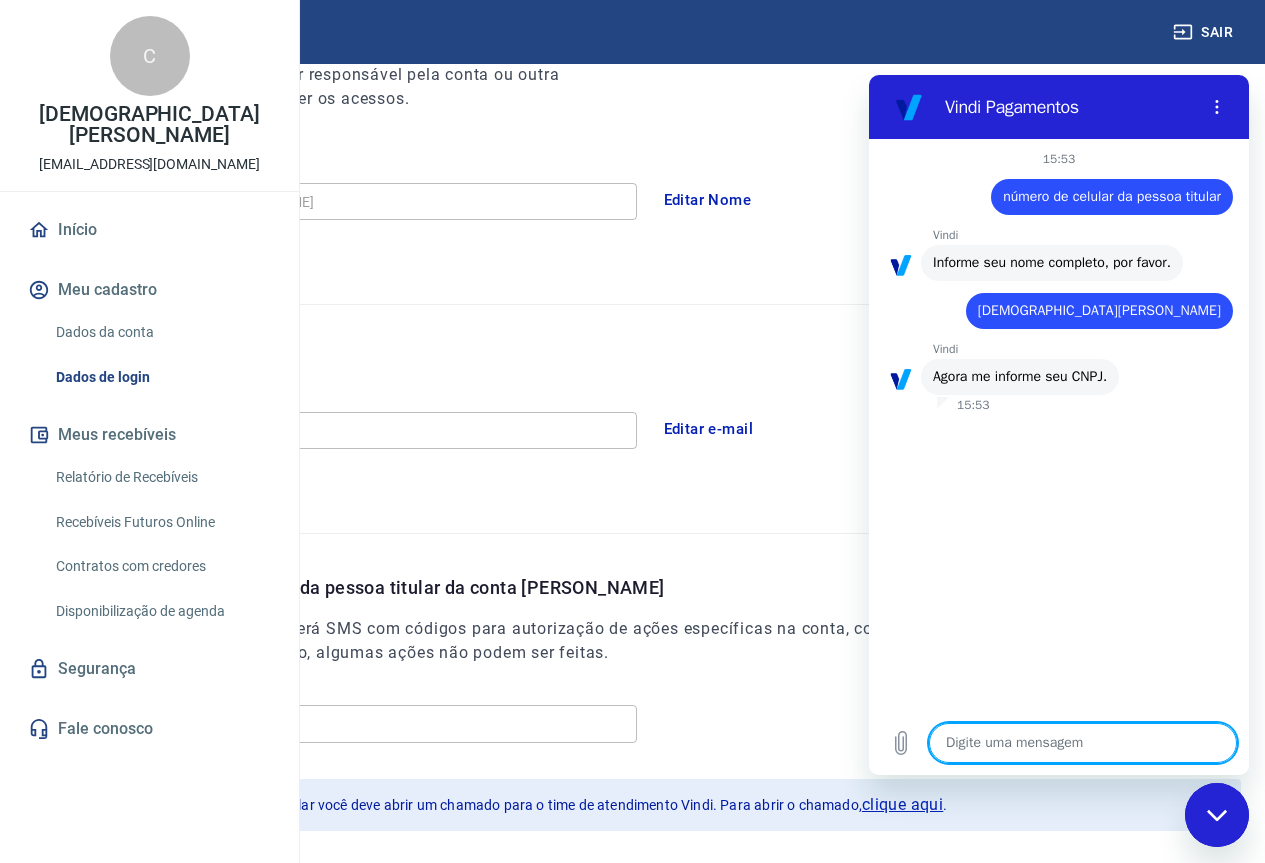 type on "3" 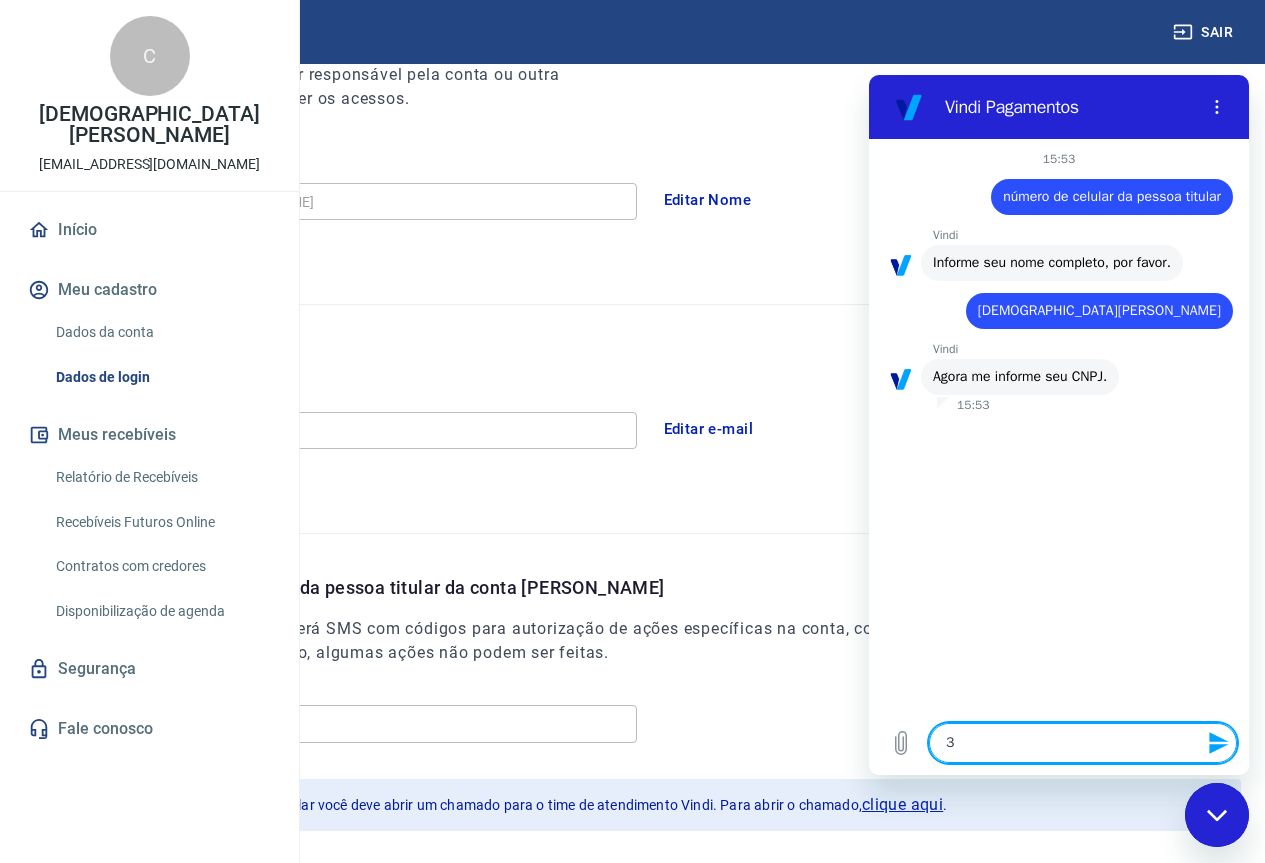 type on "32" 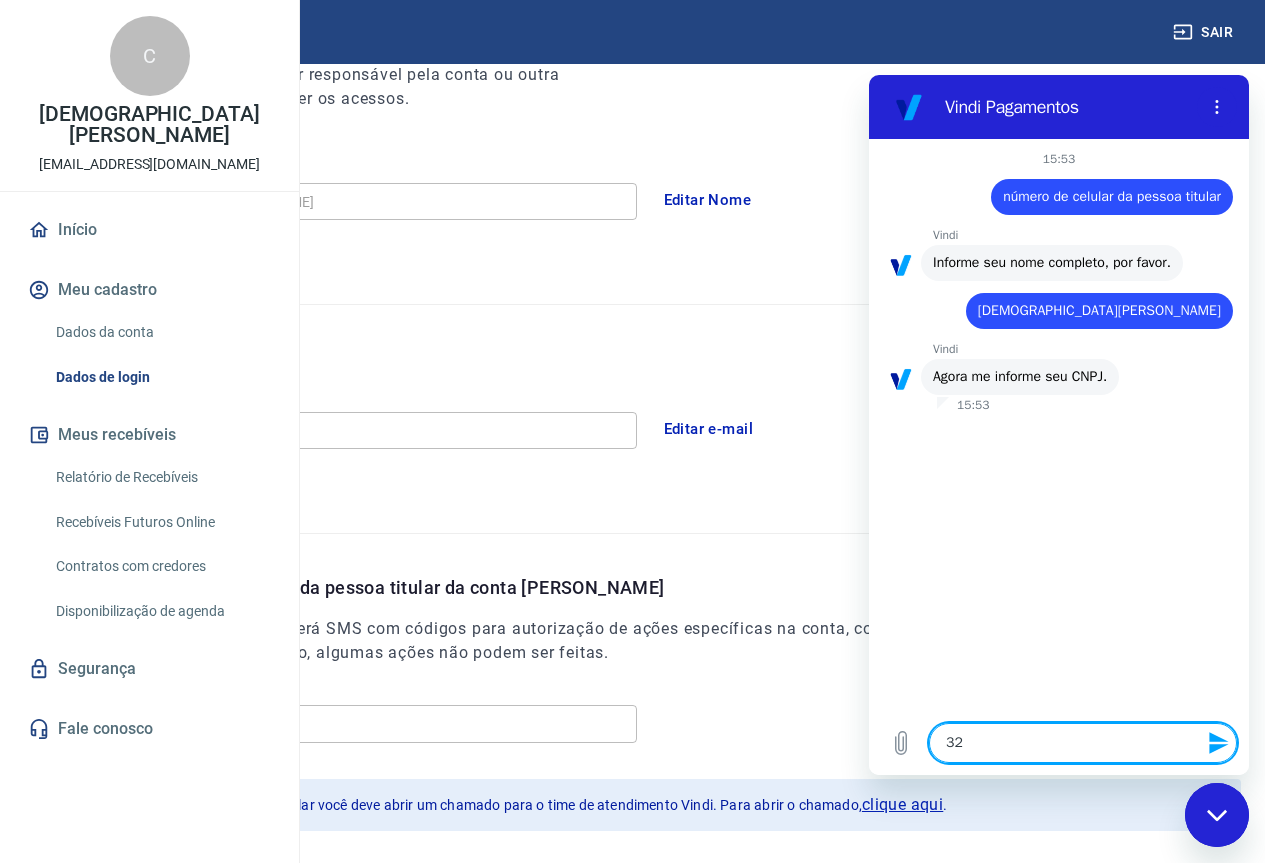 type on "326" 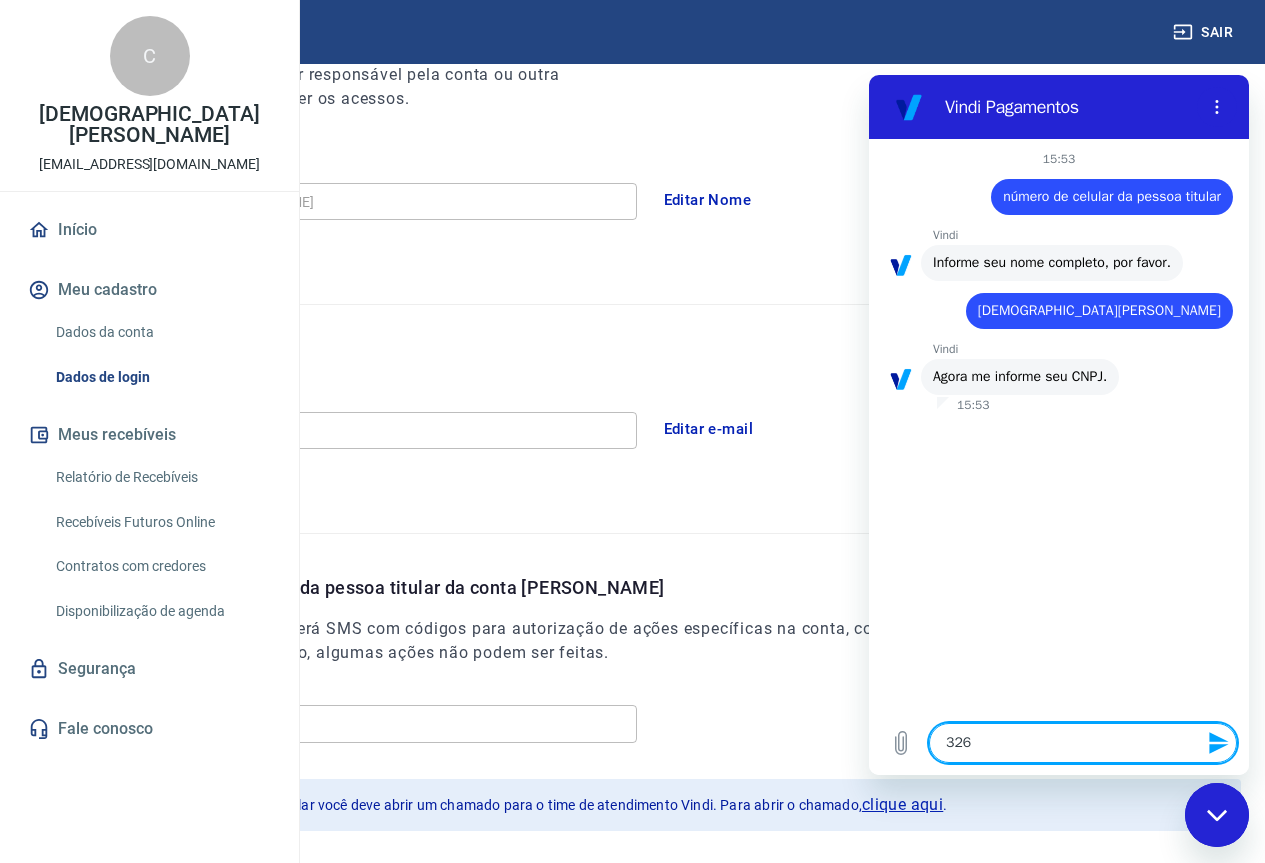 type on "3262" 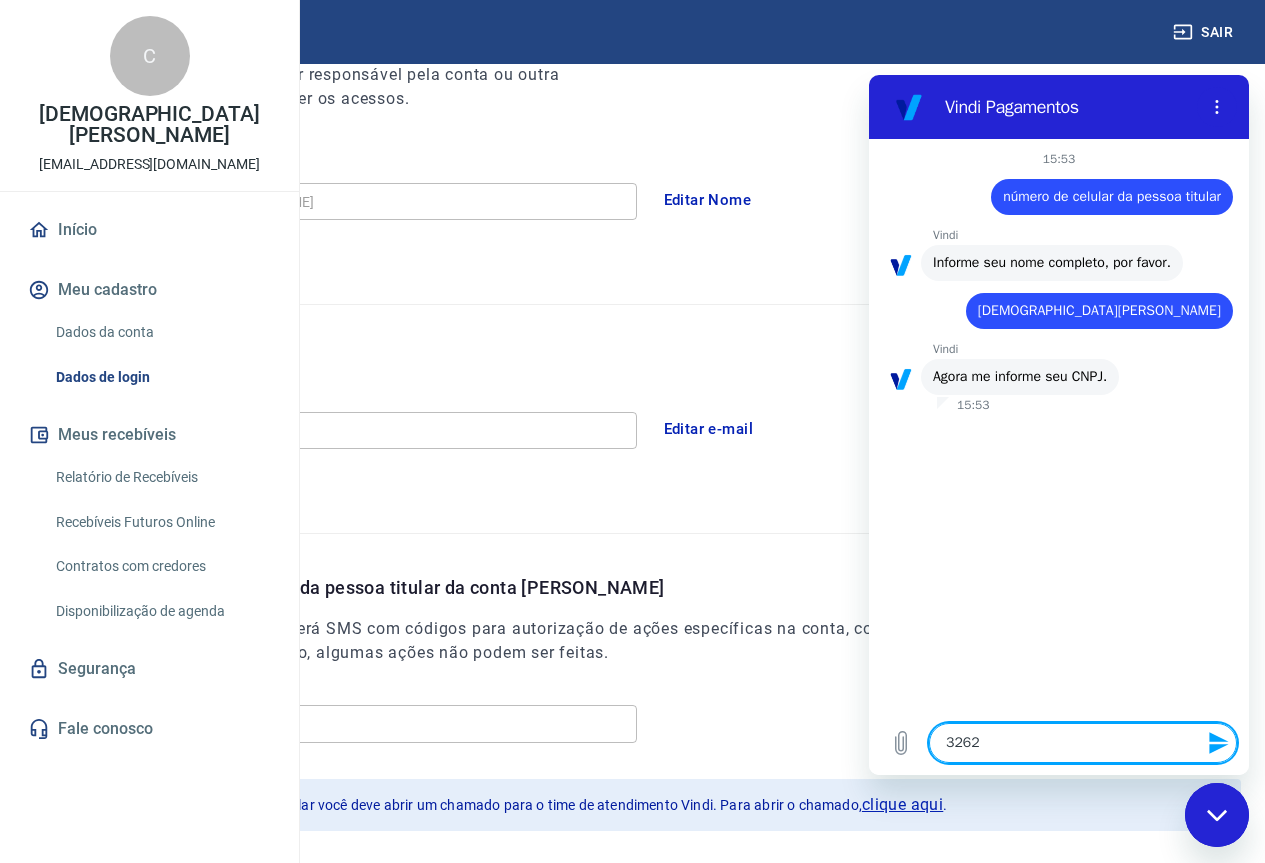 type on "32629" 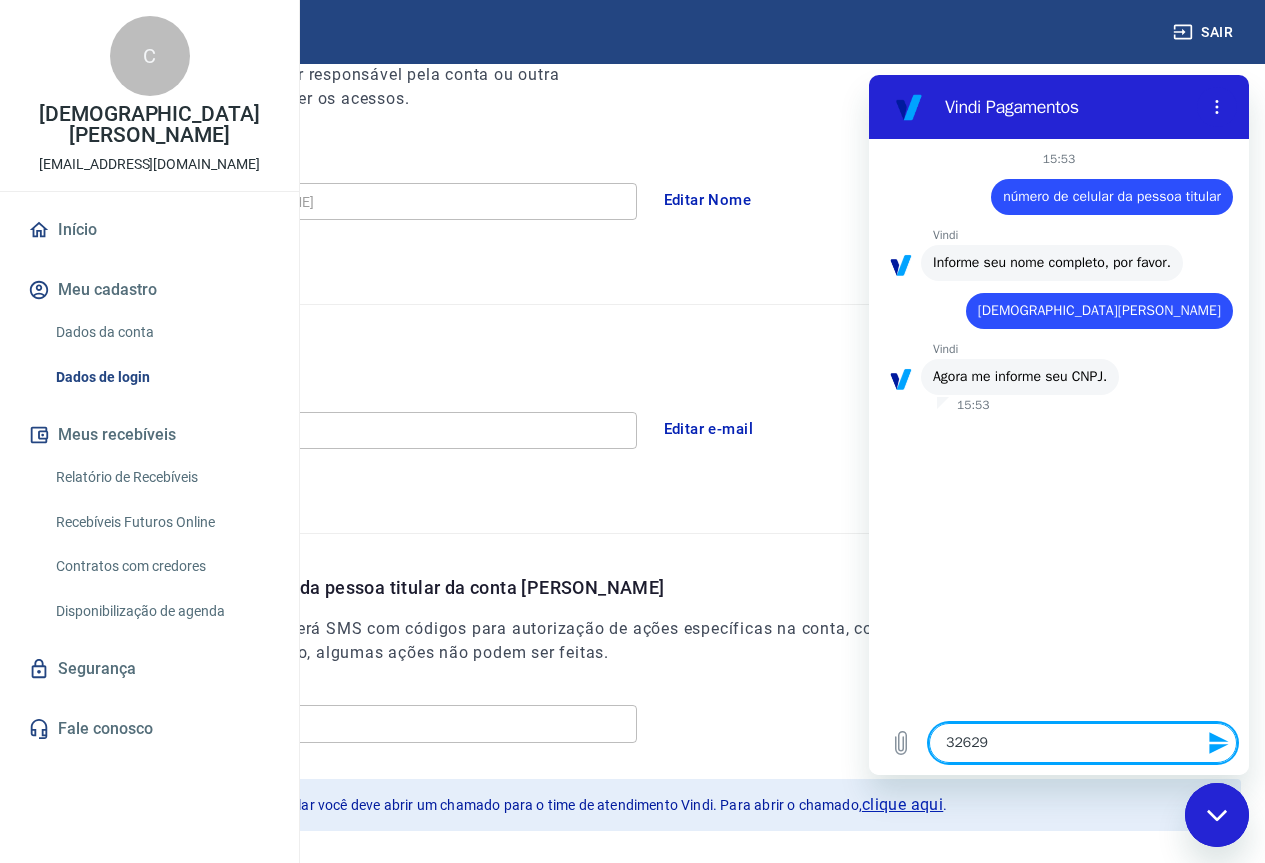 type on "326296" 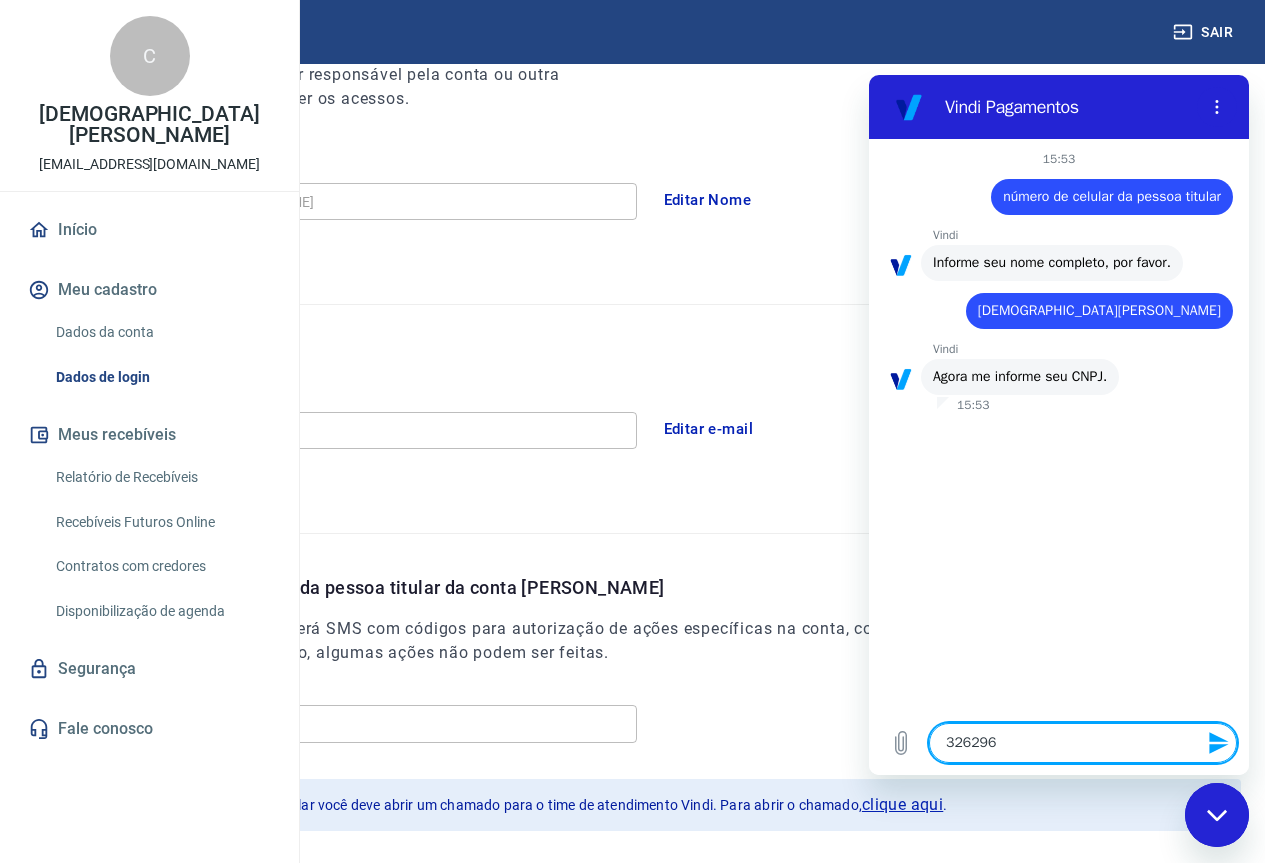 type on "3262962" 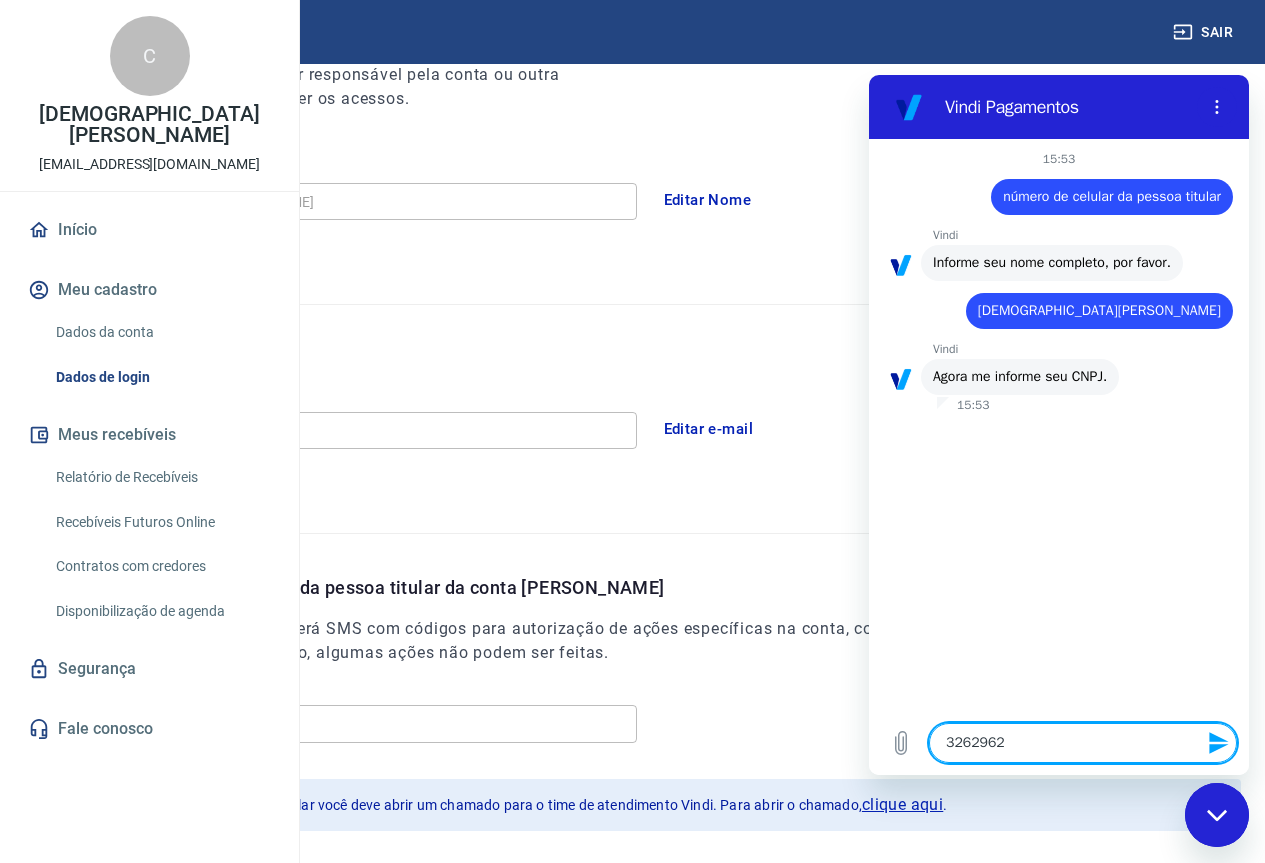 type on "32629626" 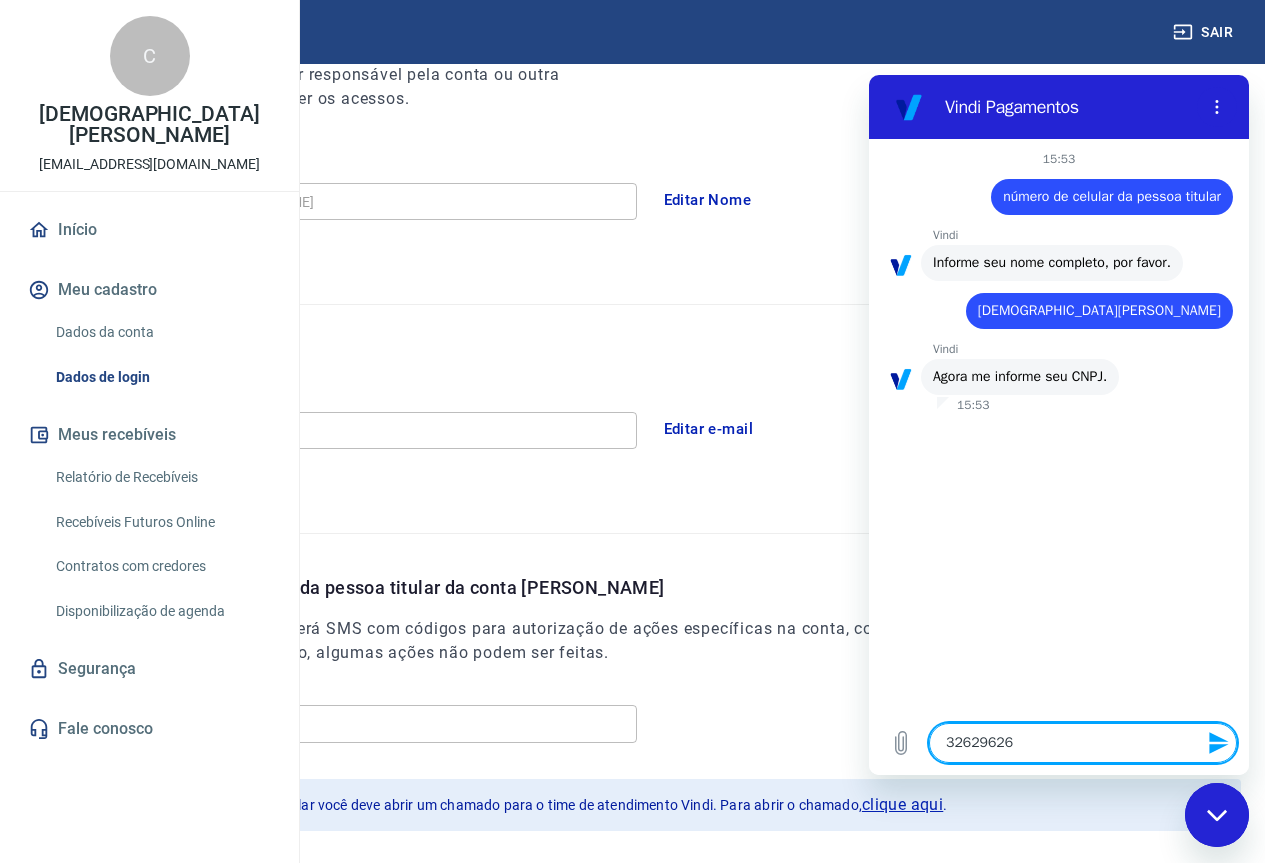 type on "326296260" 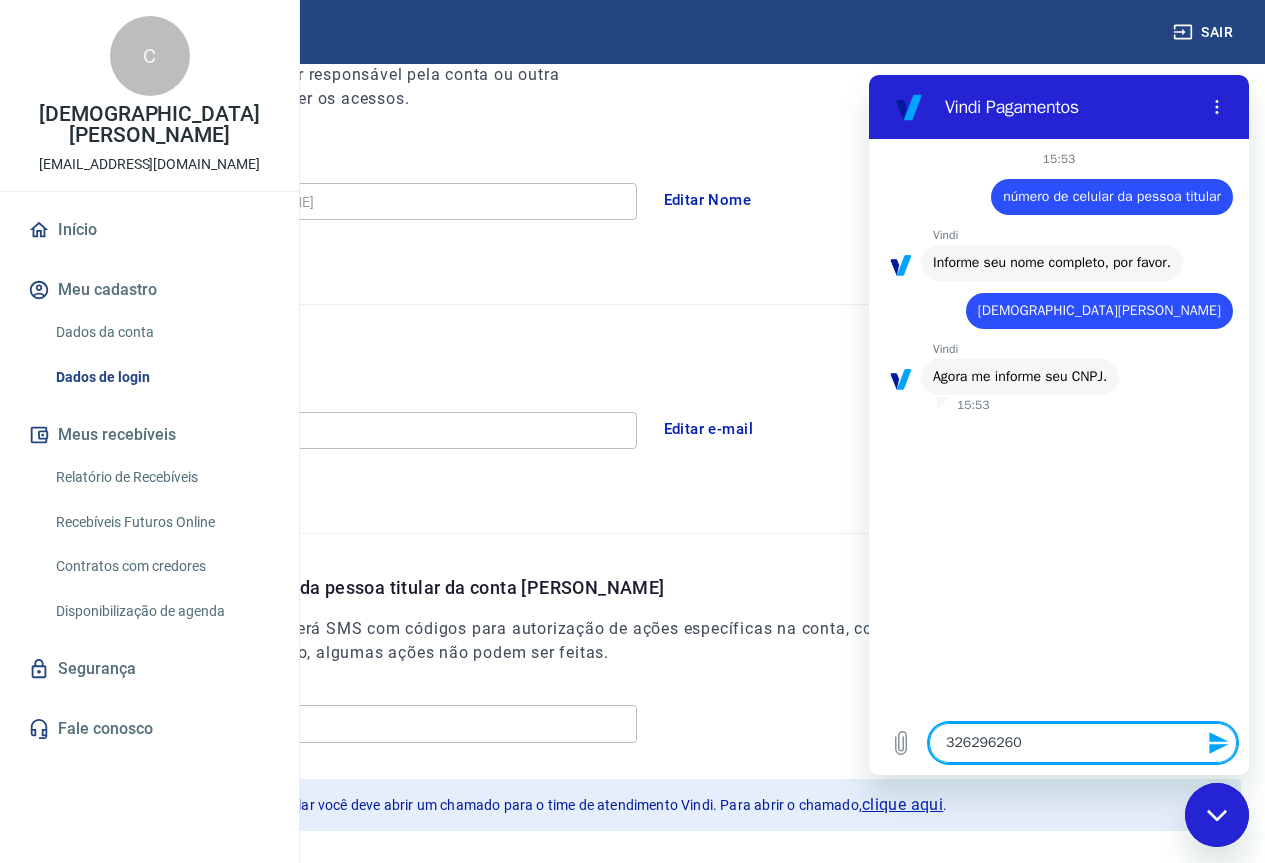 type on "3262962600" 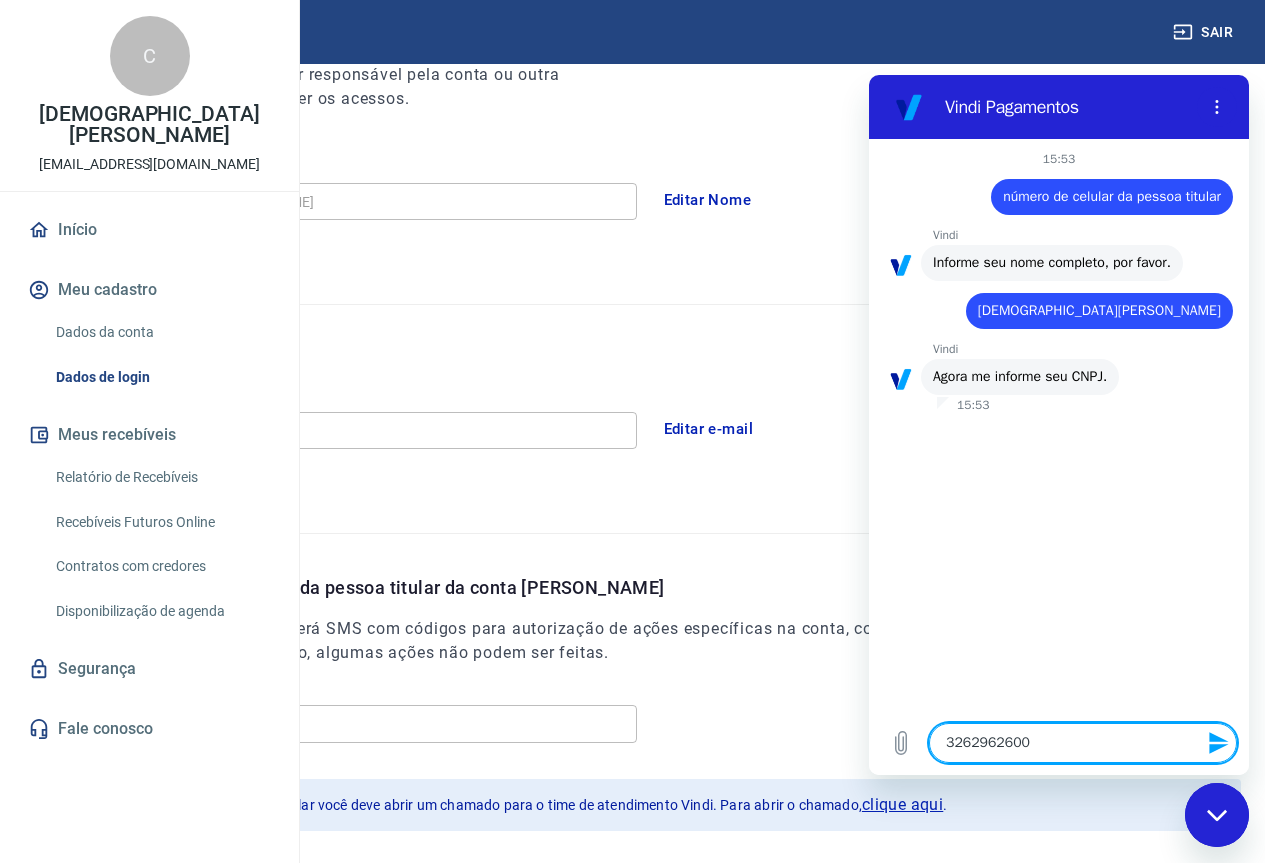 type on "32629626000" 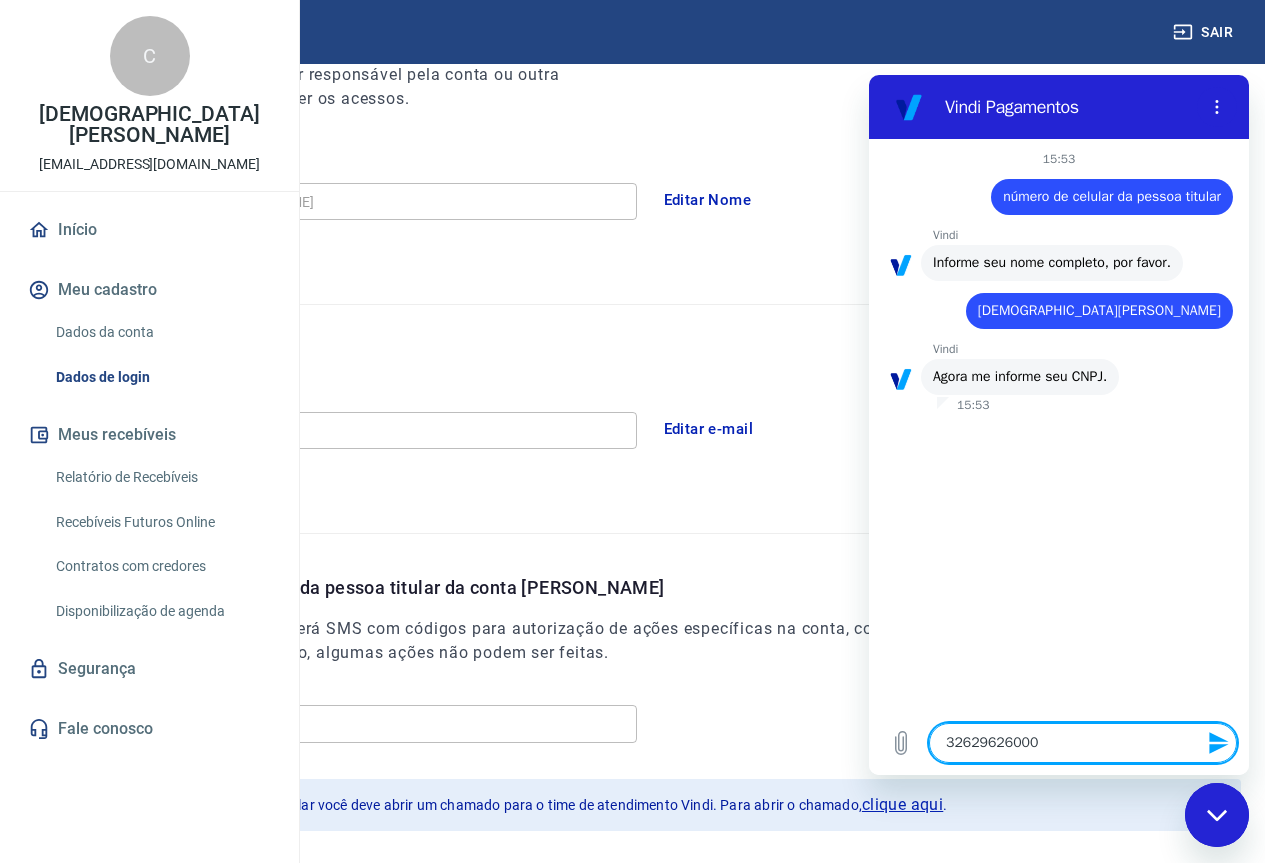type on "326296260001" 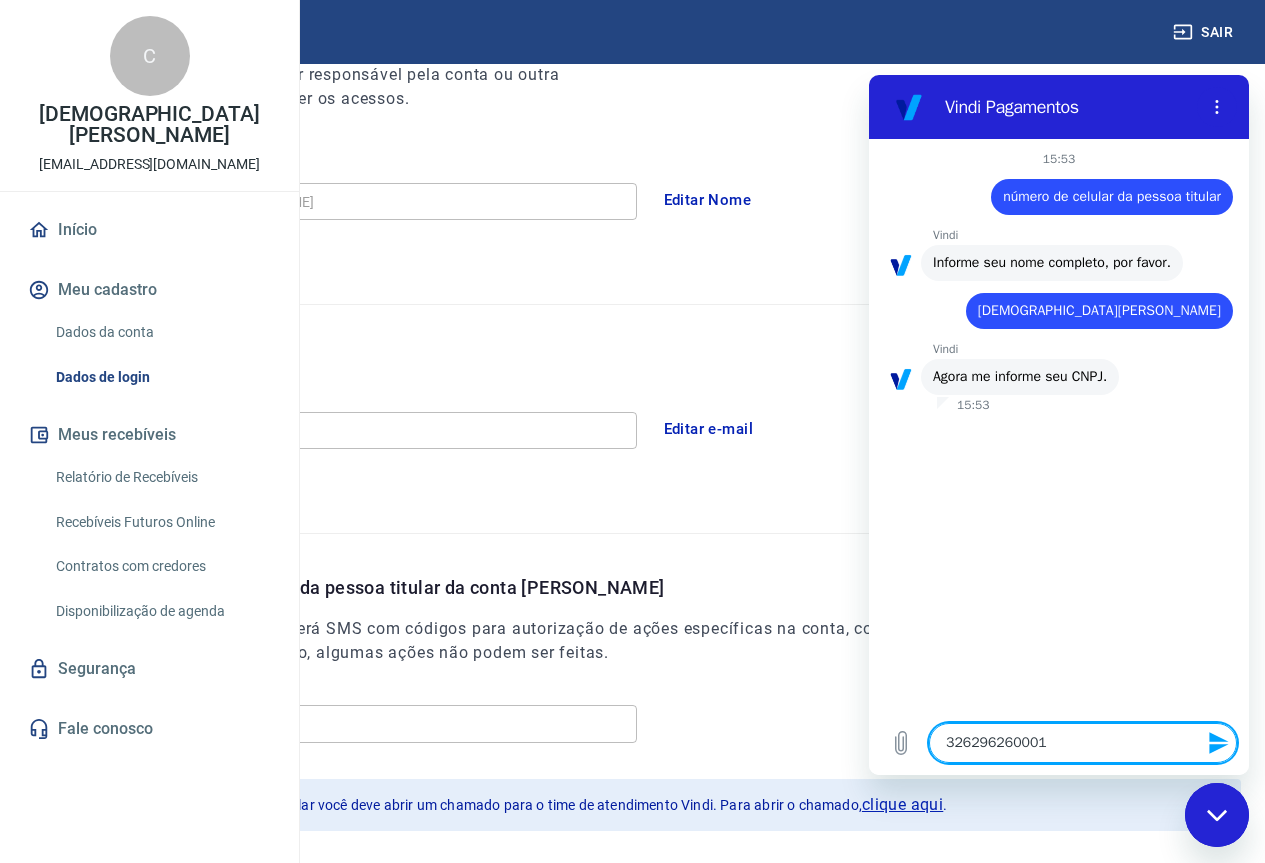 type on "3262962600015" 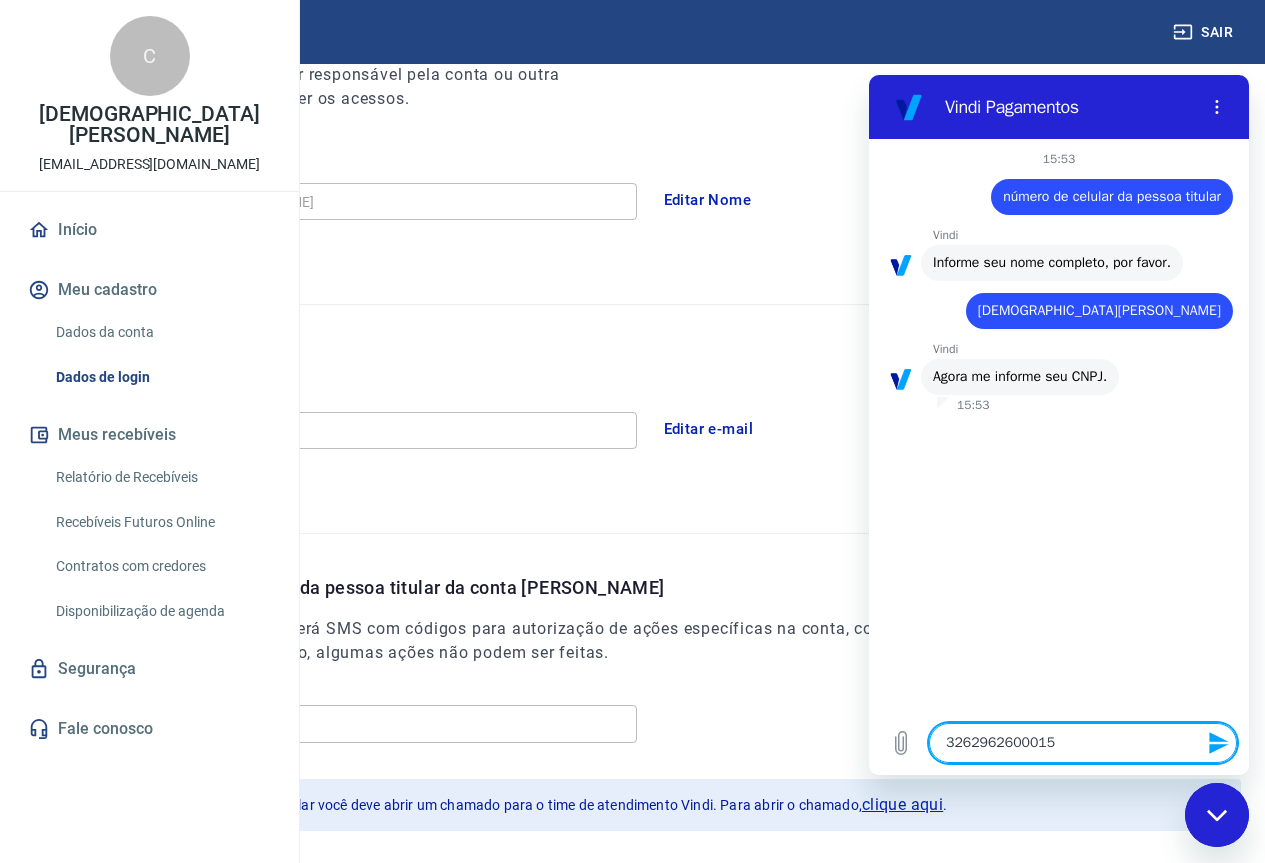 type on "32629626000158" 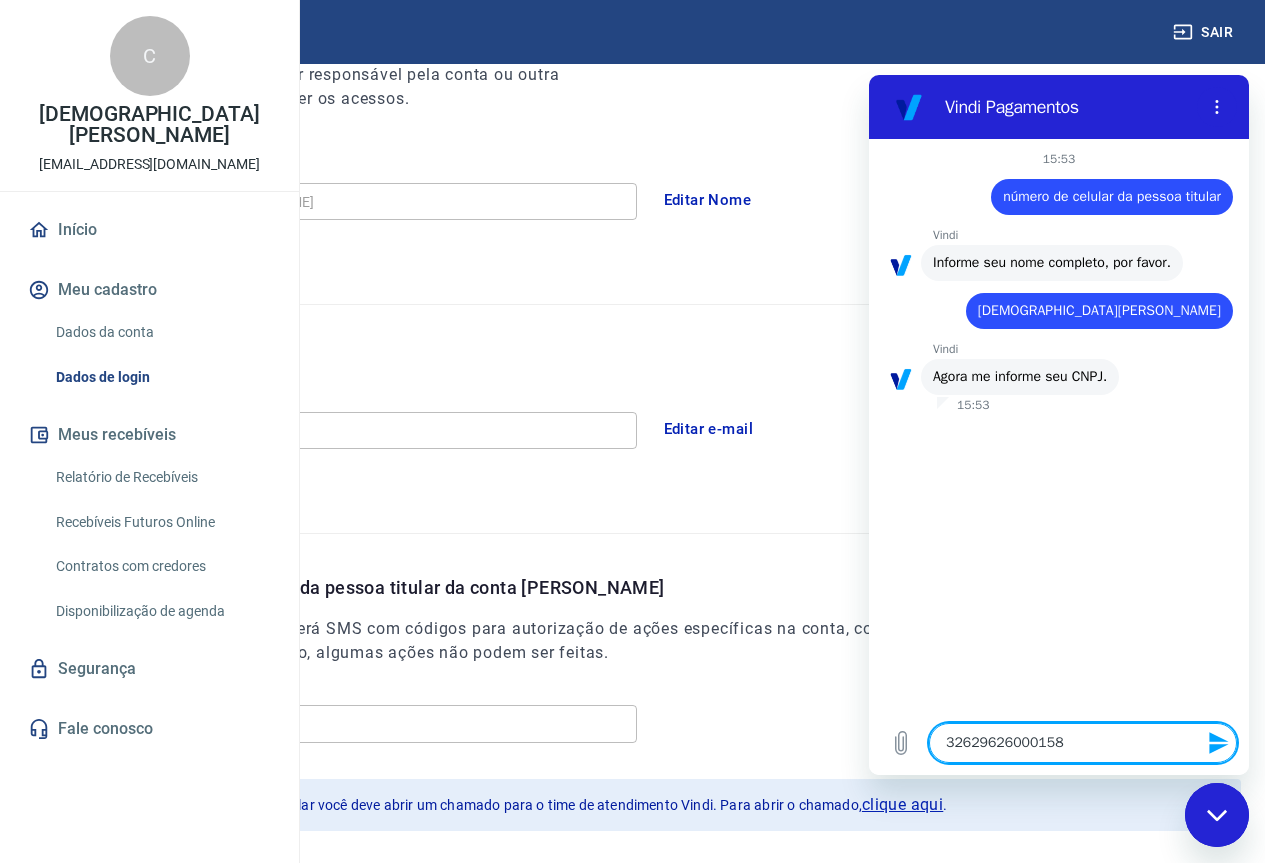 type 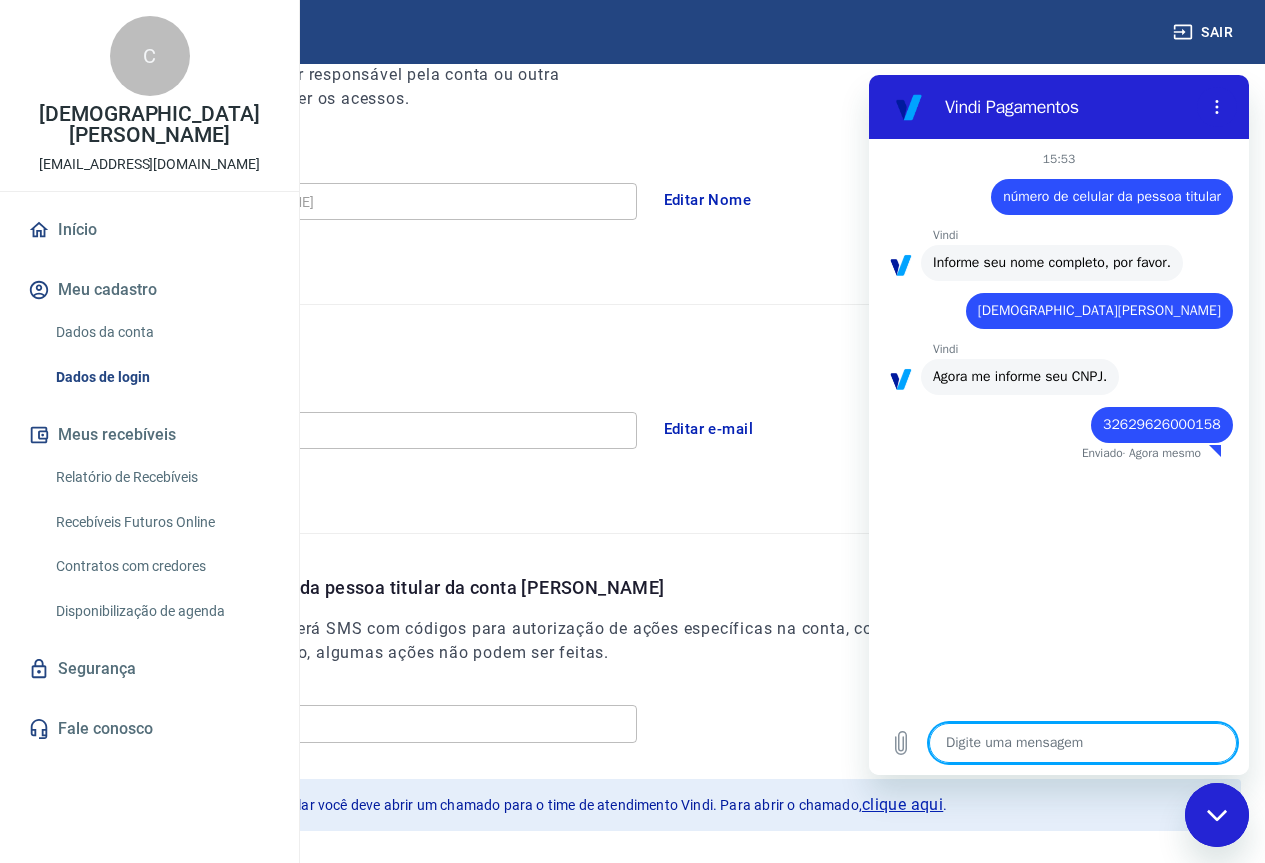 type on "x" 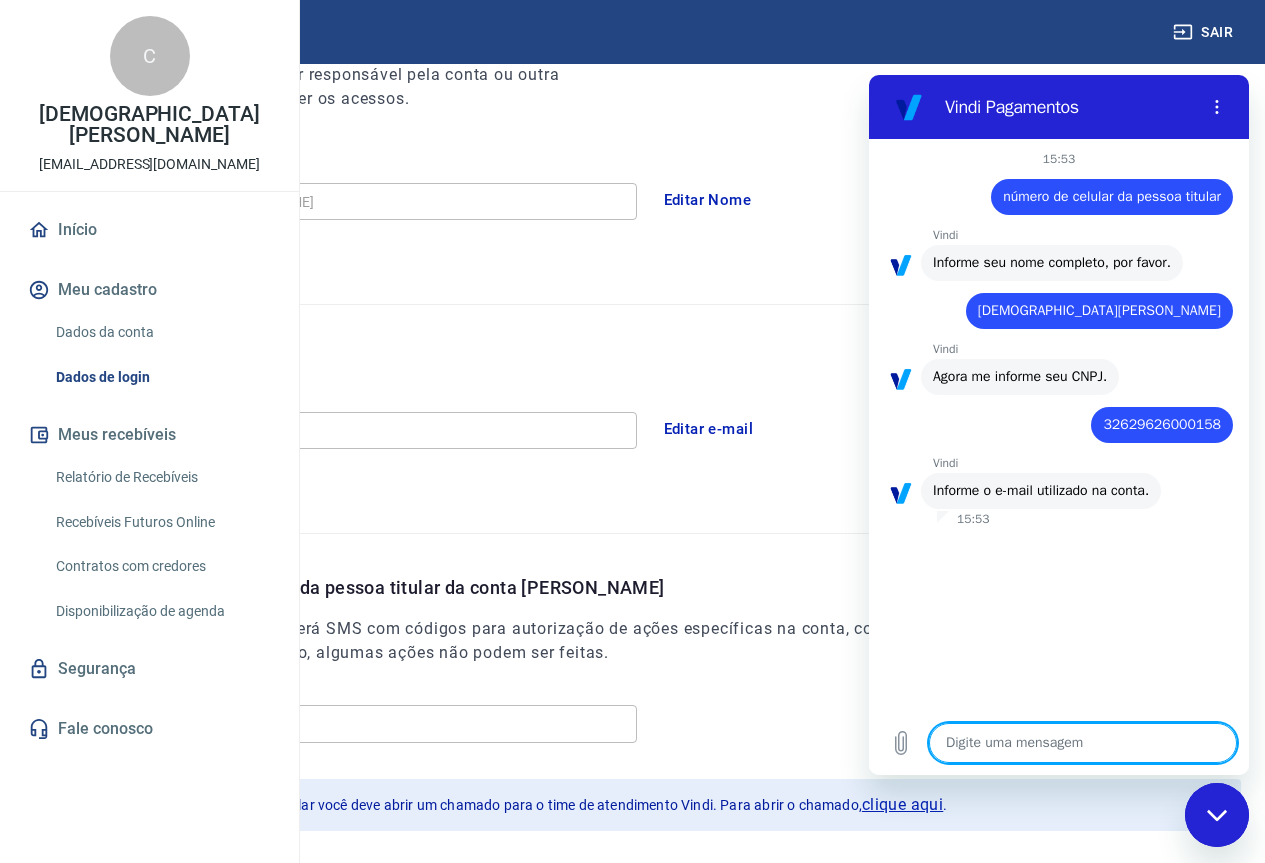 click at bounding box center (1083, 743) 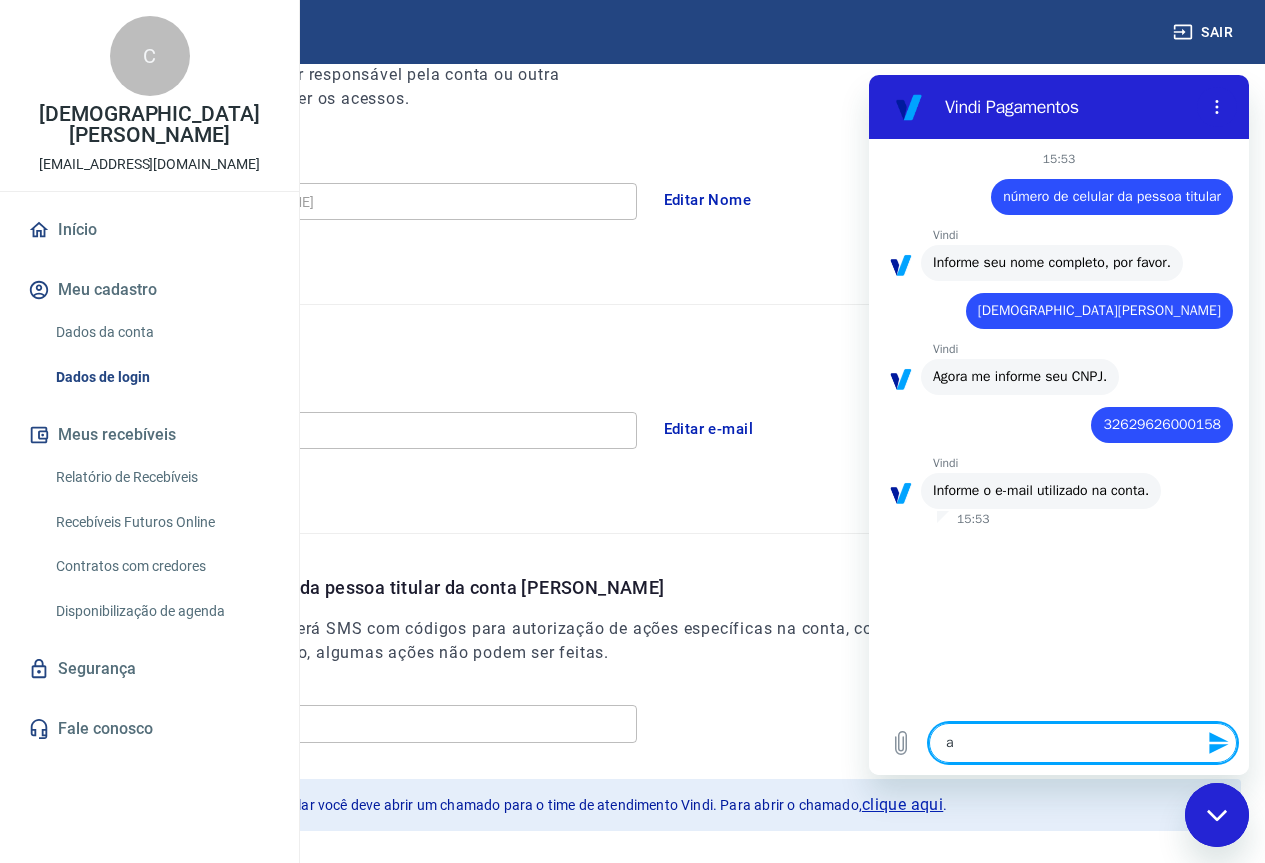 type on "ar" 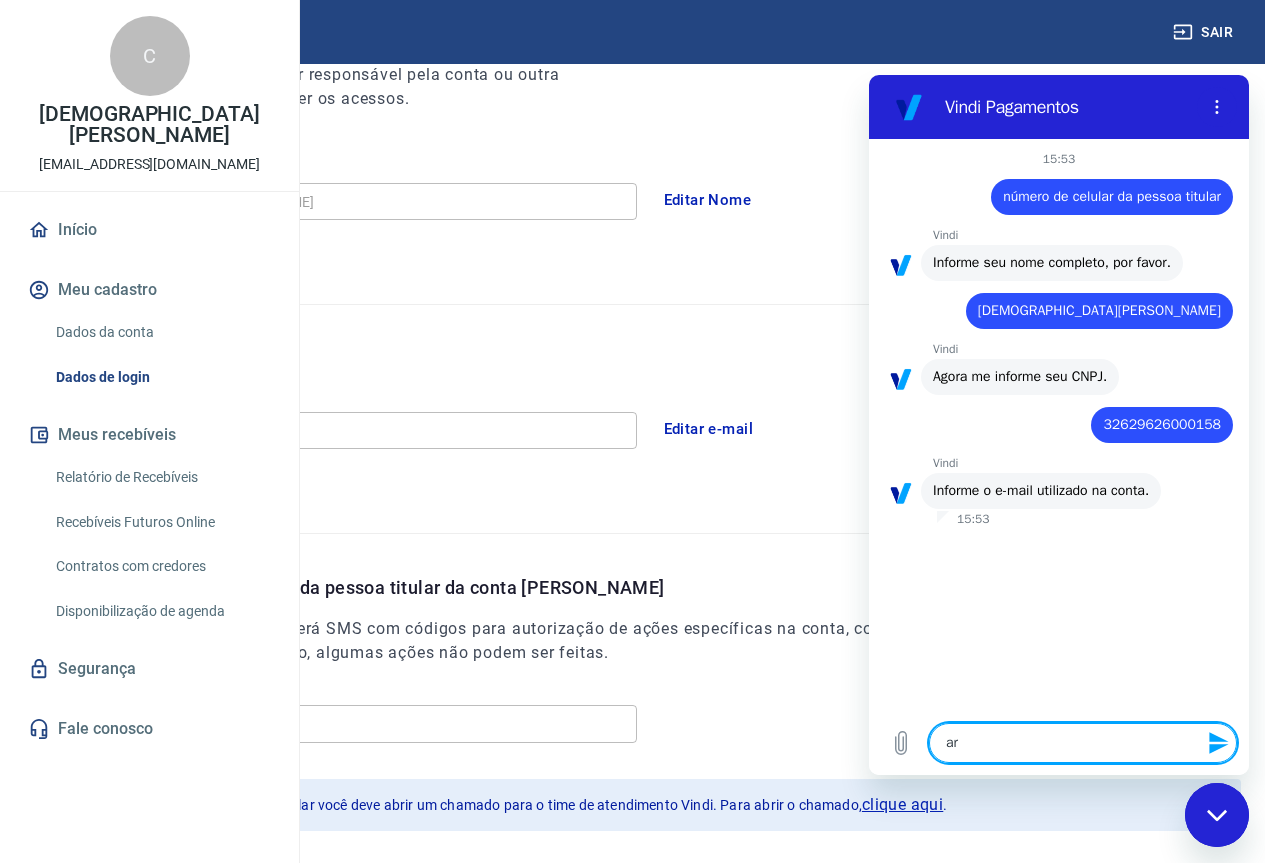 type on "ara" 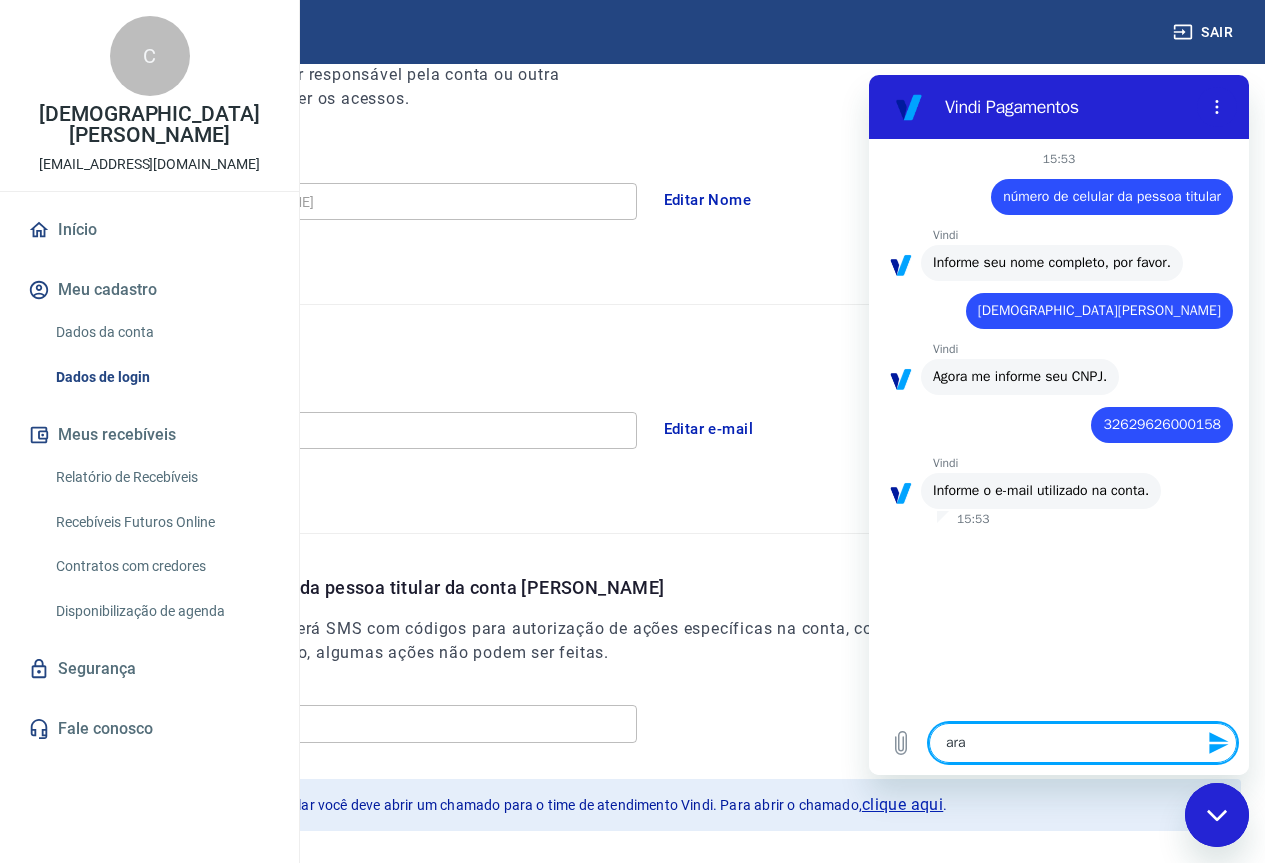 type on "arau" 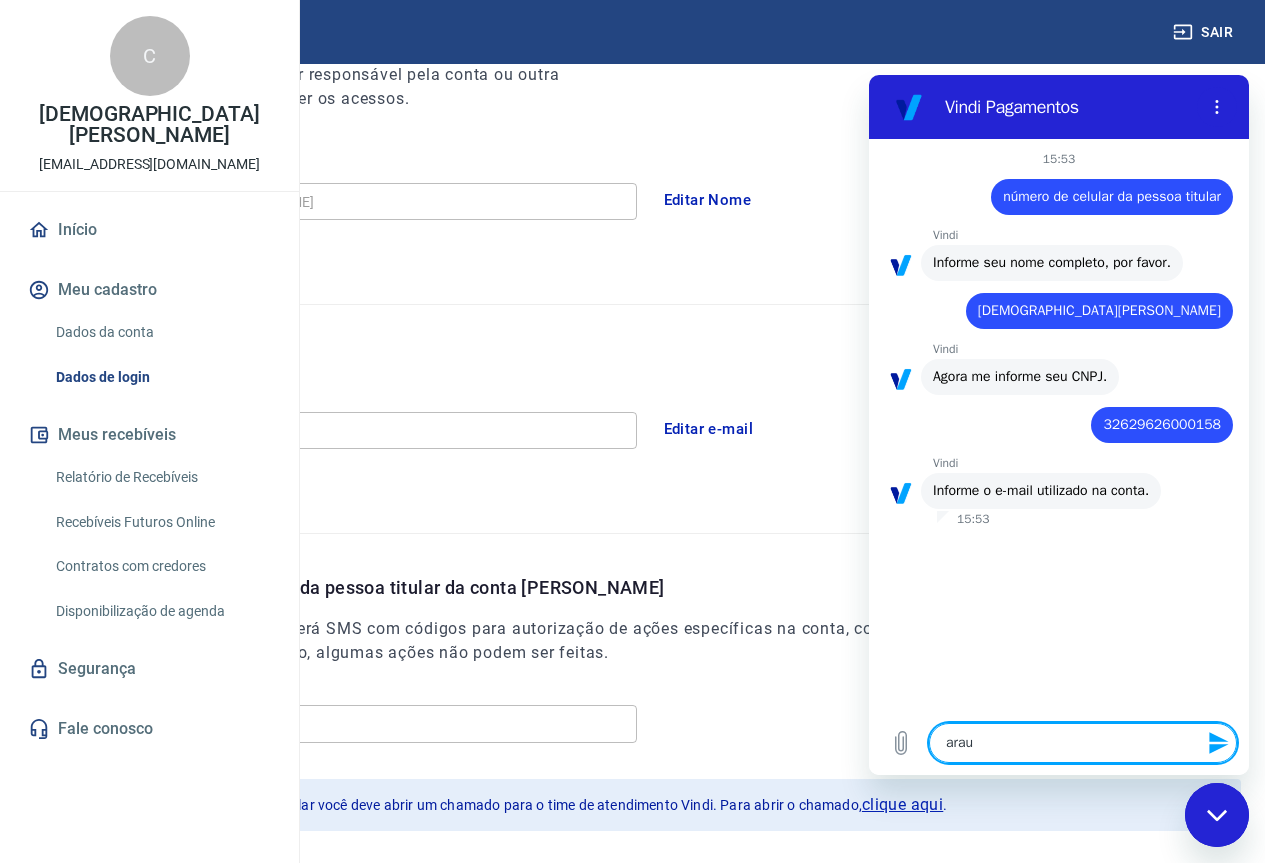 type on "x" 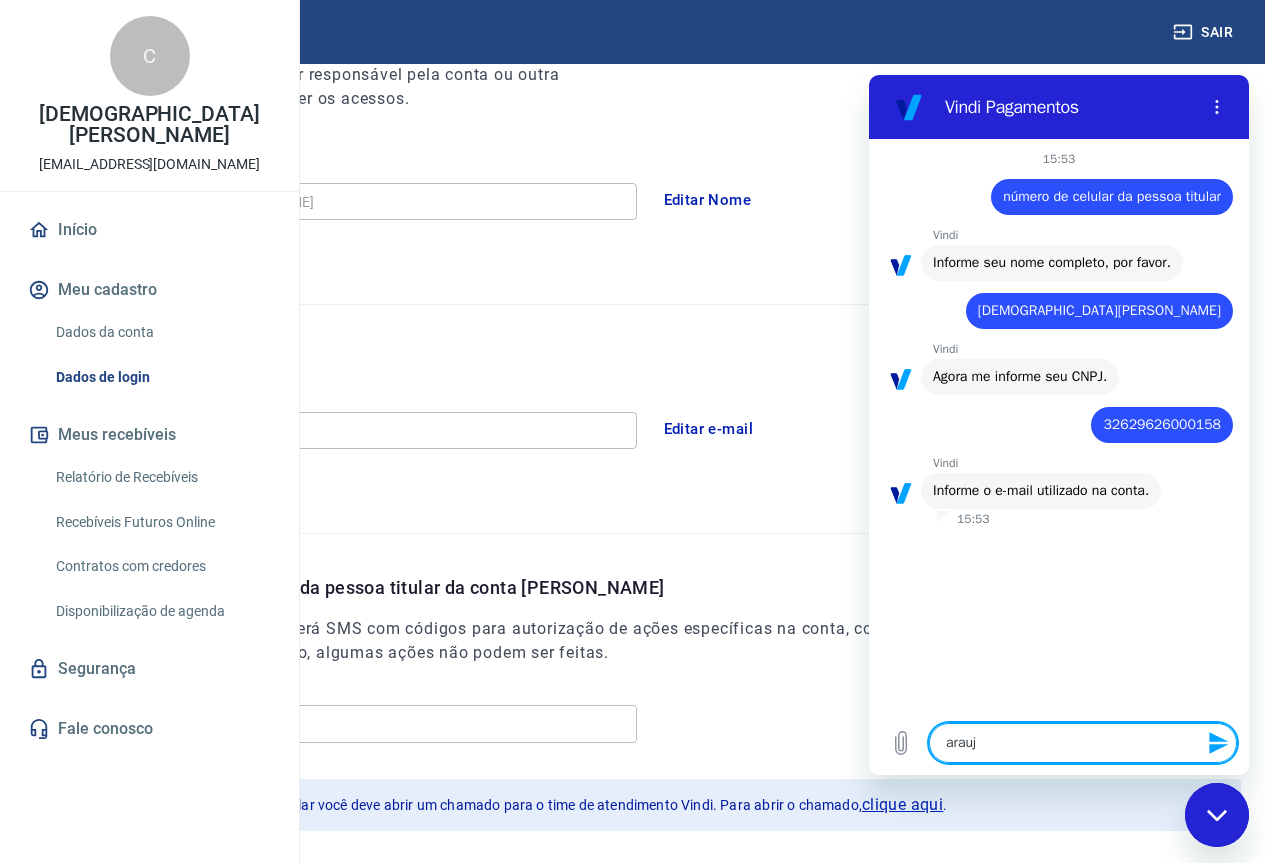 type on "araujo" 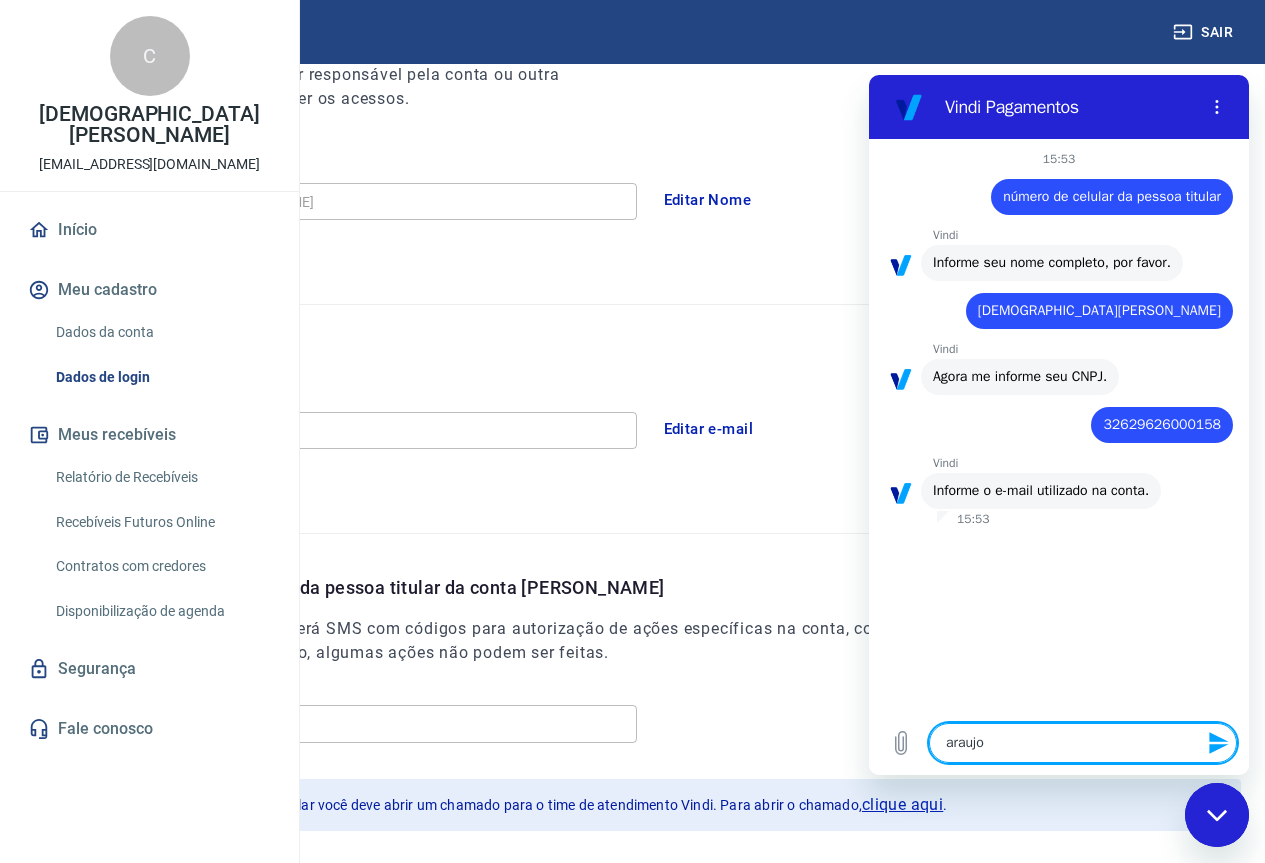 type on "araujo." 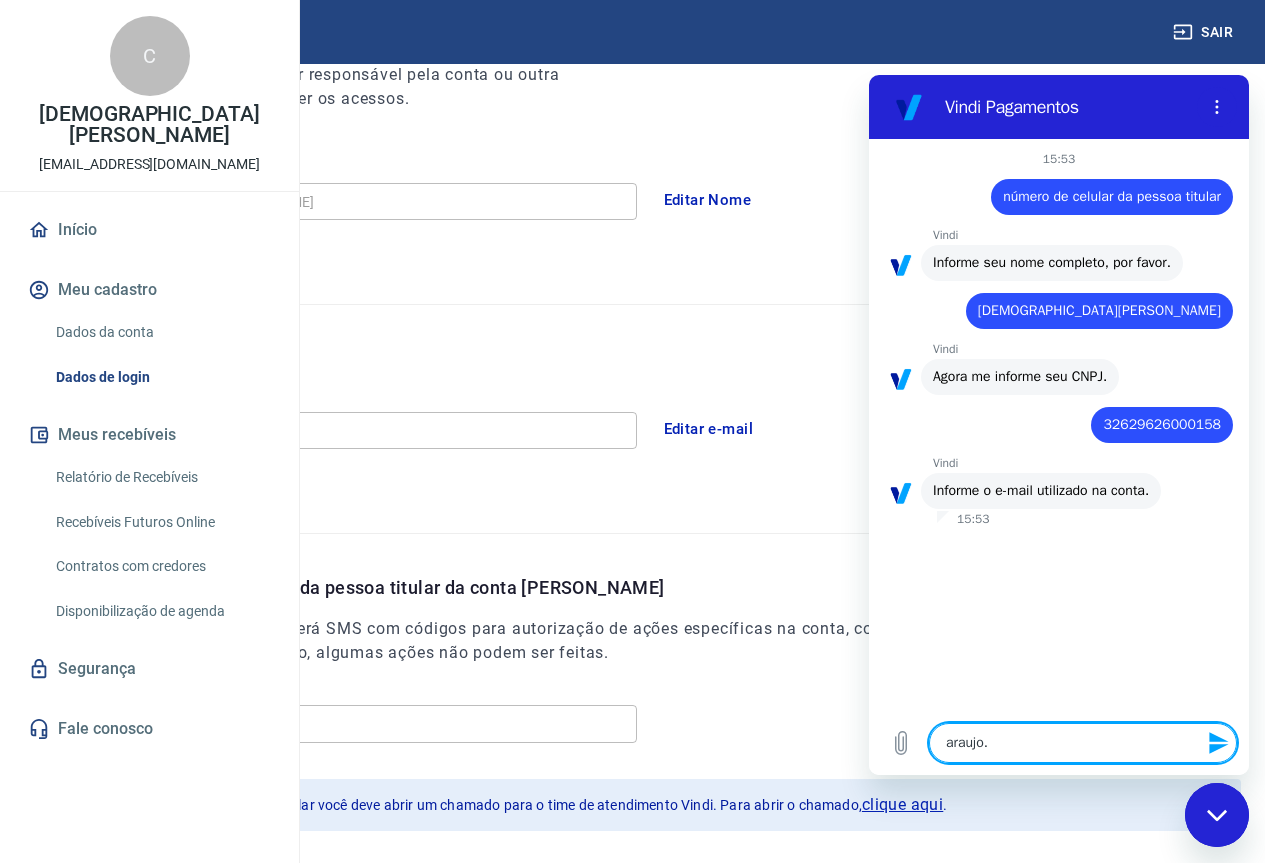 type on "araujo.c" 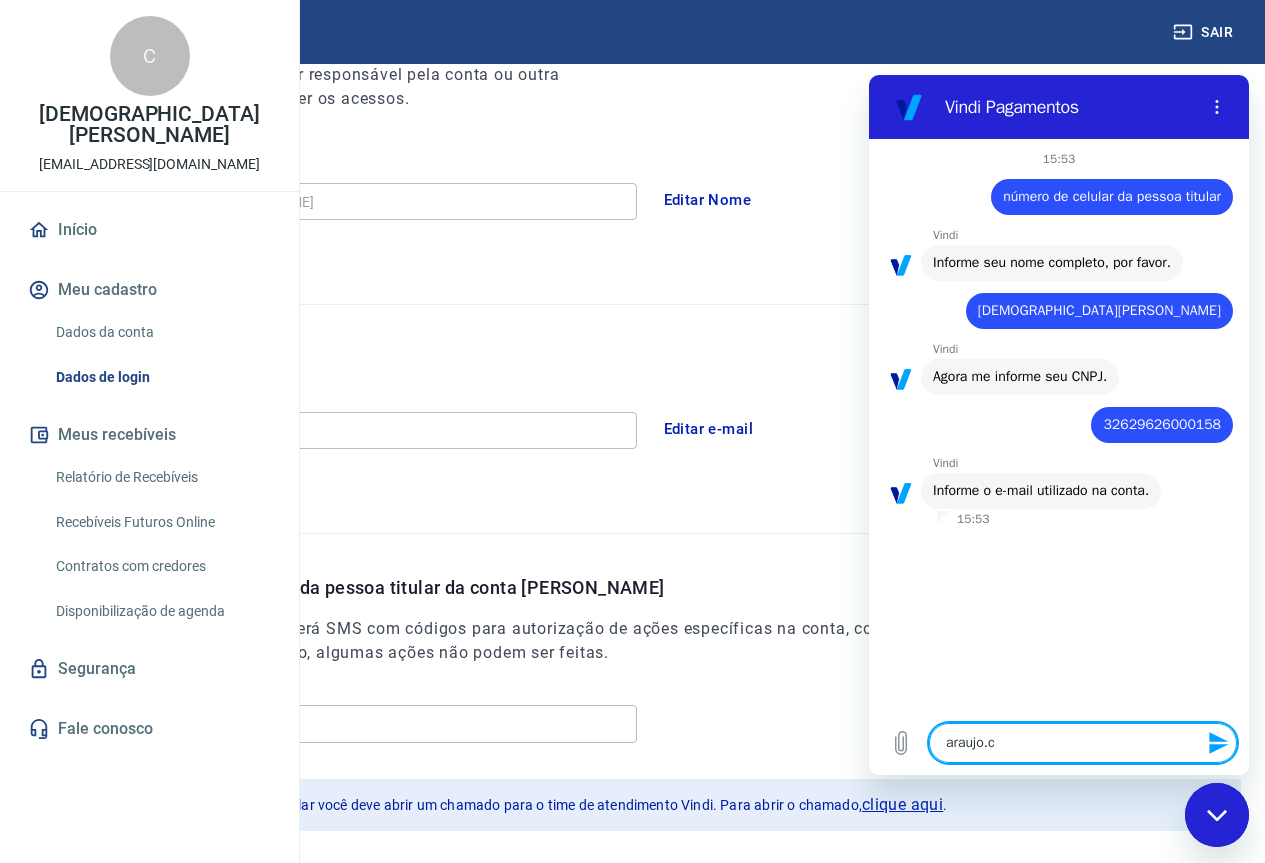 type on "araujo.cr" 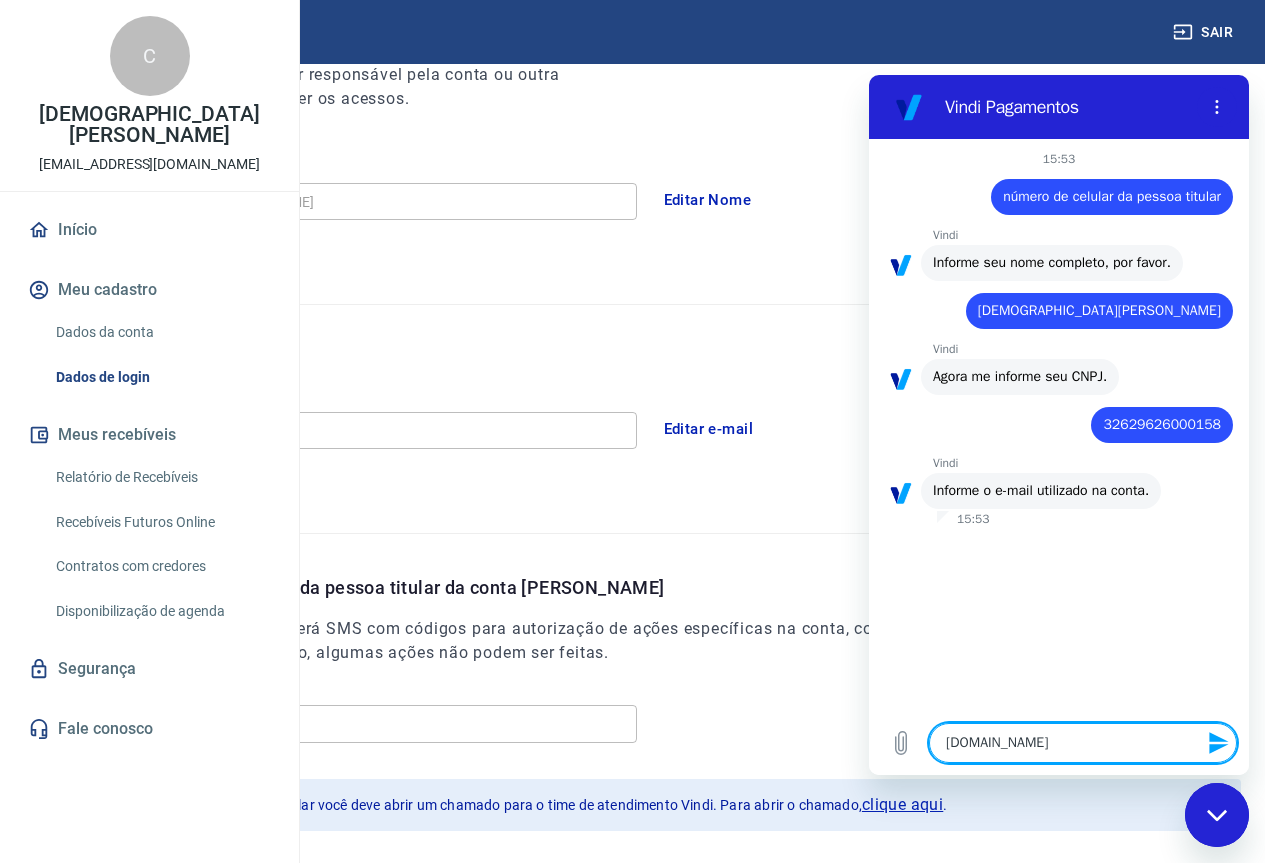 type on "araujo.cri" 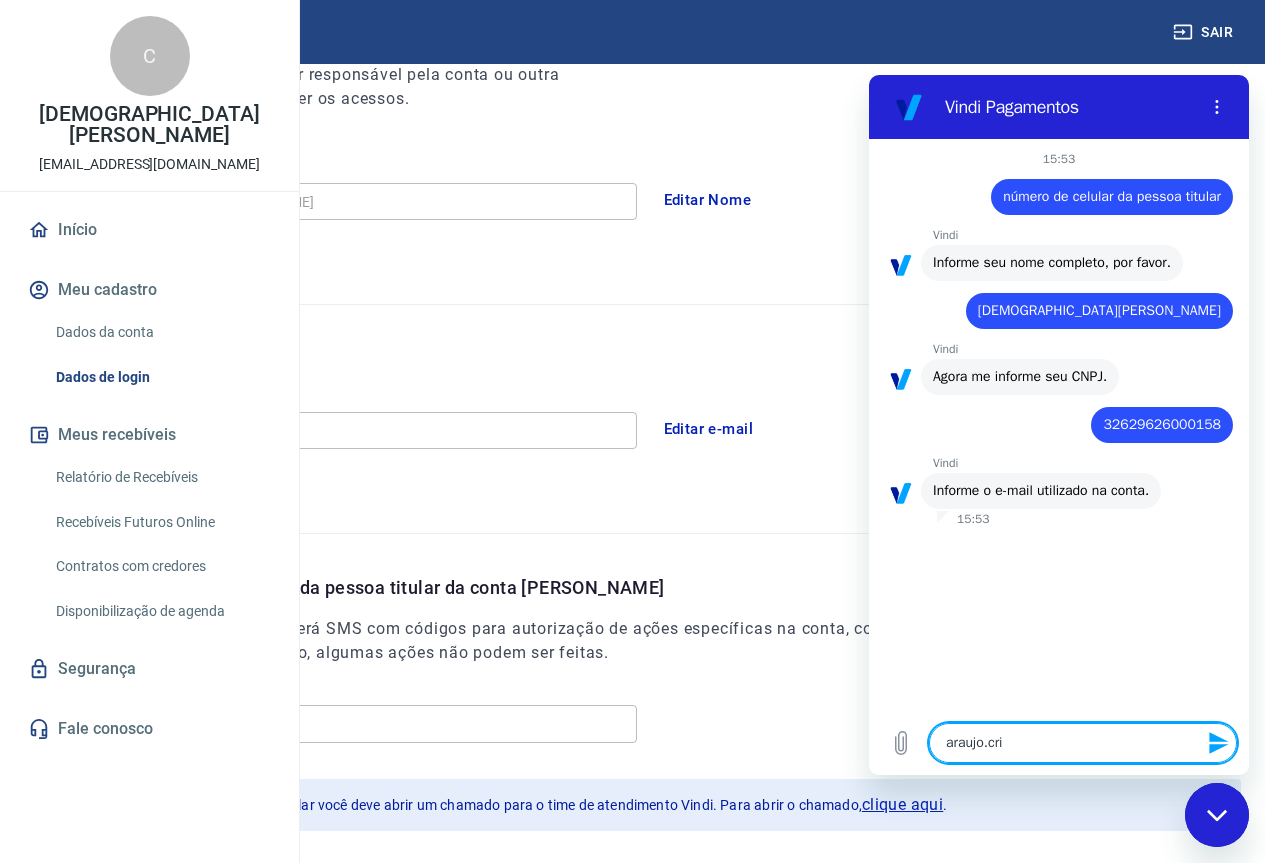 type on "x" 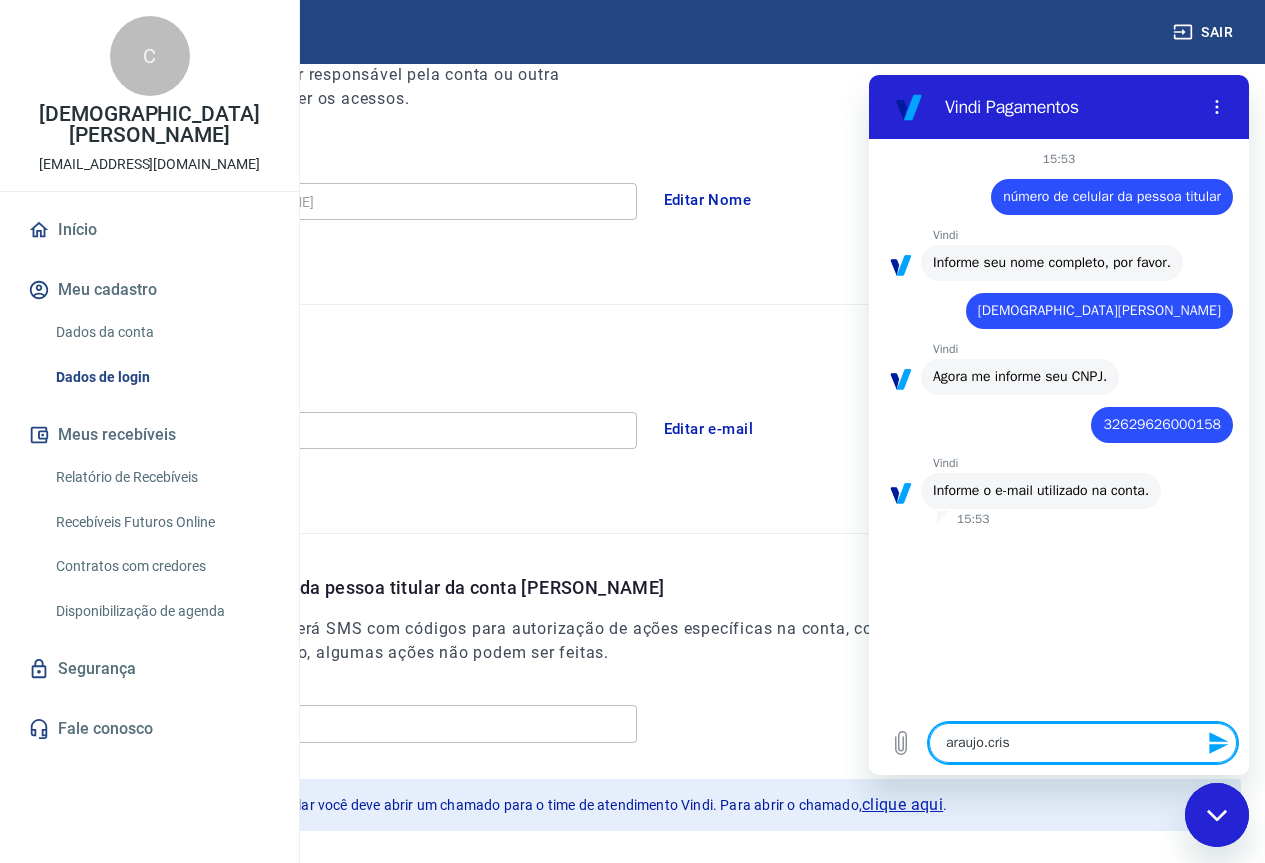 type on "araujo.cris2" 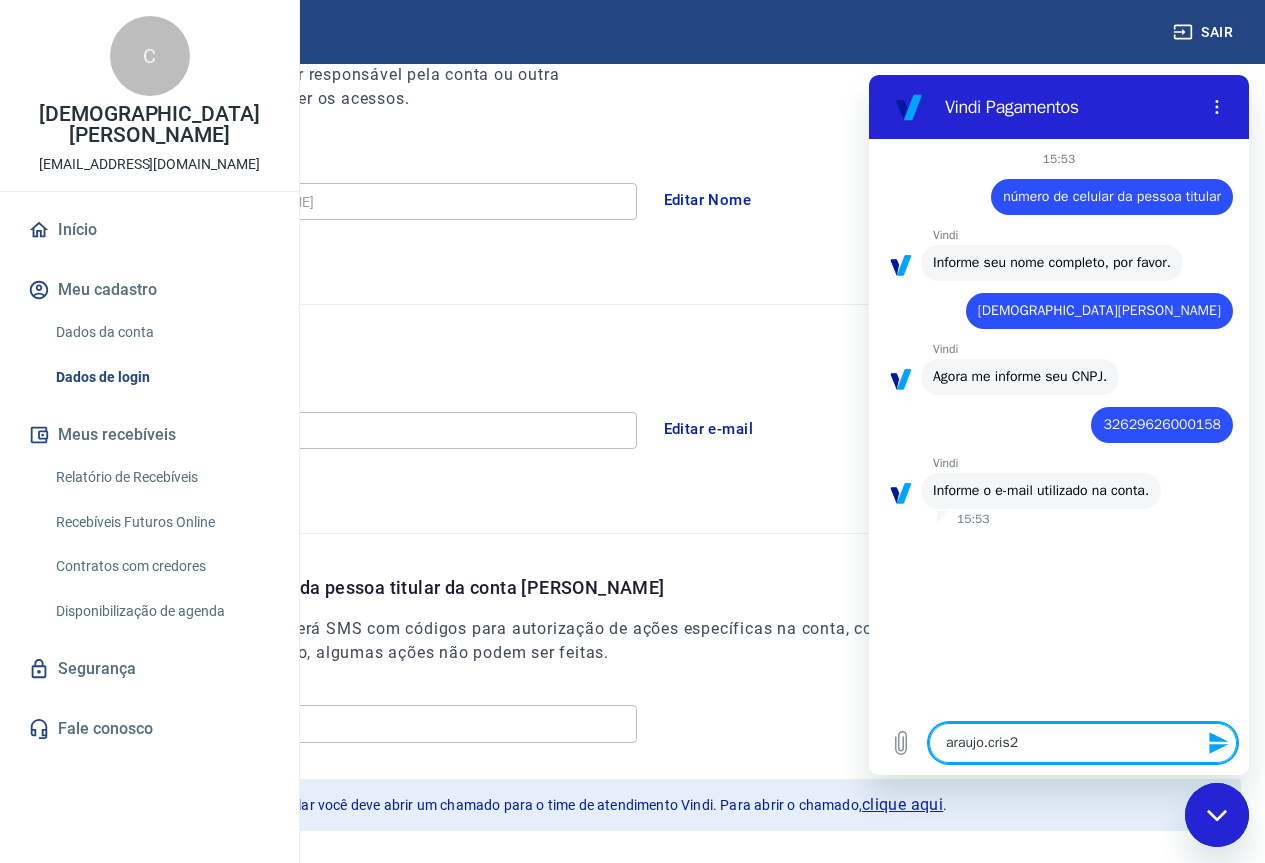 type on "araujo.cris20" 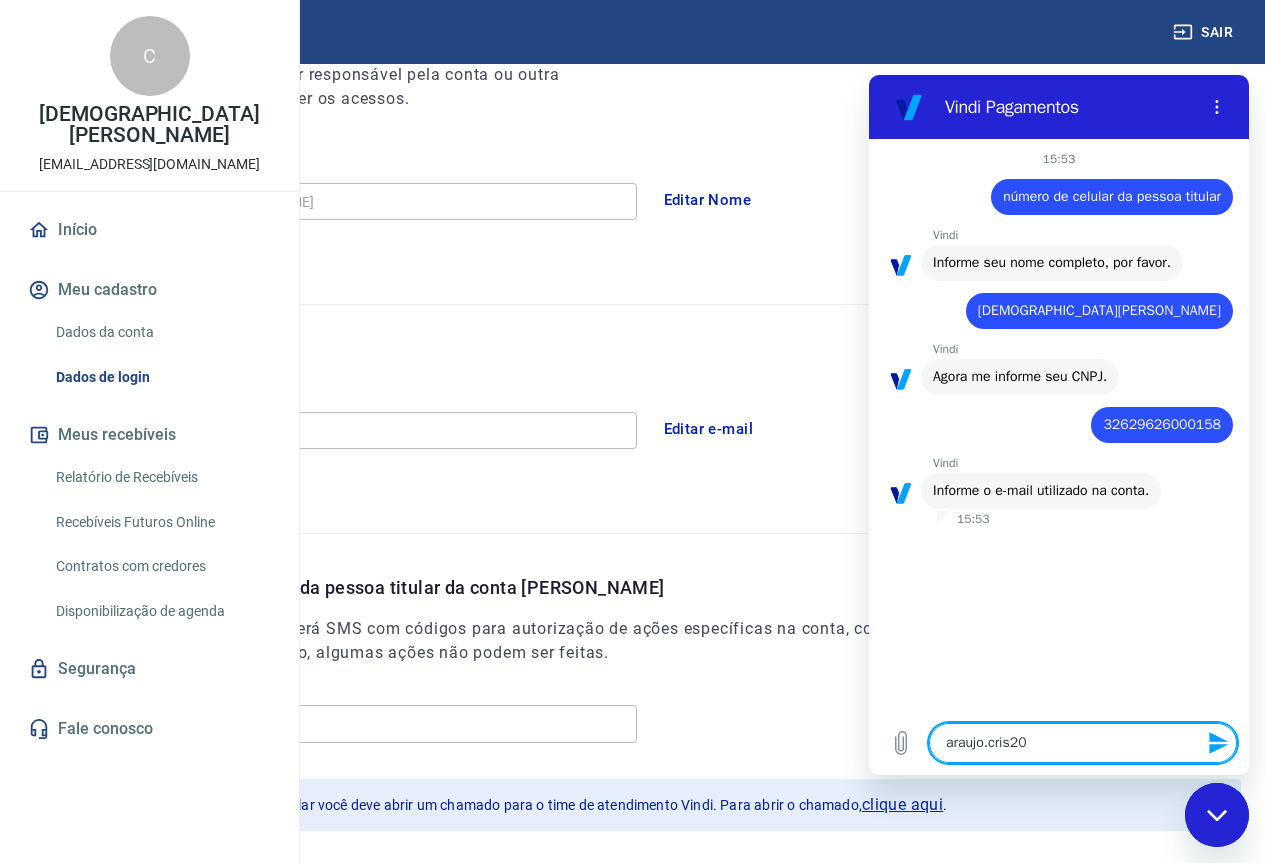 type on "x" 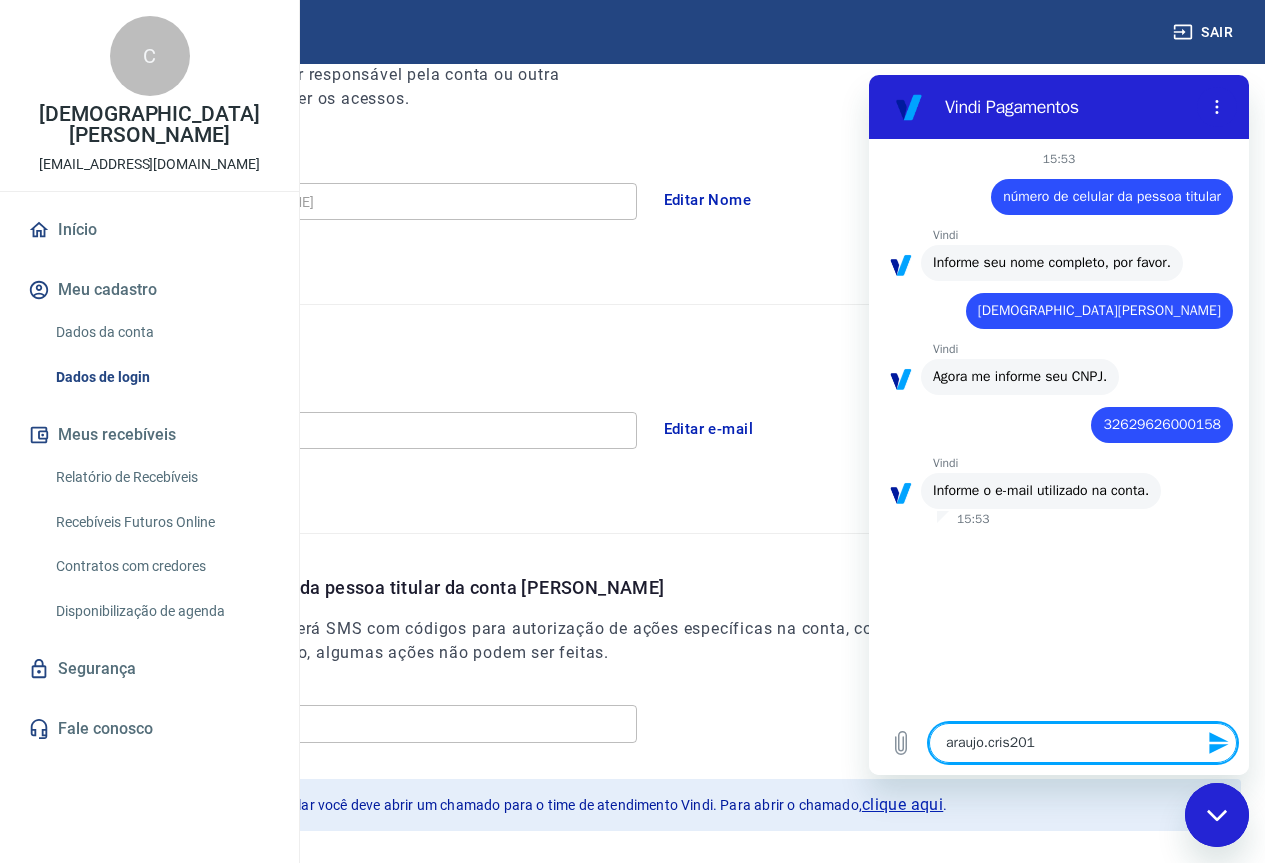 type on "araujo.cris2012" 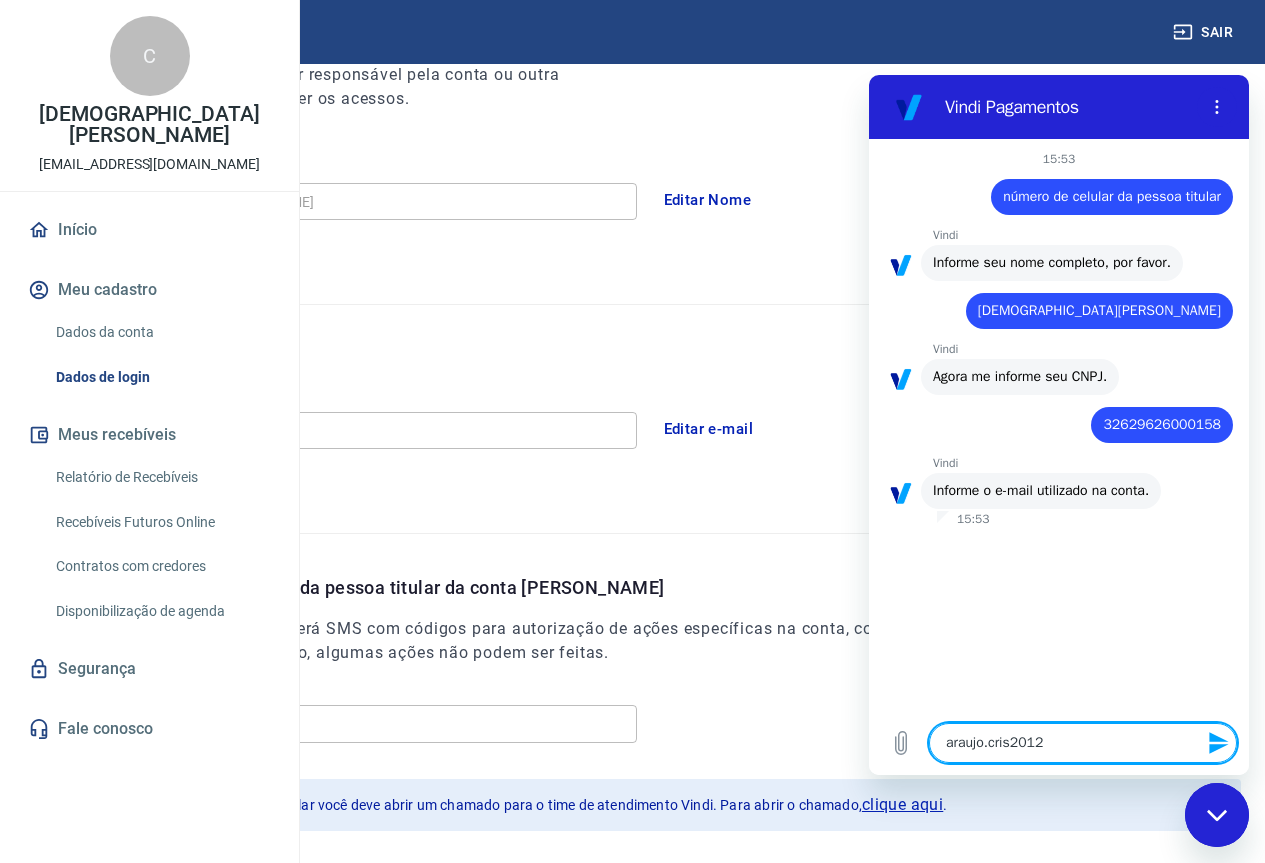 type on "araujo.cris2012#" 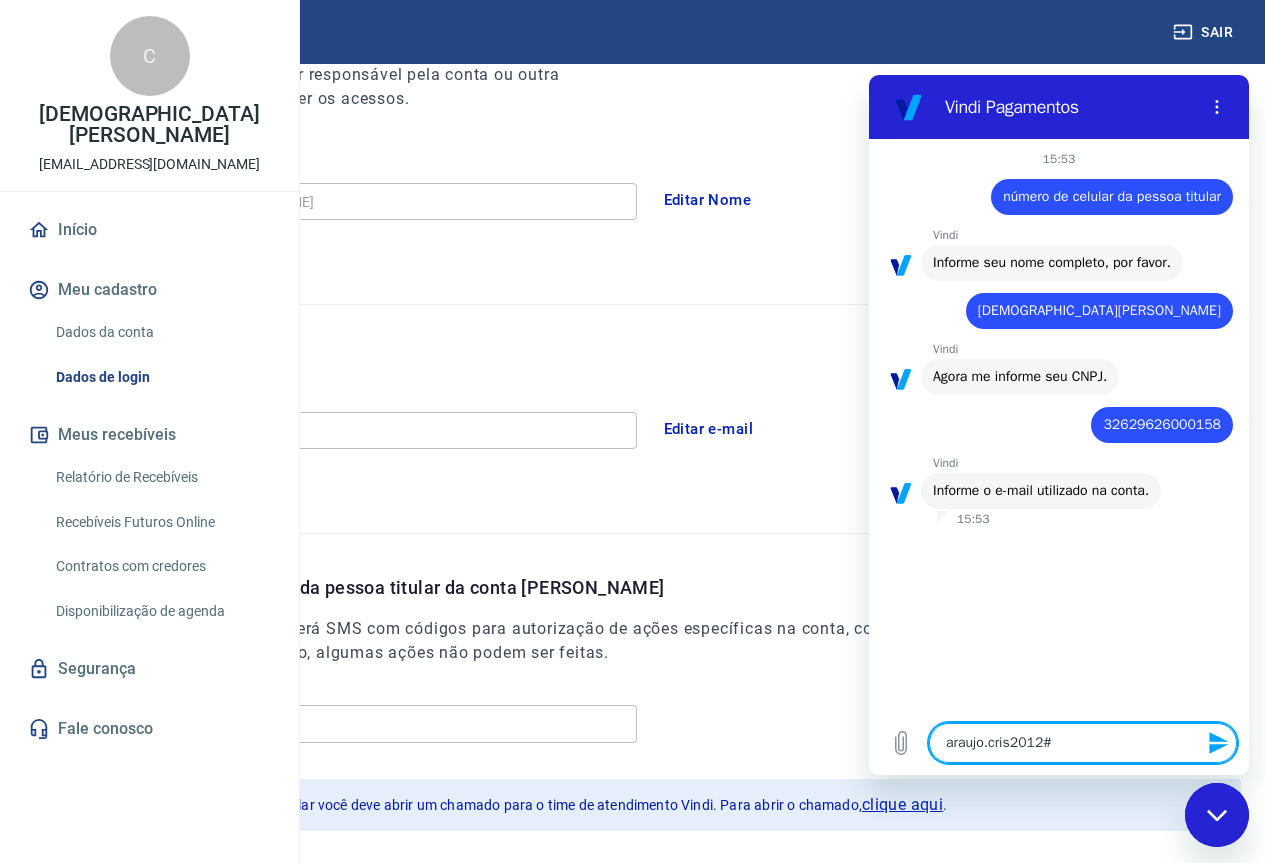 type on "araujo.cris2012" 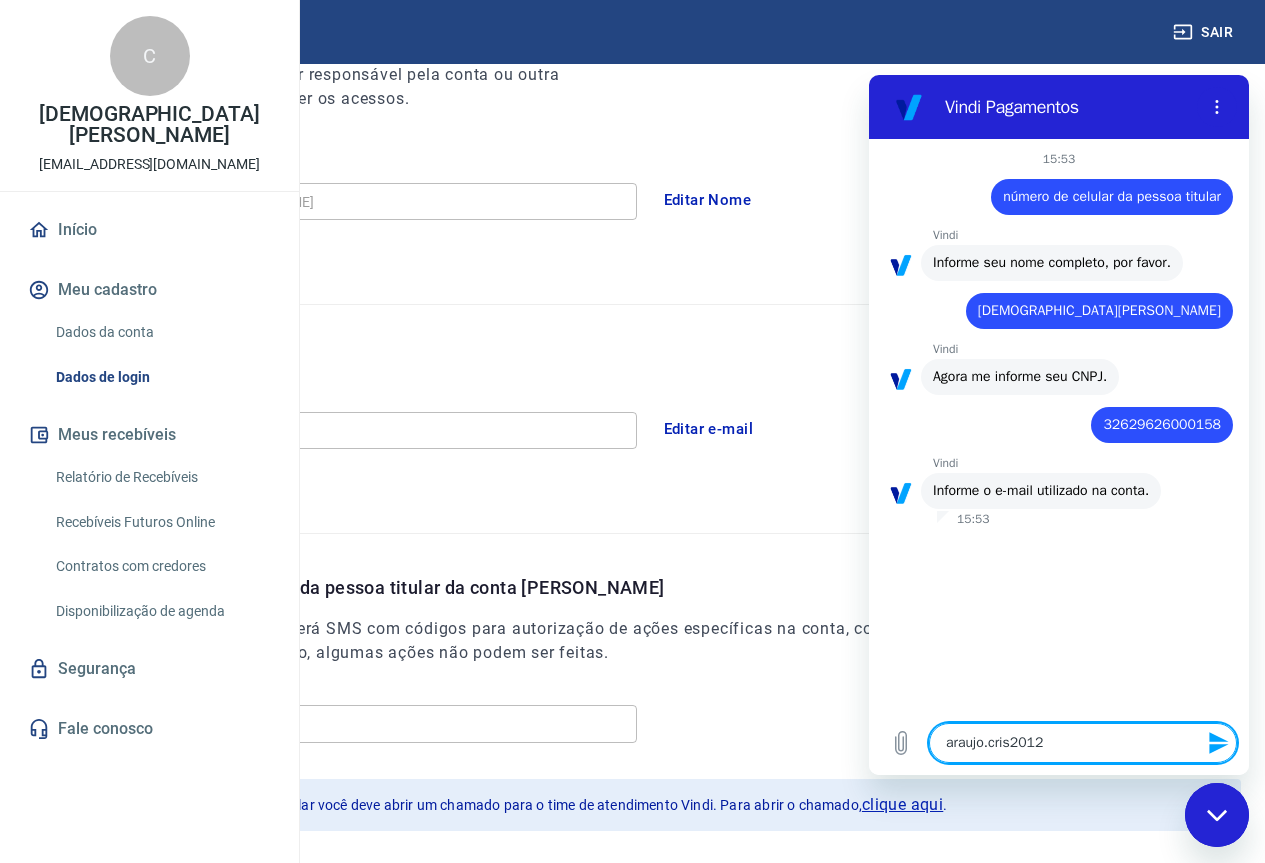 type on "araujo.cris2012@" 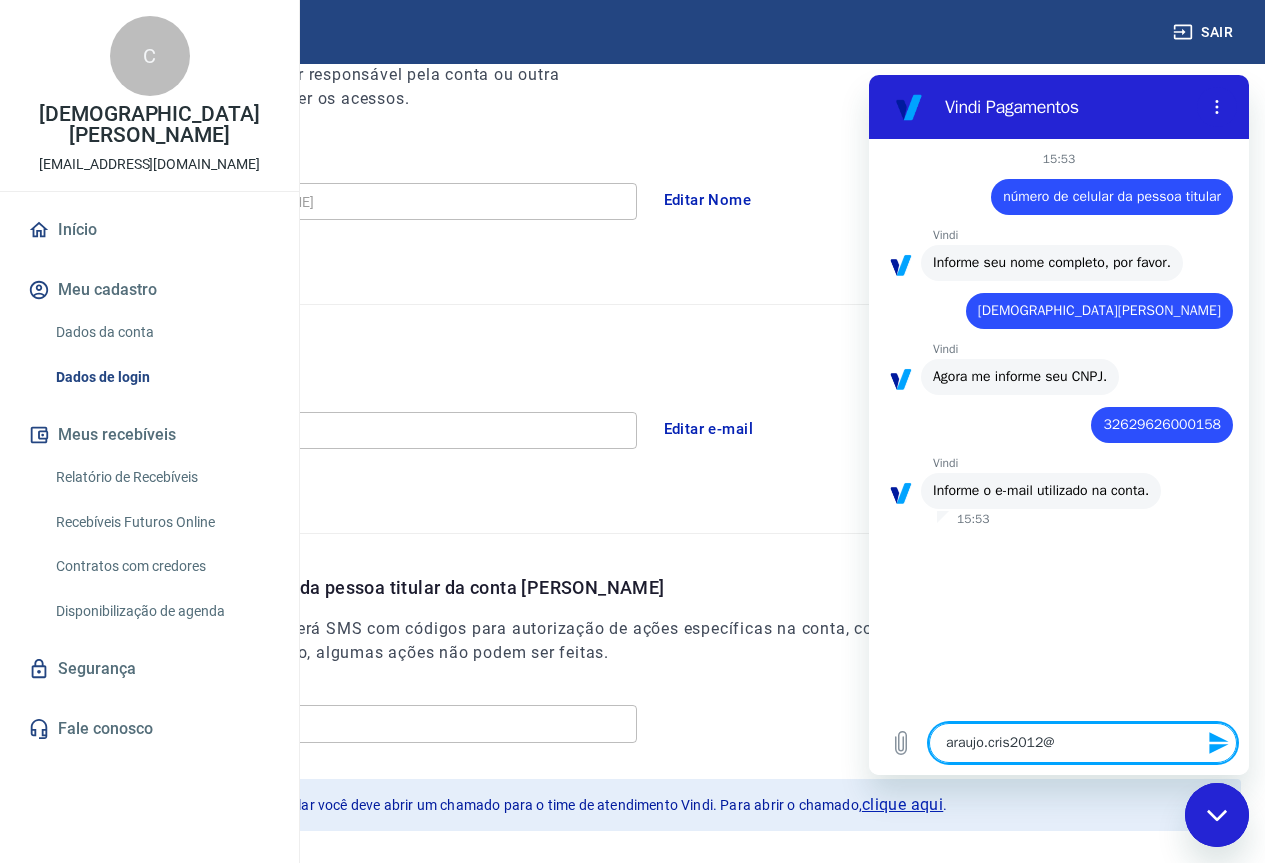 type on "araujo.cris2012@g" 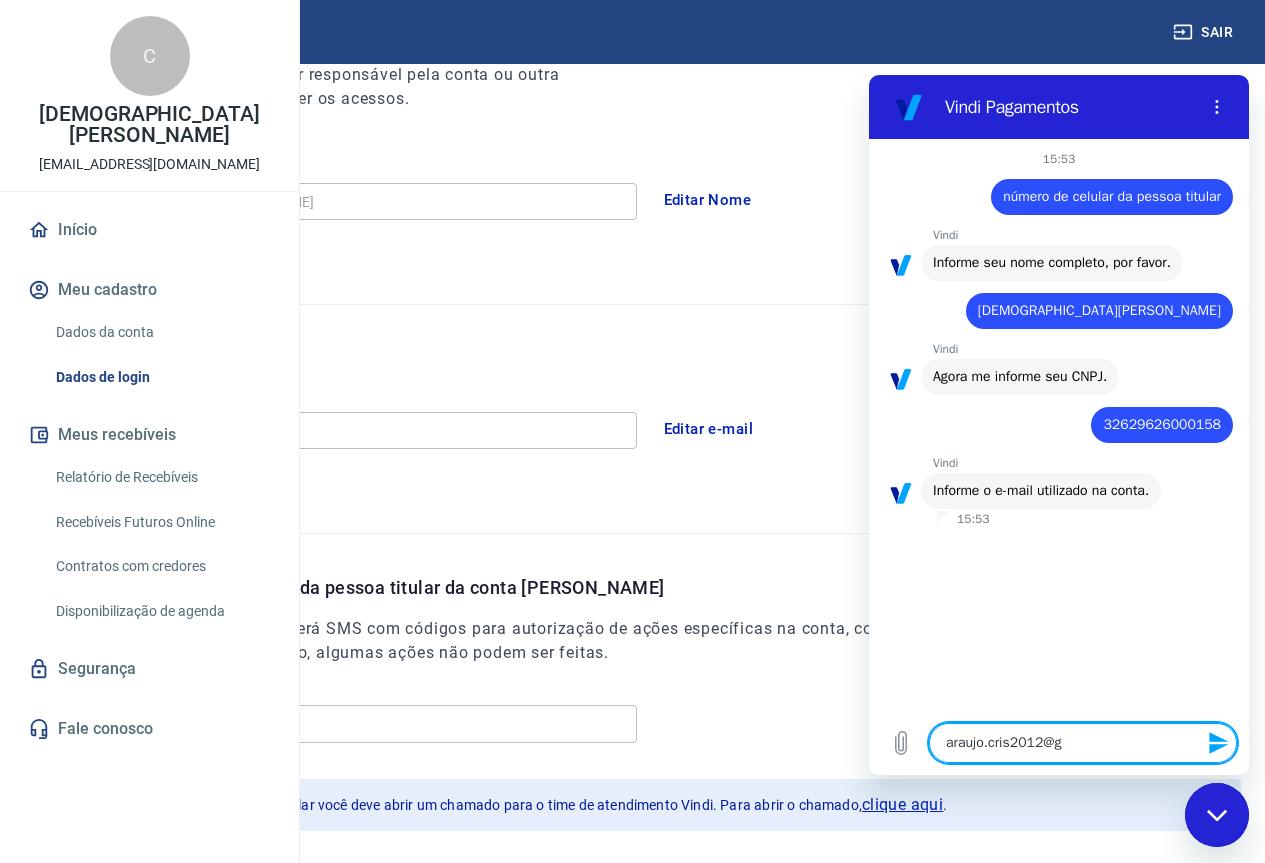 type on "araujo.cris2012@gm" 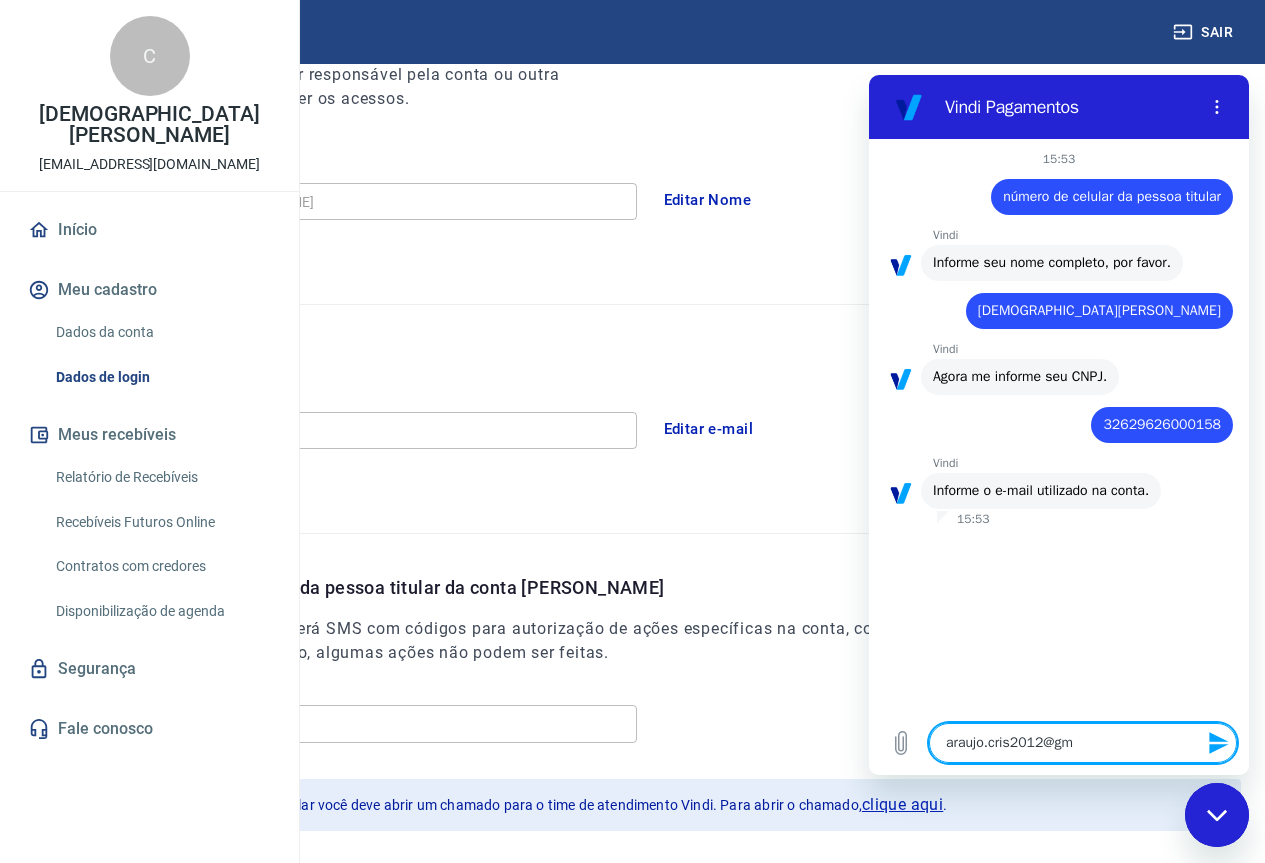 type on "araujo.cris2012@gma" 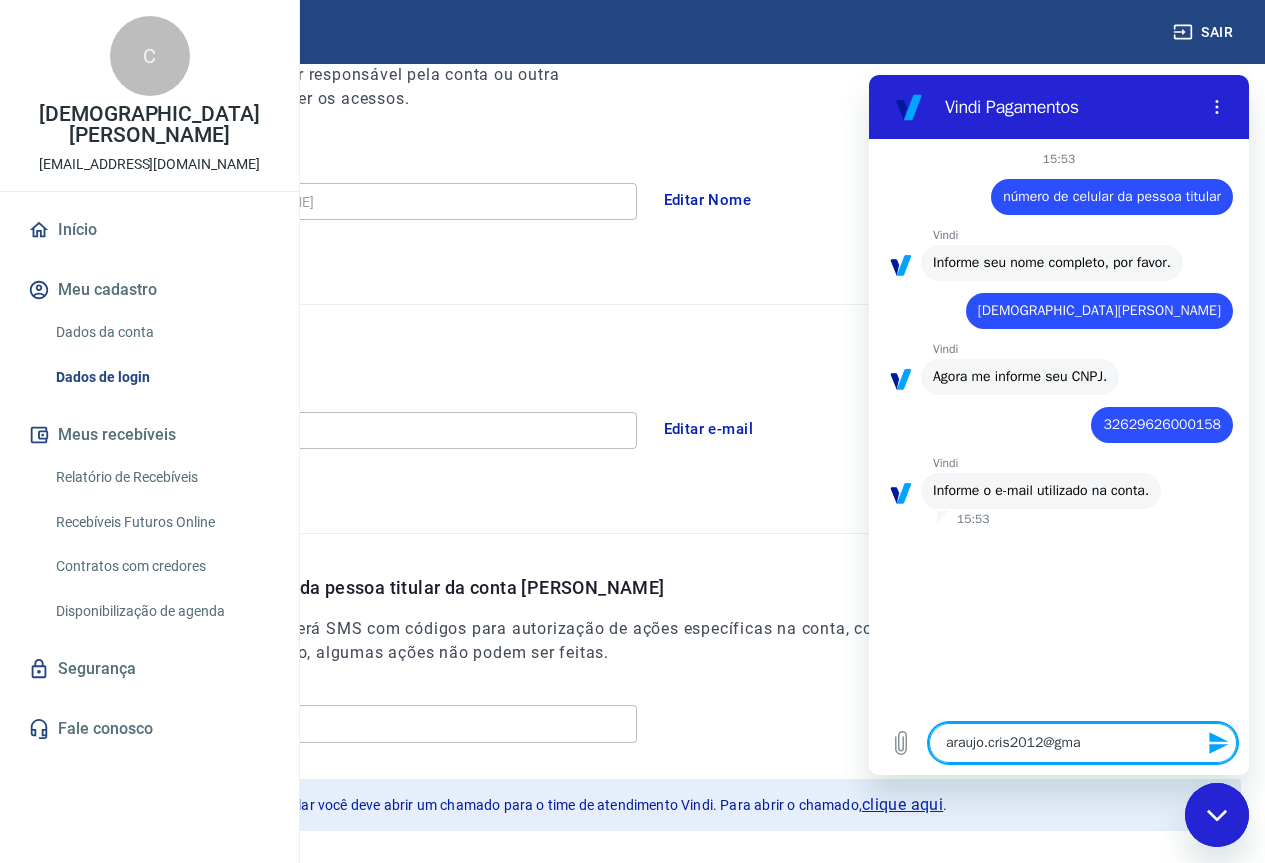 type on "araujo.cris2012@gmai" 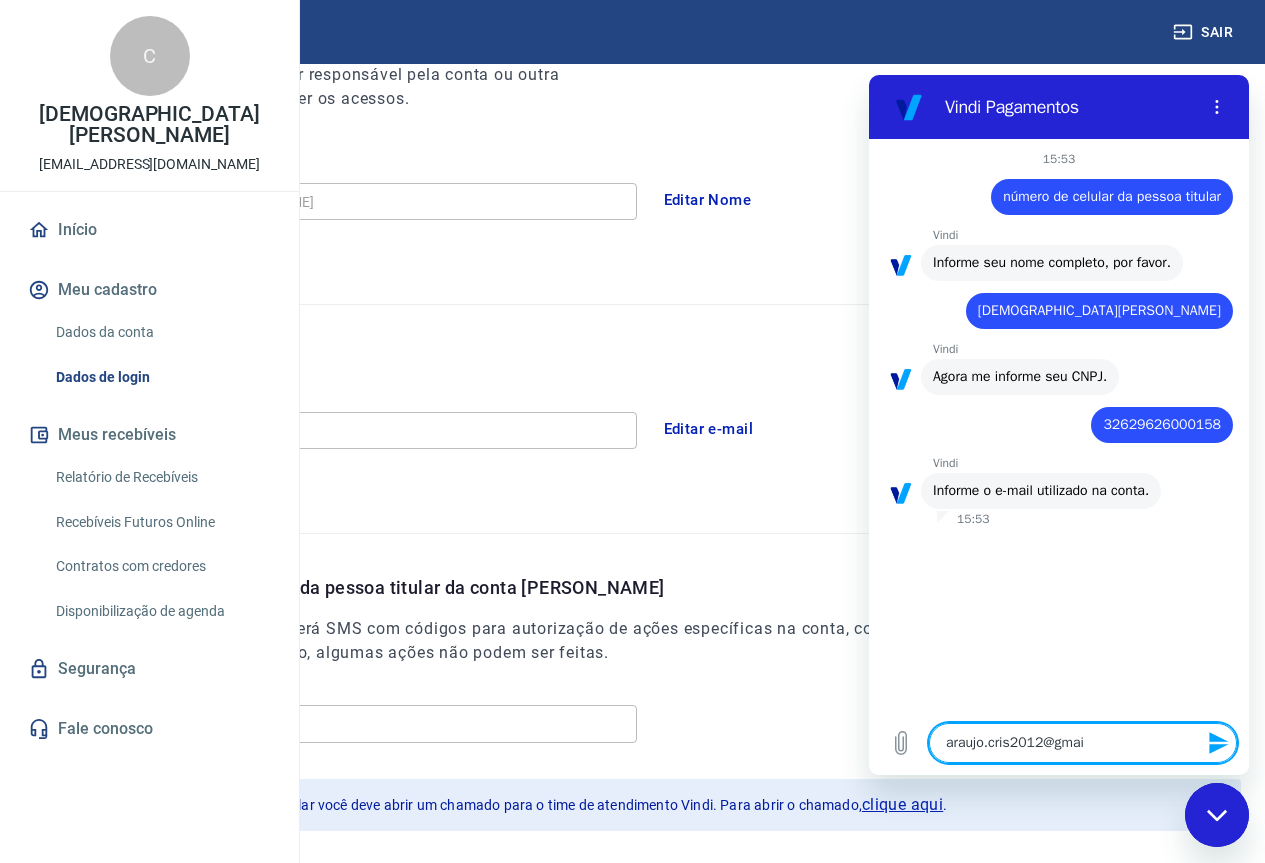 type on "araujo.cris2012@gmail" 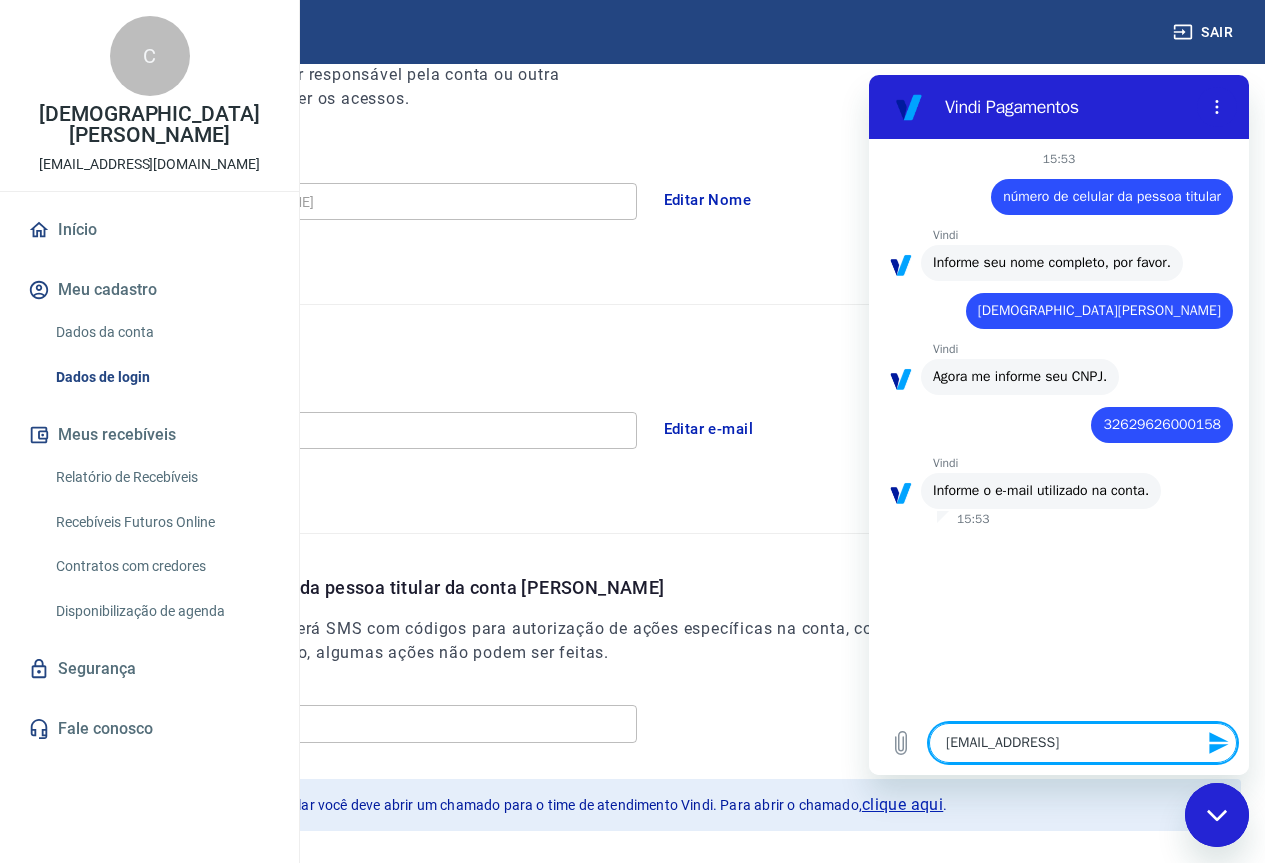 type on "araujo.cris2012@gmail." 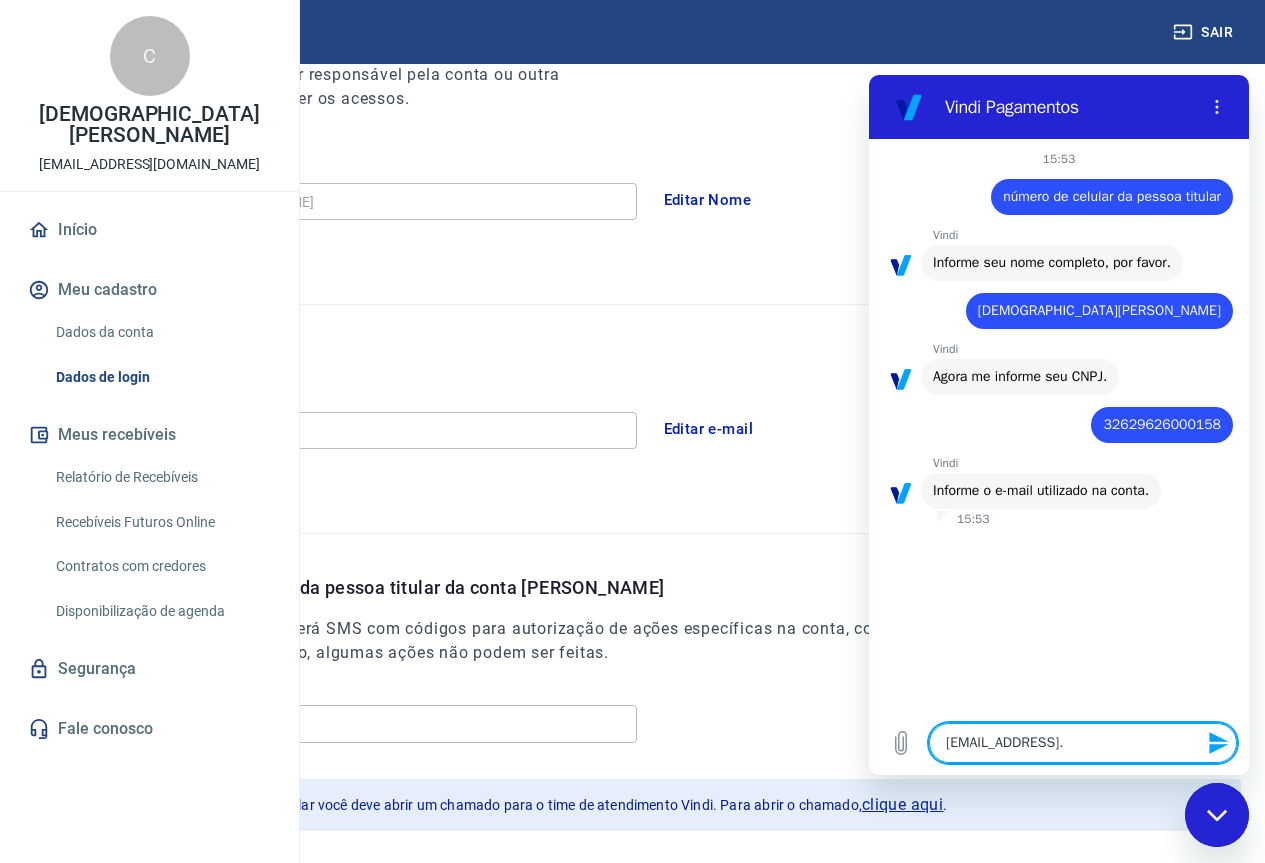type on "araujo.cris2012@gmail.c" 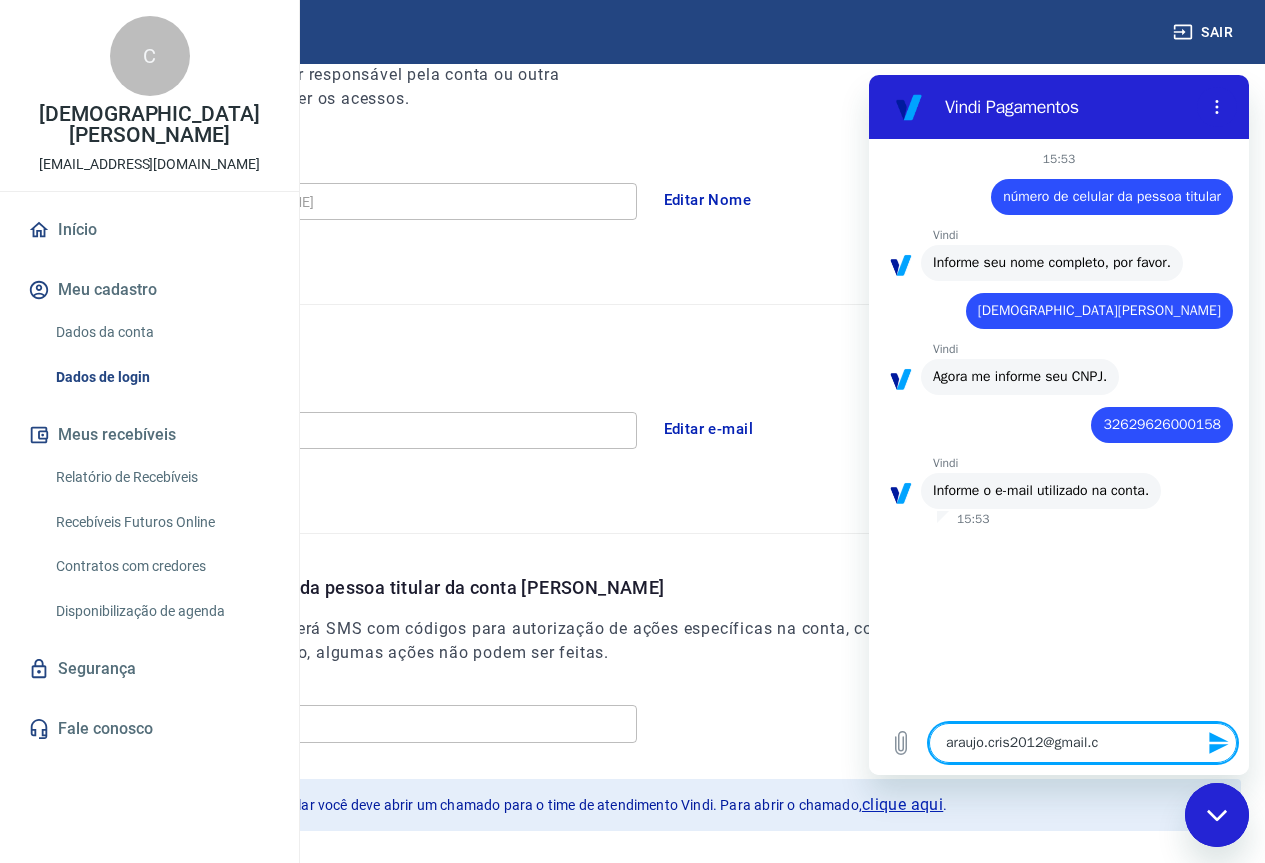 type on "araujo.cris2012@gmail.co" 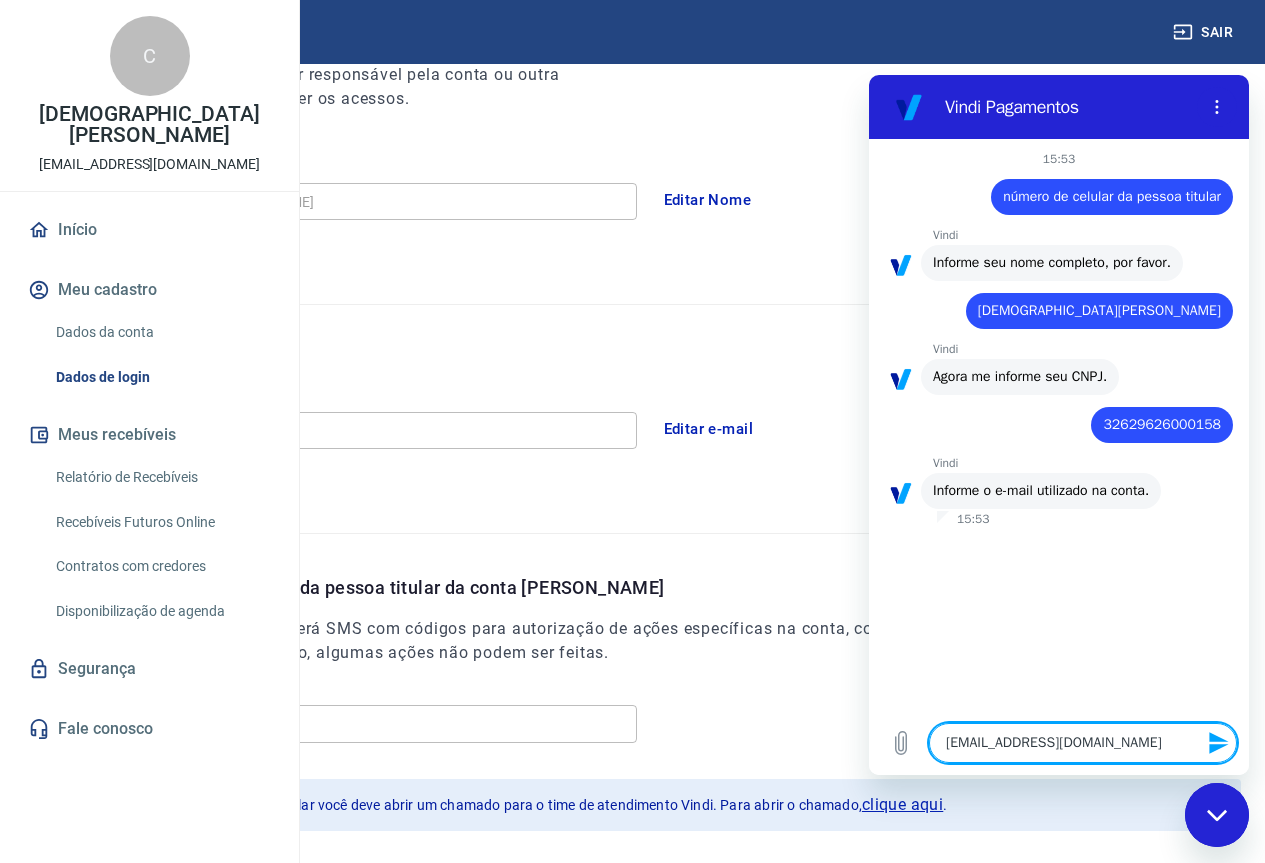 type on "[PERSON_NAME][EMAIL_ADDRESS][DOMAIN_NAME]" 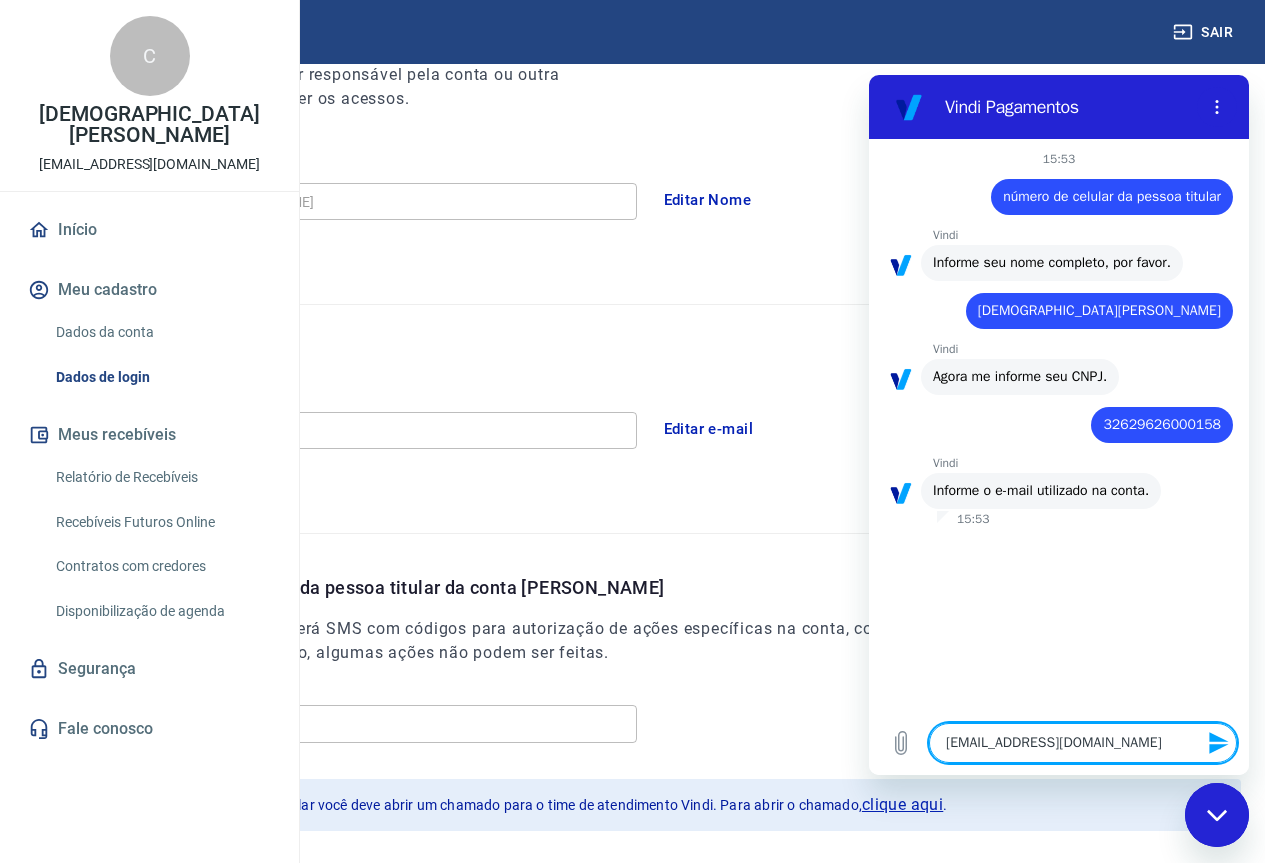 type 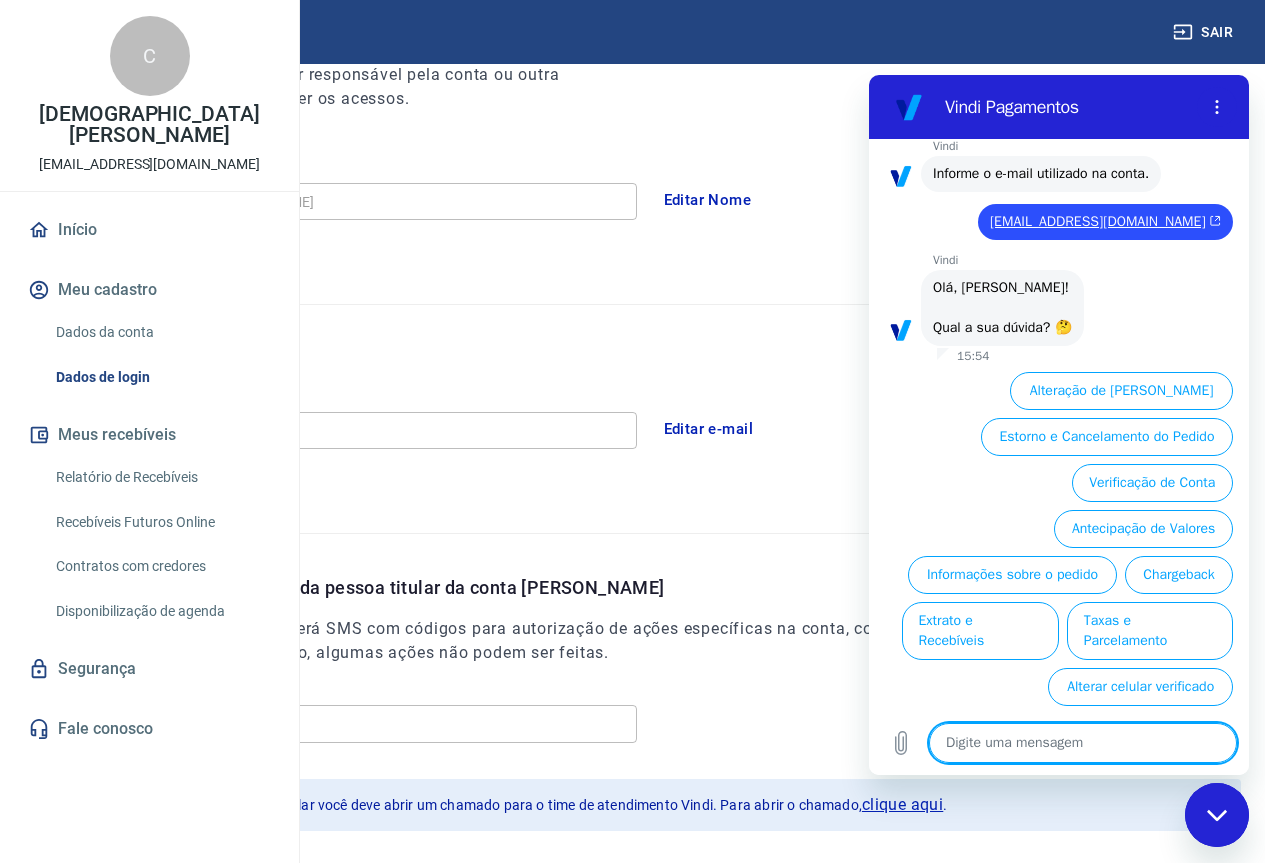 scroll, scrollTop: 361, scrollLeft: 0, axis: vertical 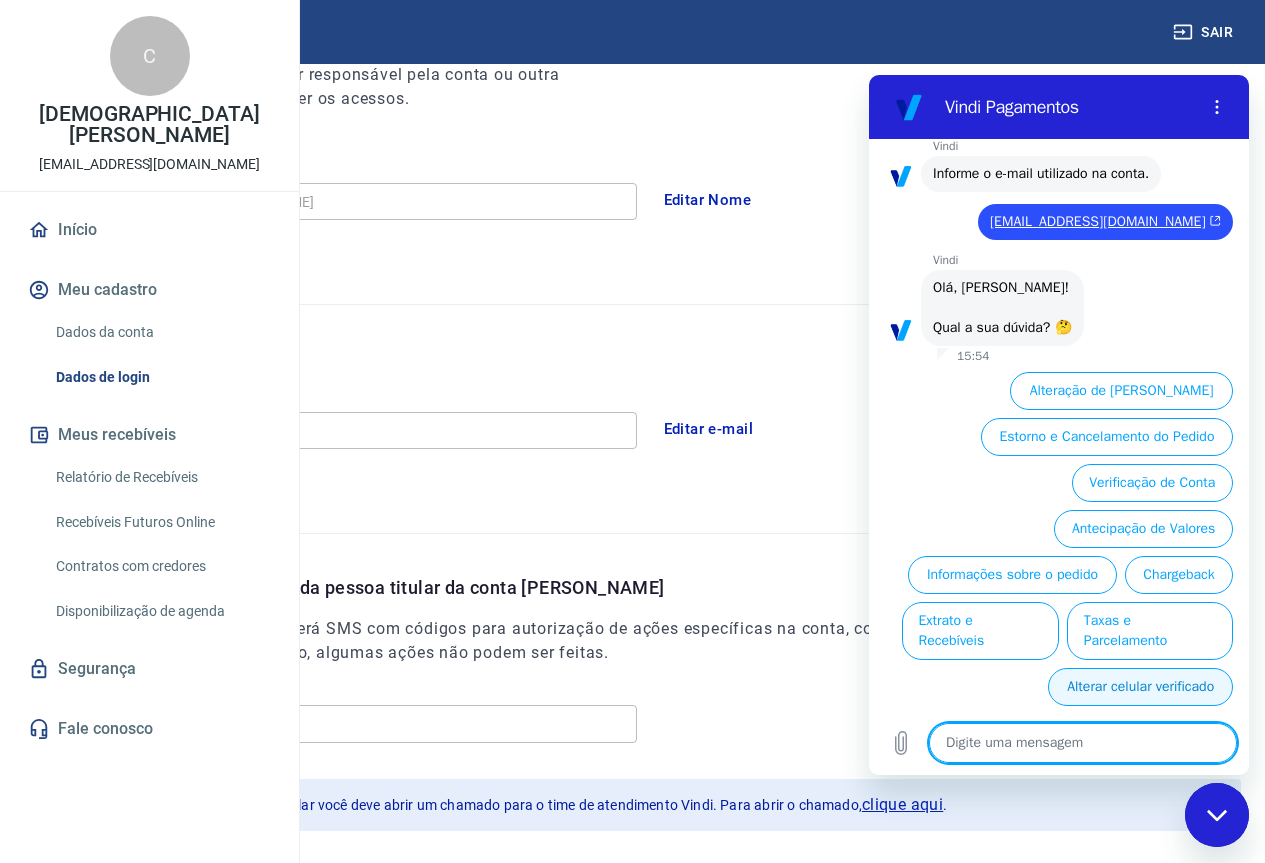 click on "Alterar celular verificado" at bounding box center (1140, 687) 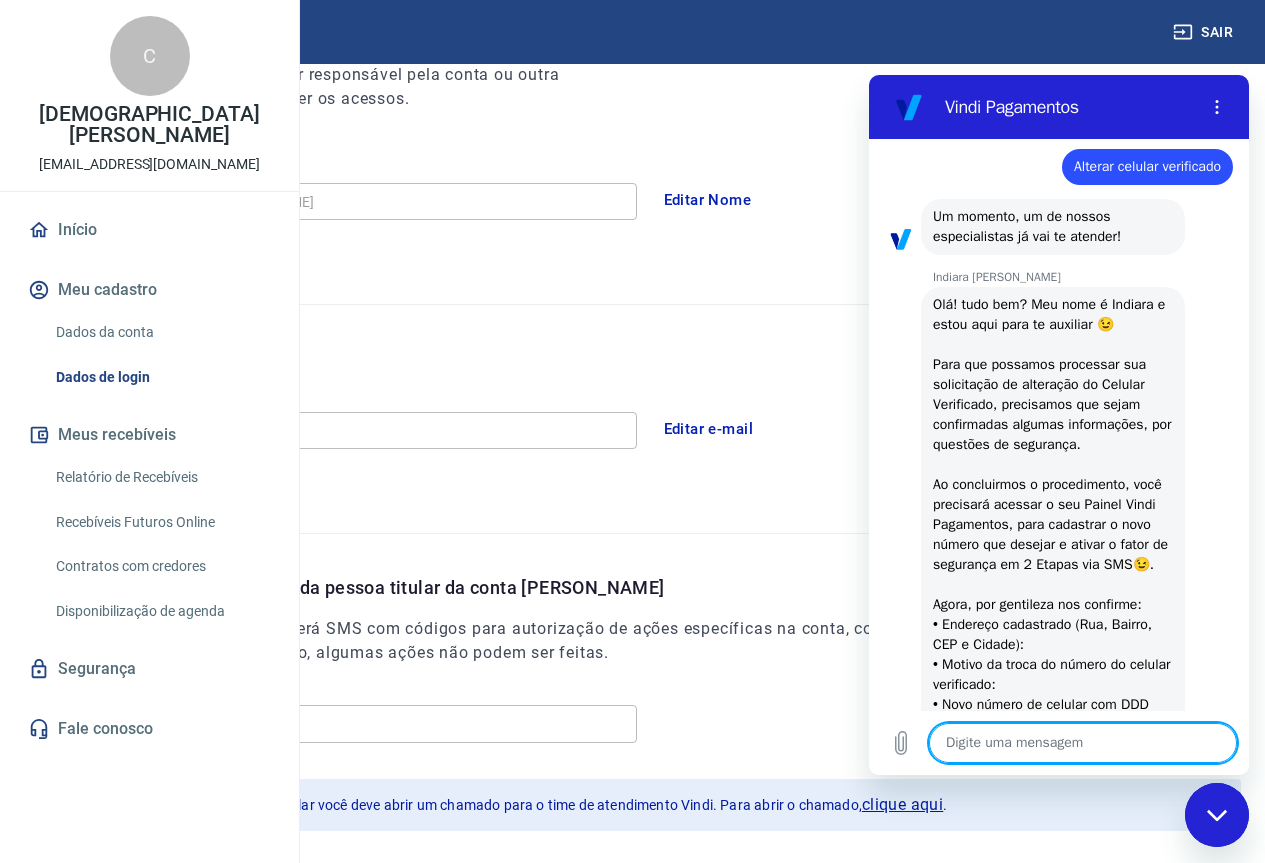 scroll, scrollTop: 739, scrollLeft: 0, axis: vertical 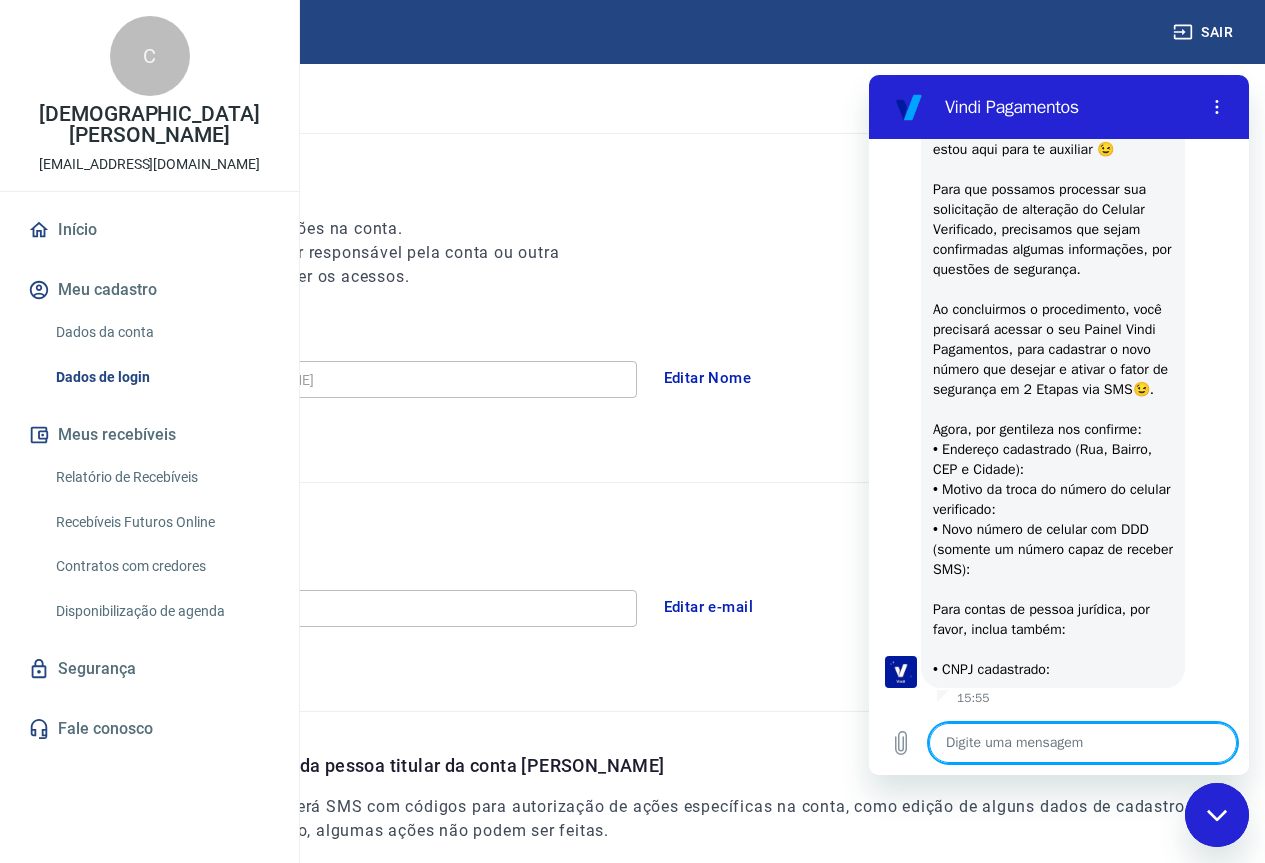 type on "x" 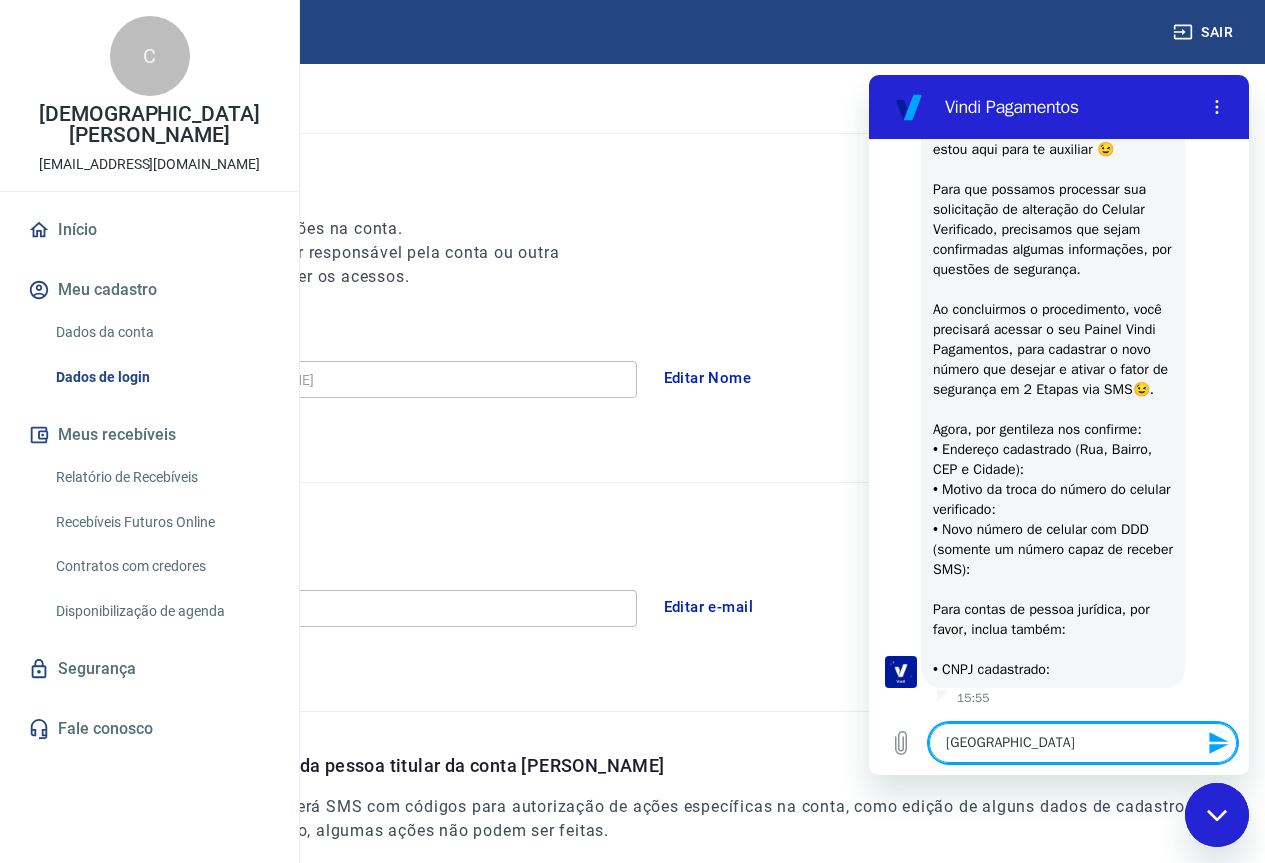 type on "Rua do Paraíso," 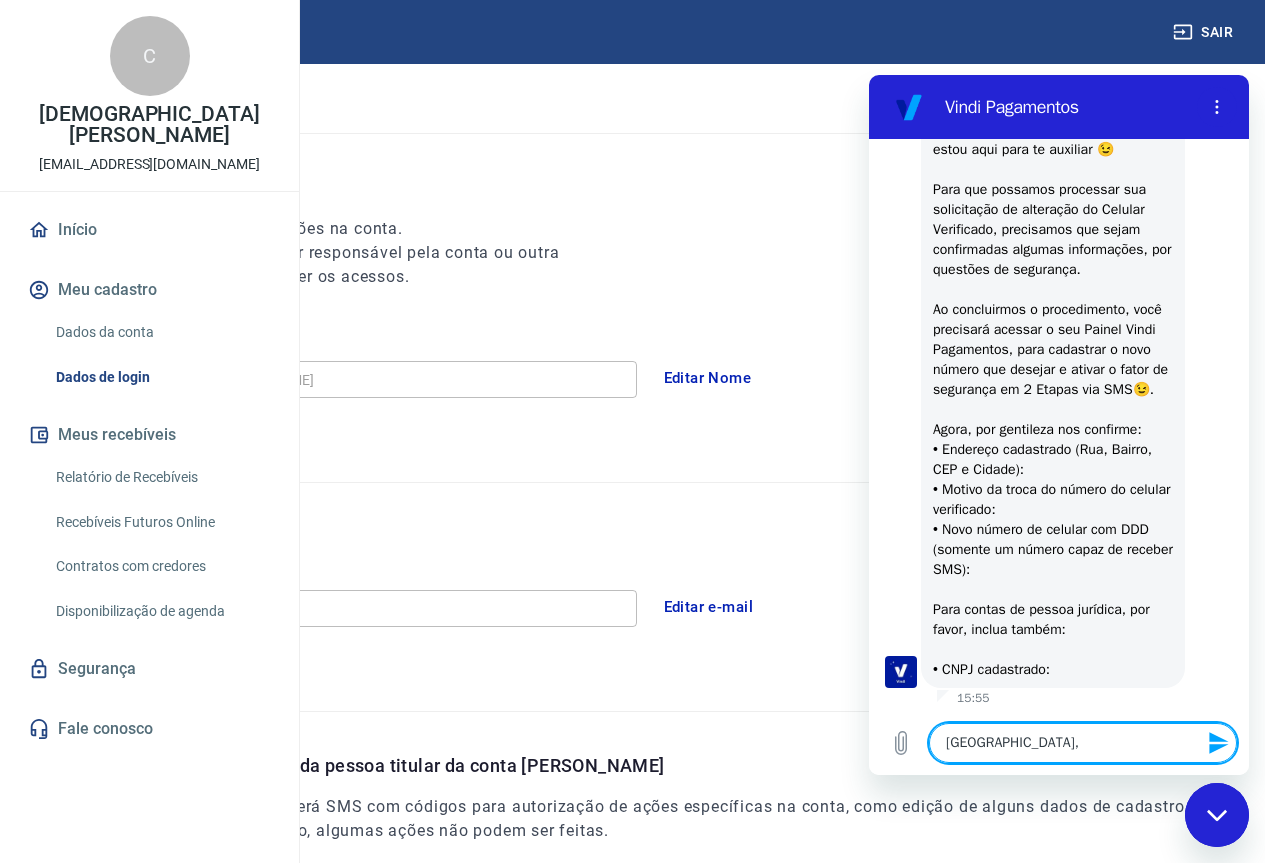 type on "Rua do Paraíso," 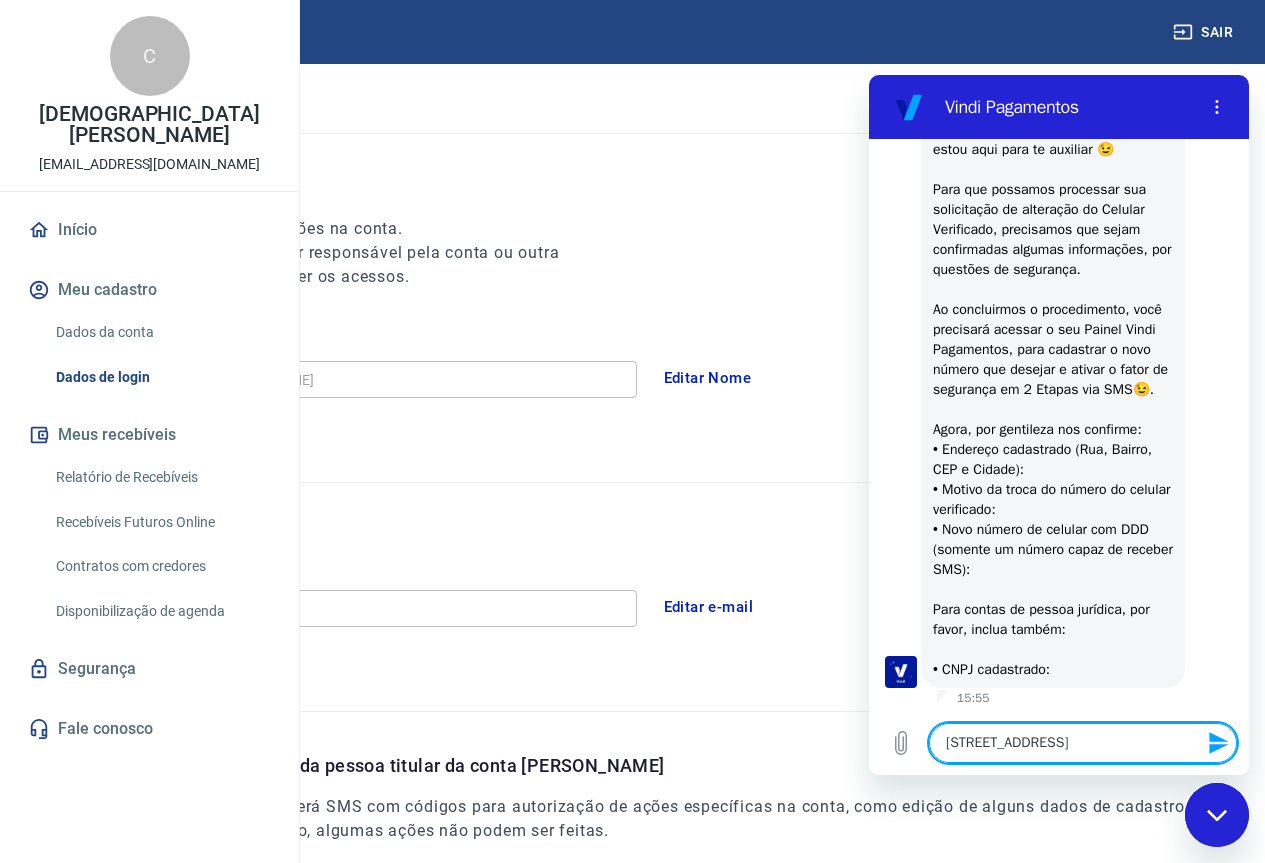 type on "Rua do Paraíso, 14" 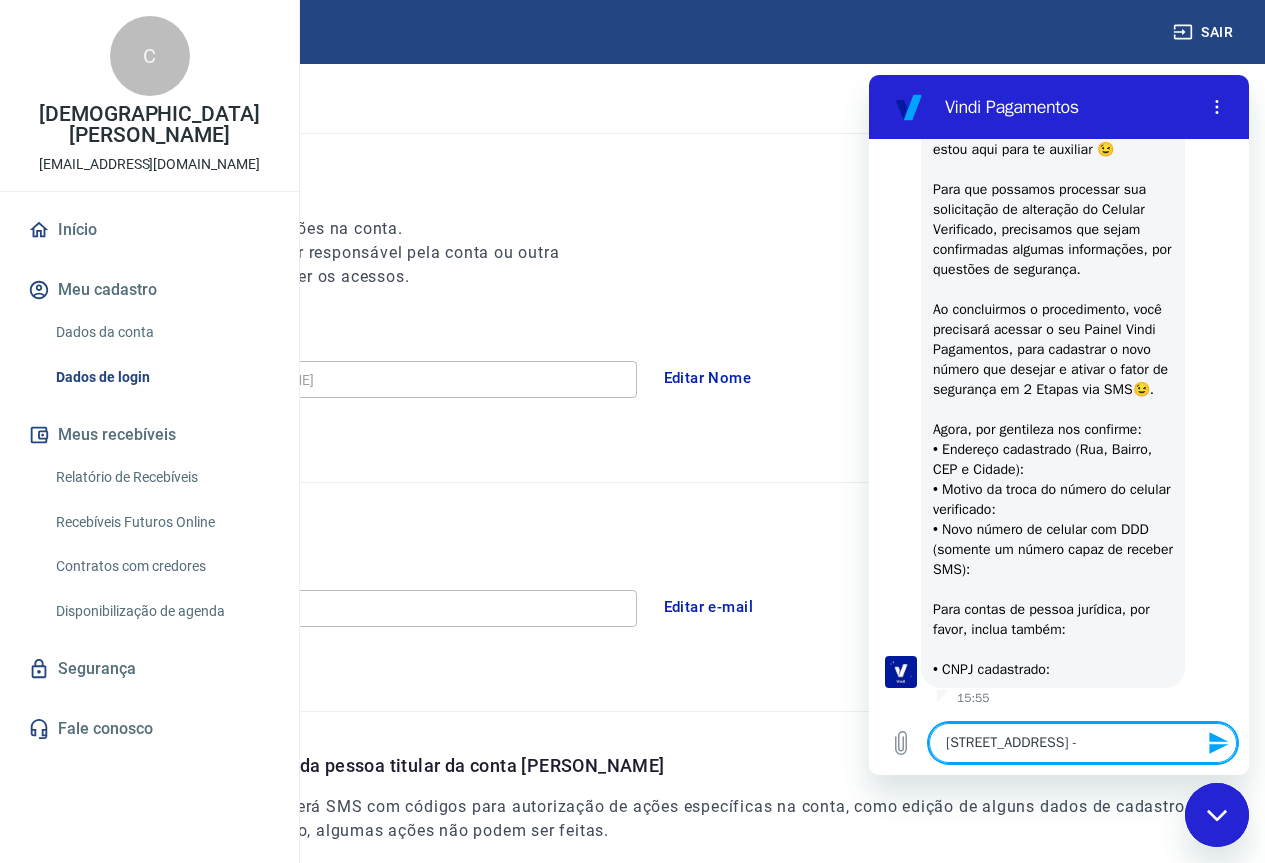 type on "Rua do Paraíso, 148 -" 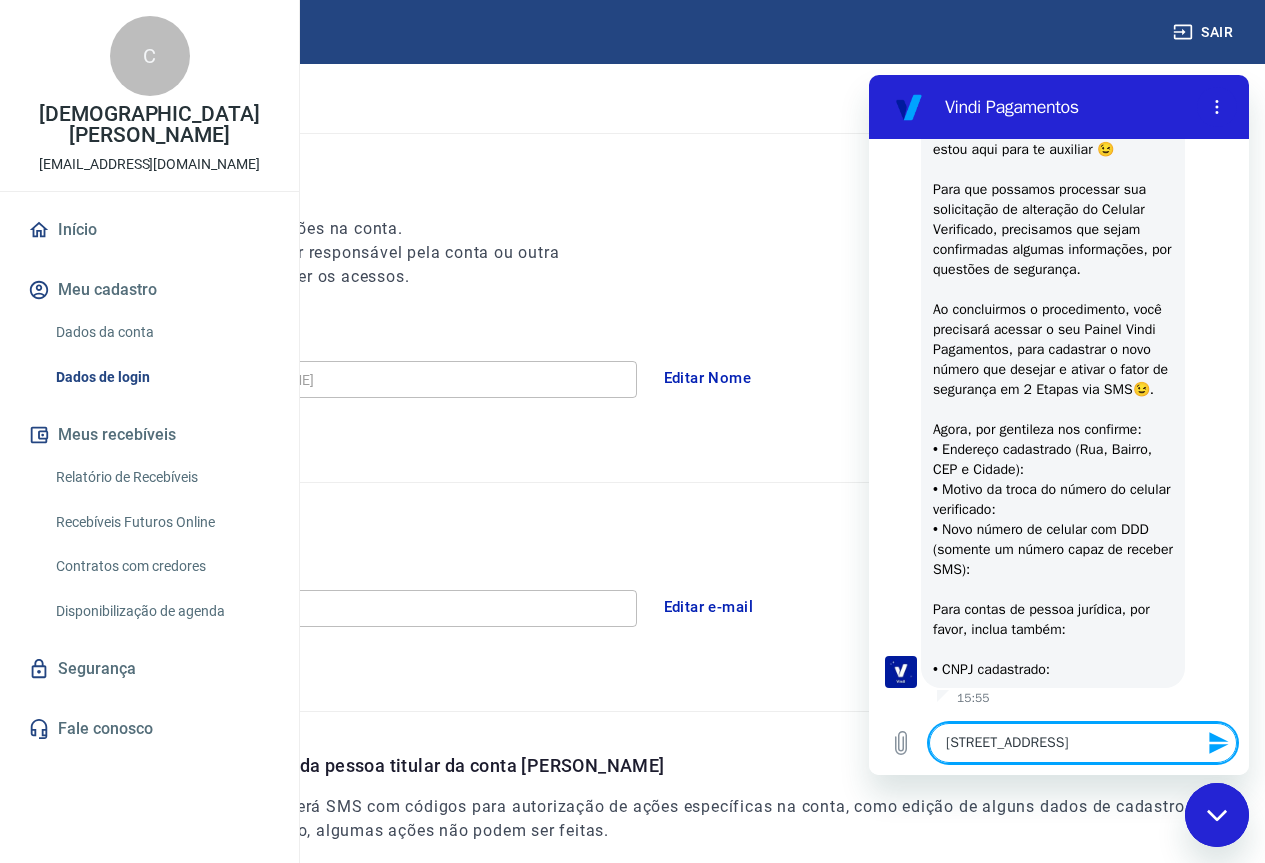 type on "Rua do Paraíso, 148 - li" 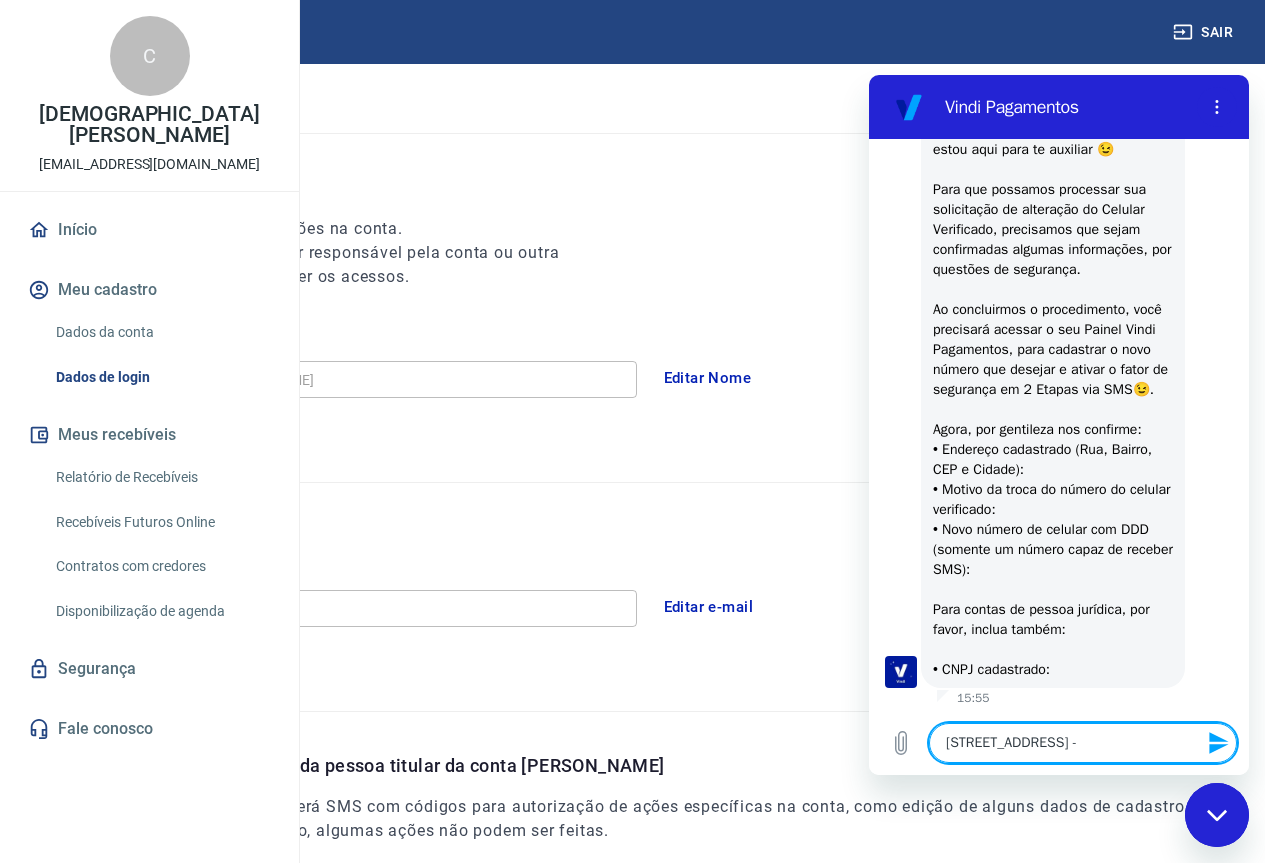 type on "x" 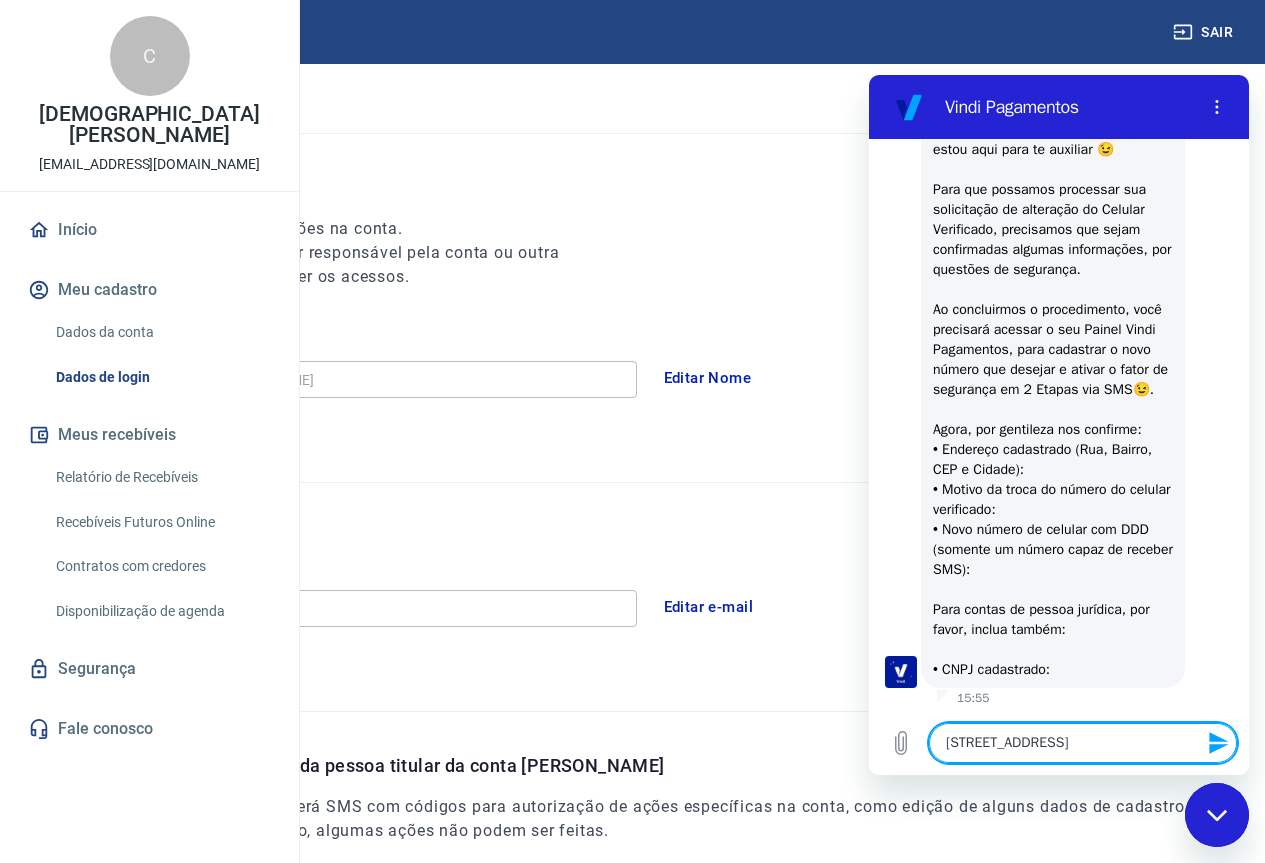 type on "Rua do Paraíso, 148 - liberdade - Sa" 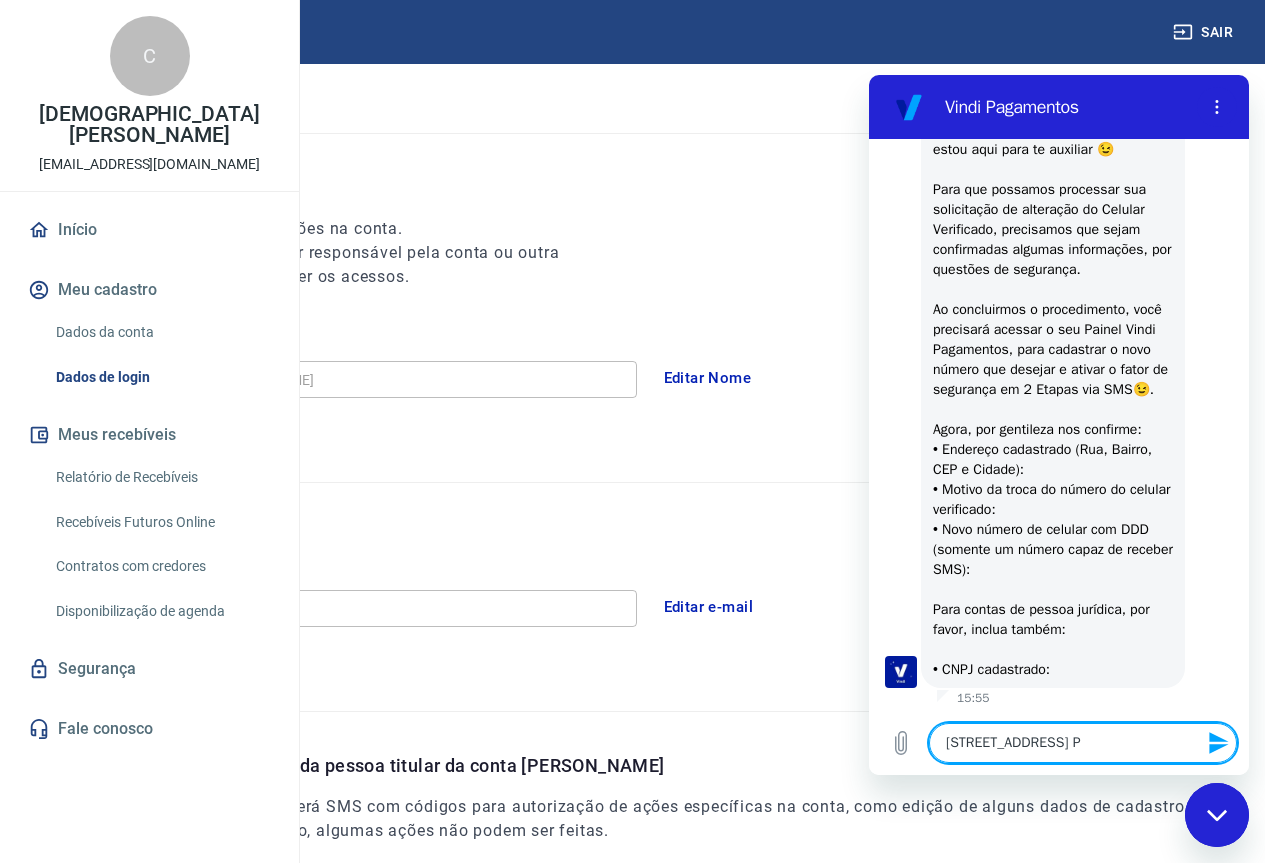 type on "Rua do Paraíso, 148 - liberdade - Sao Pa" 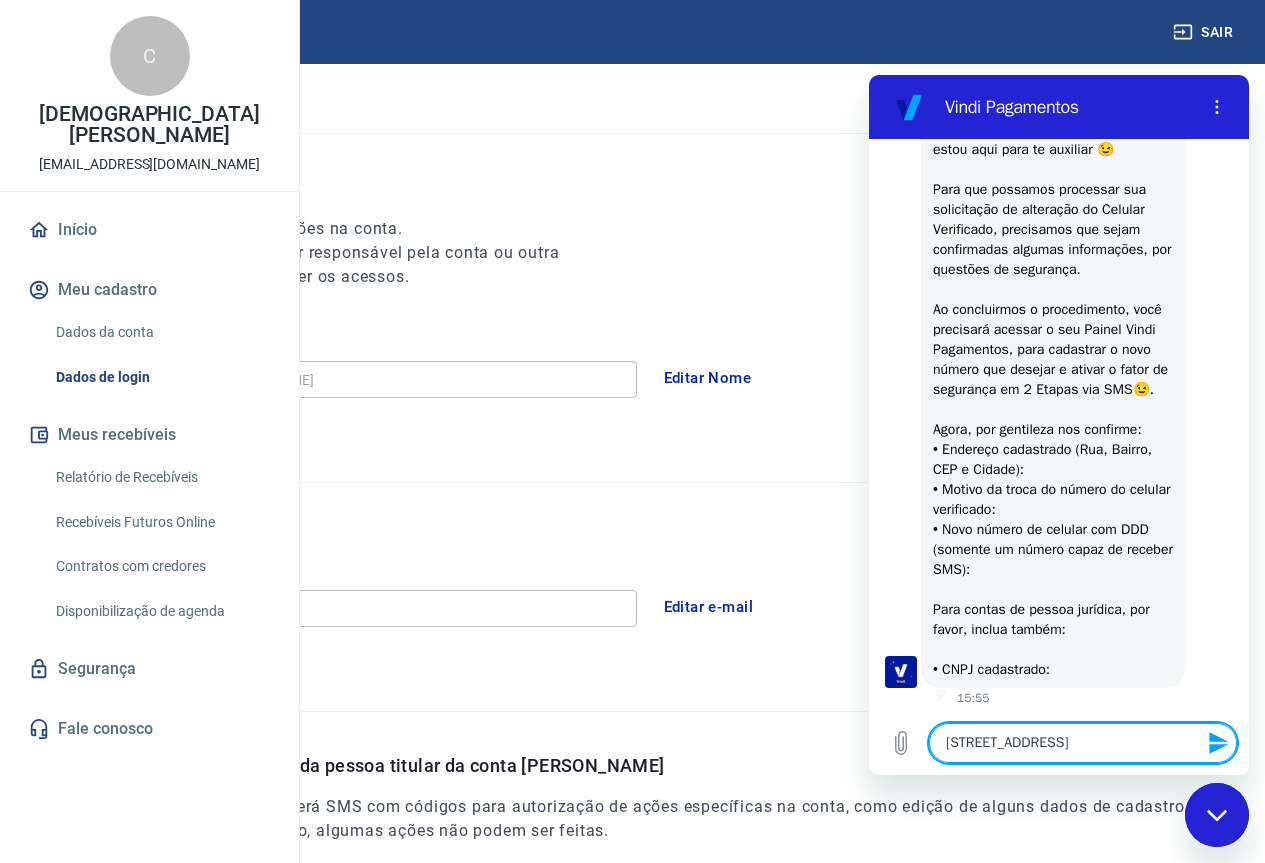 type on "x" 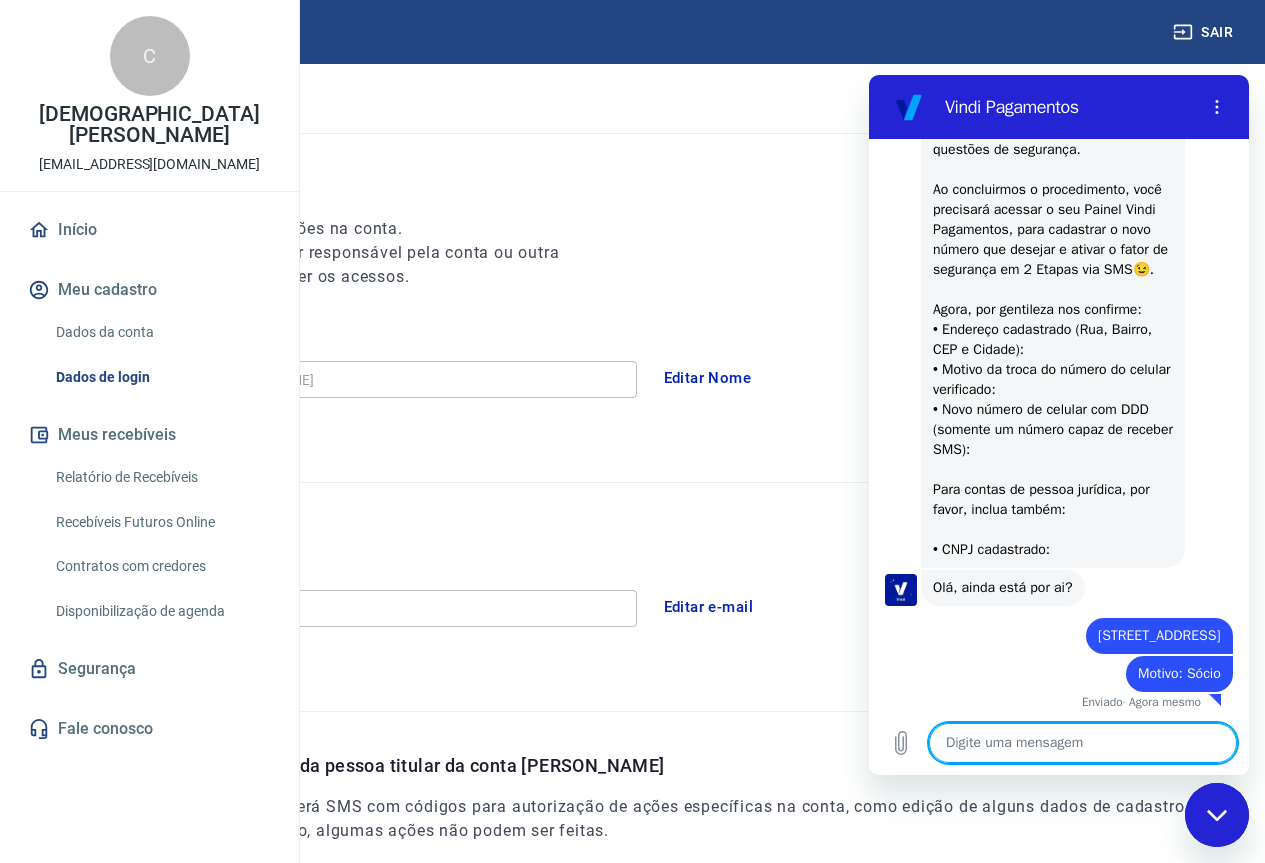 scroll, scrollTop: 883, scrollLeft: 0, axis: vertical 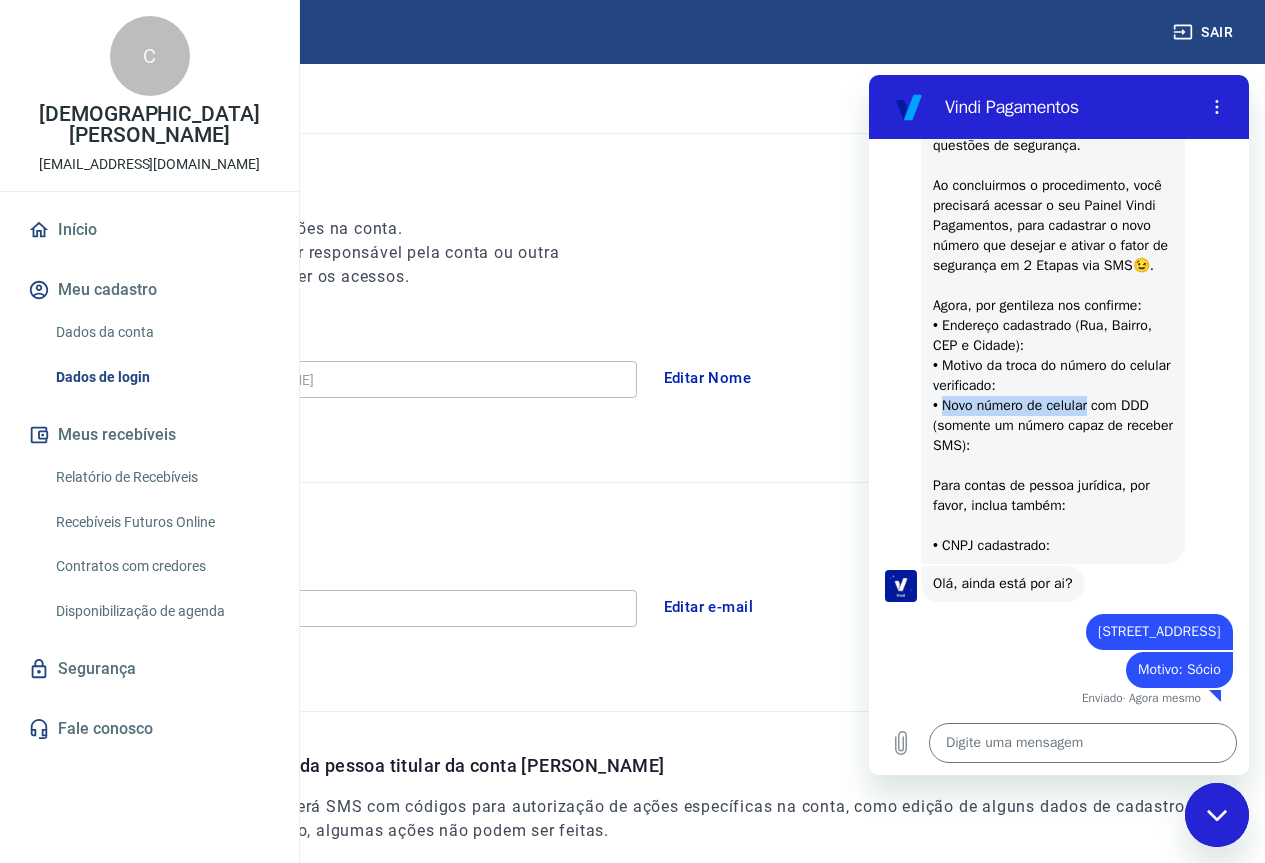 drag, startPoint x: 1092, startPoint y: 386, endPoint x: 947, endPoint y: 382, distance: 145.05516 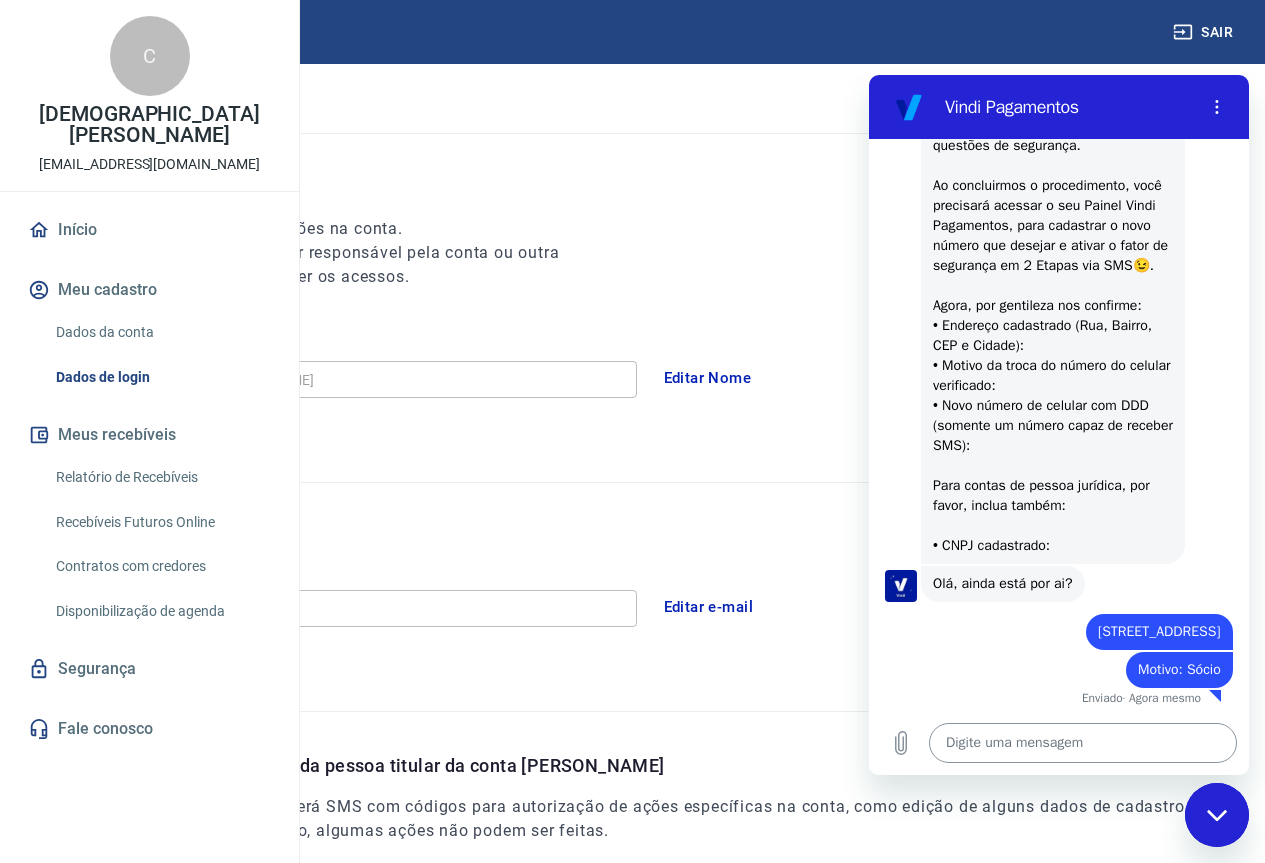 click at bounding box center (1083, 743) 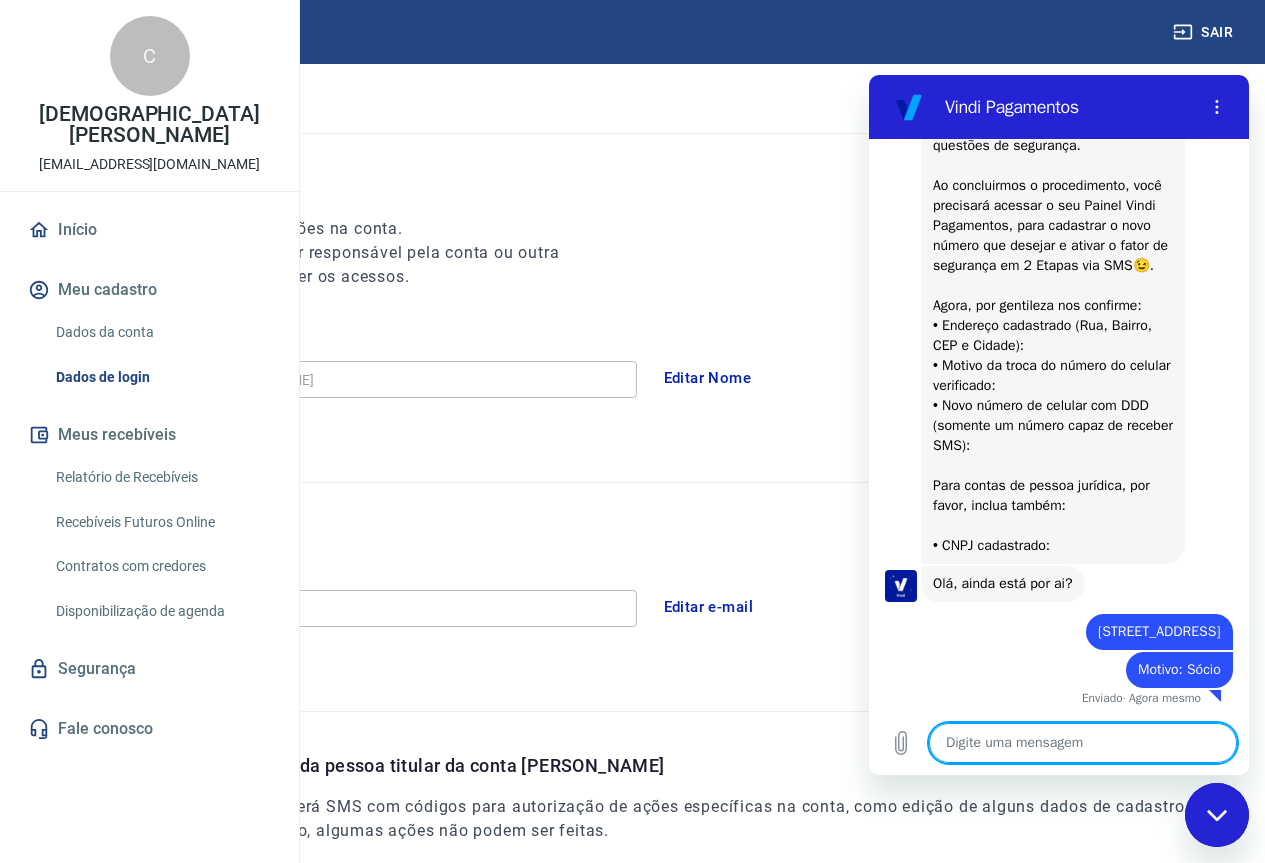 paste on "Novo número de celular" 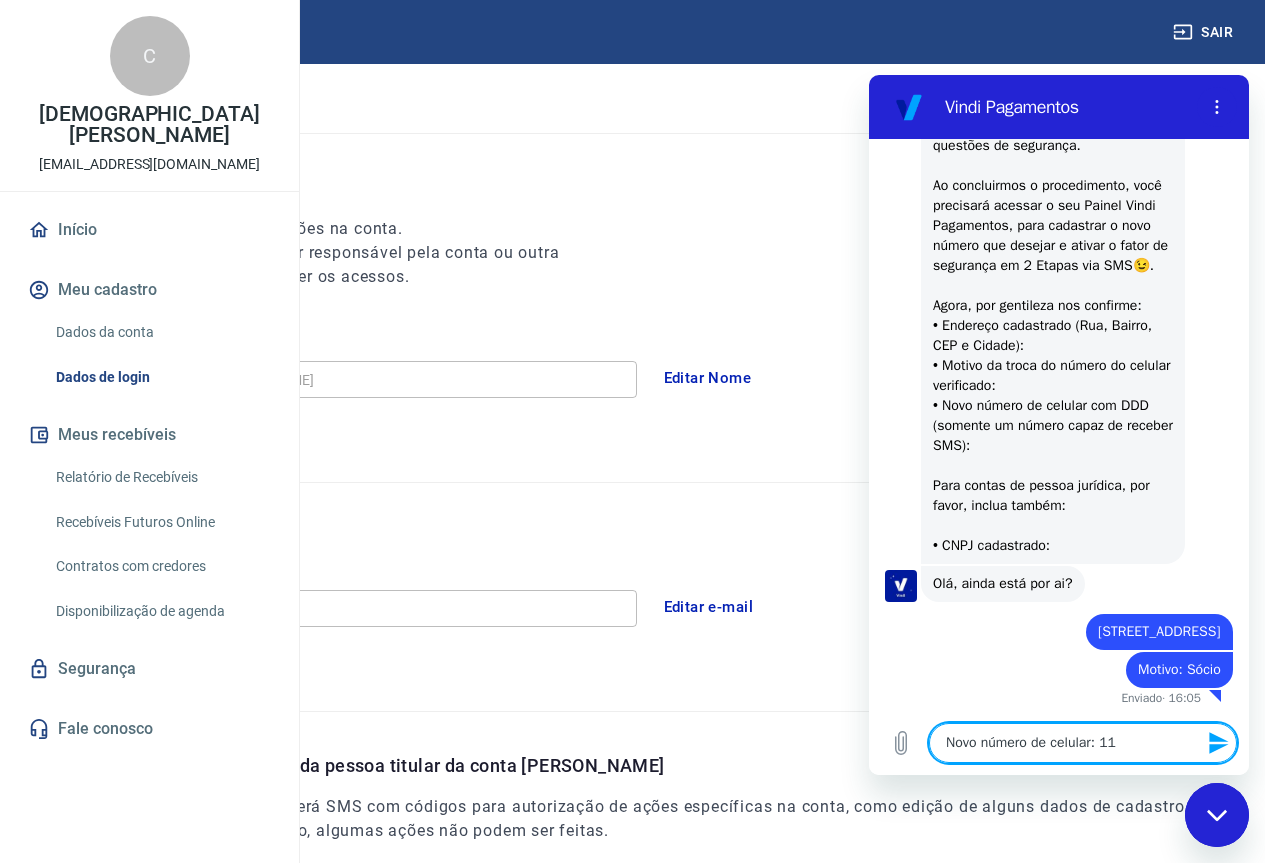 paste on "95491-7095" 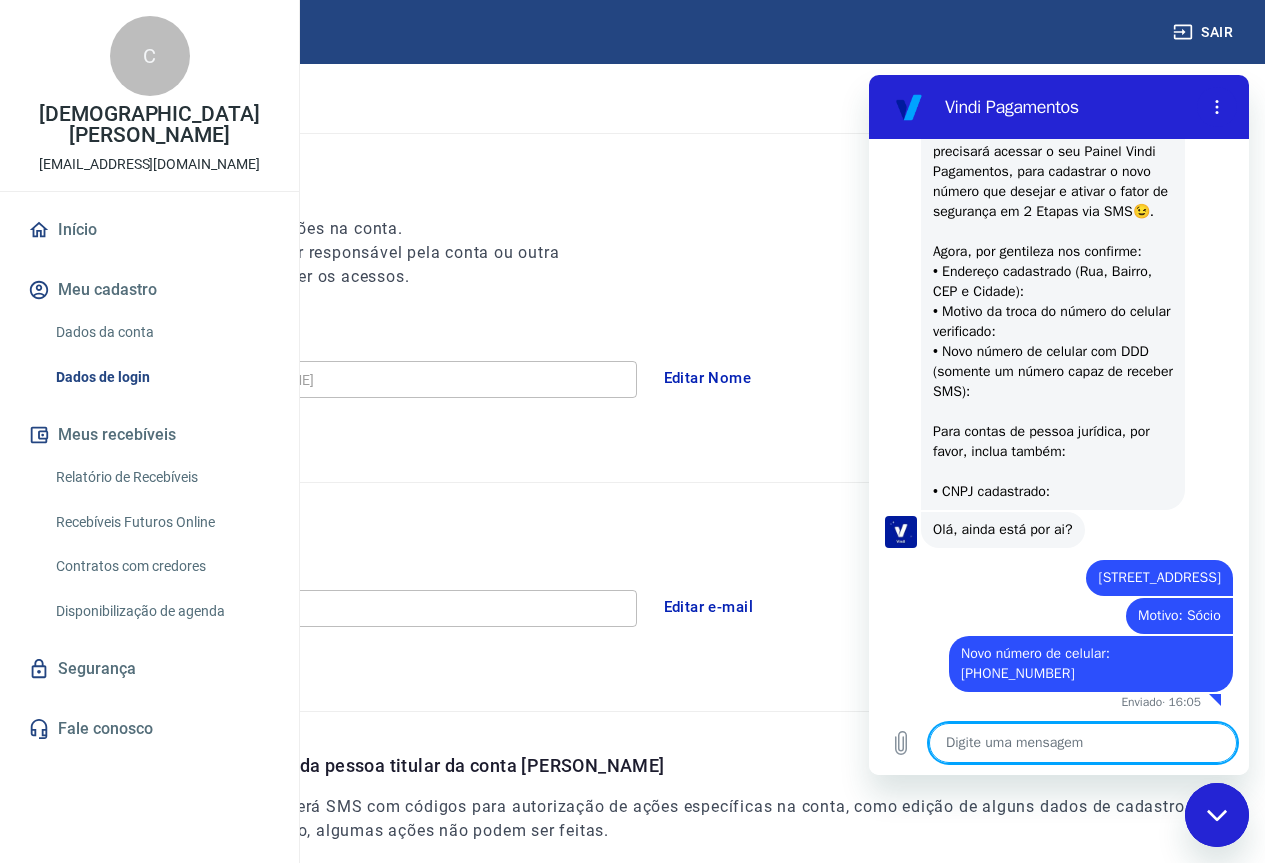 scroll, scrollTop: 941, scrollLeft: 0, axis: vertical 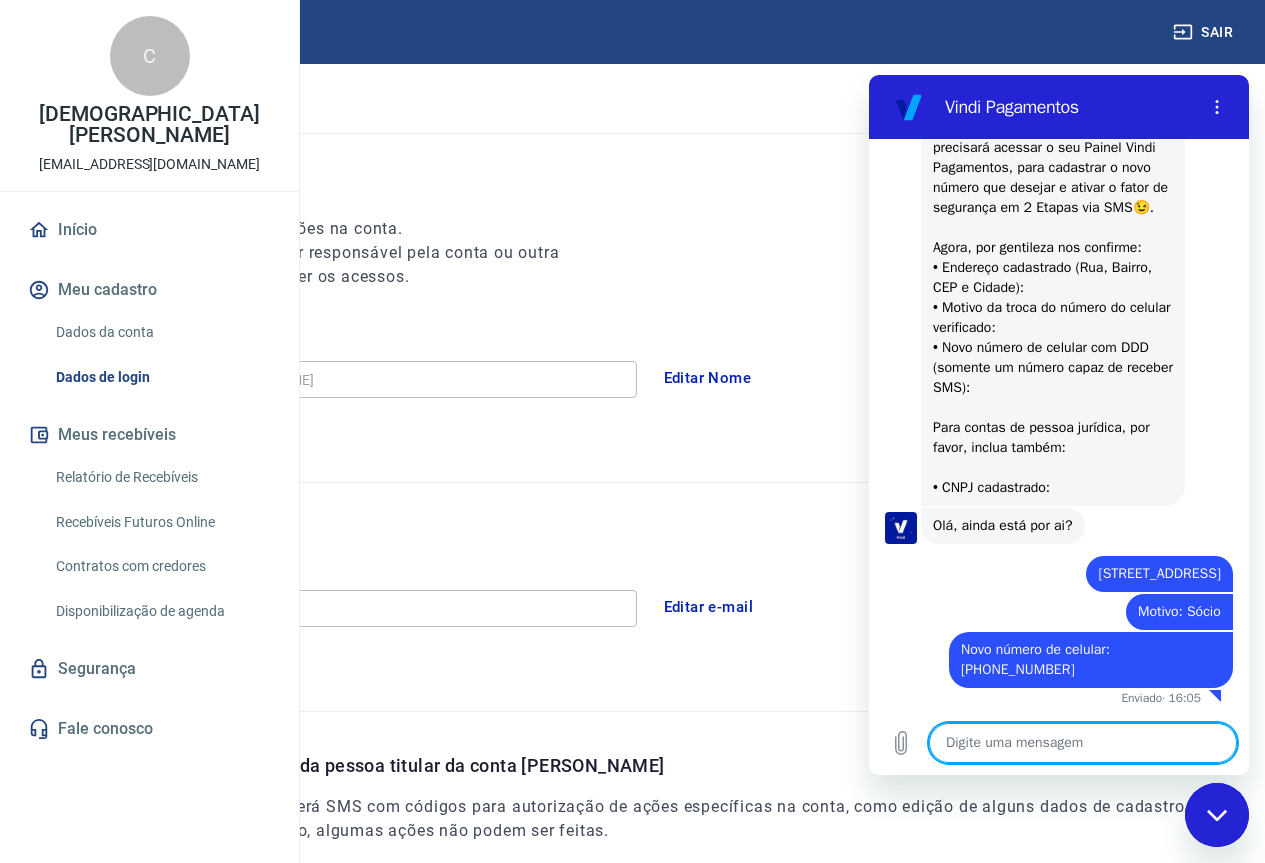 click at bounding box center [1083, 743] 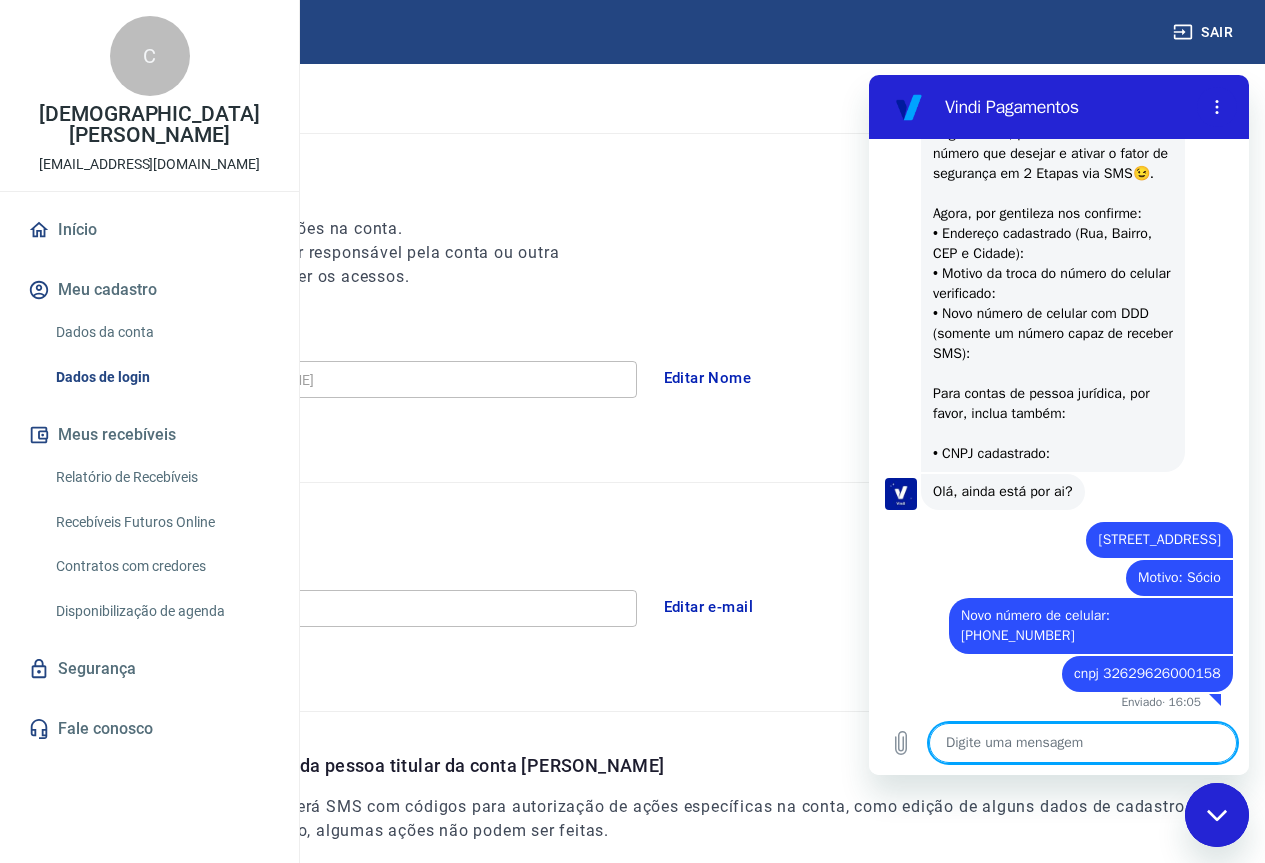 scroll, scrollTop: 979, scrollLeft: 0, axis: vertical 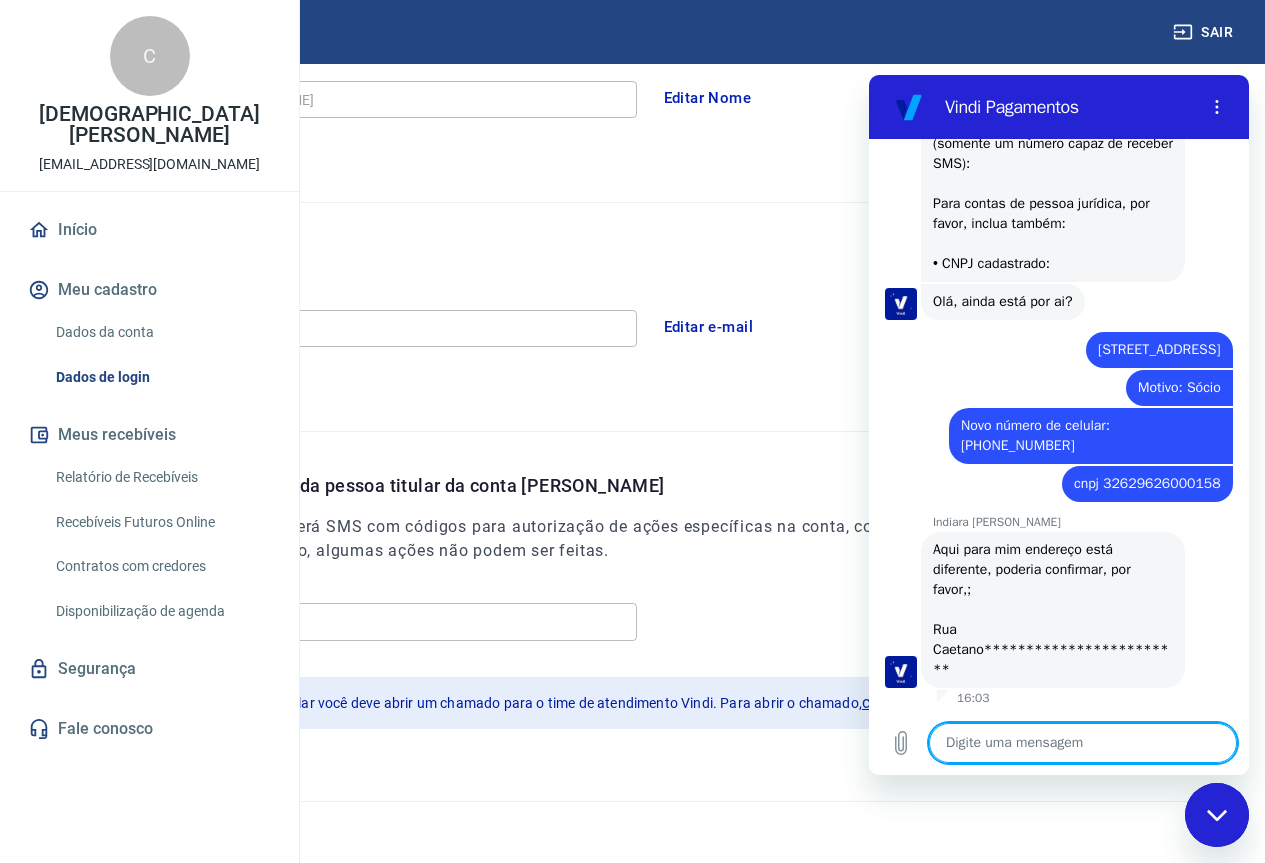 click at bounding box center (1083, 743) 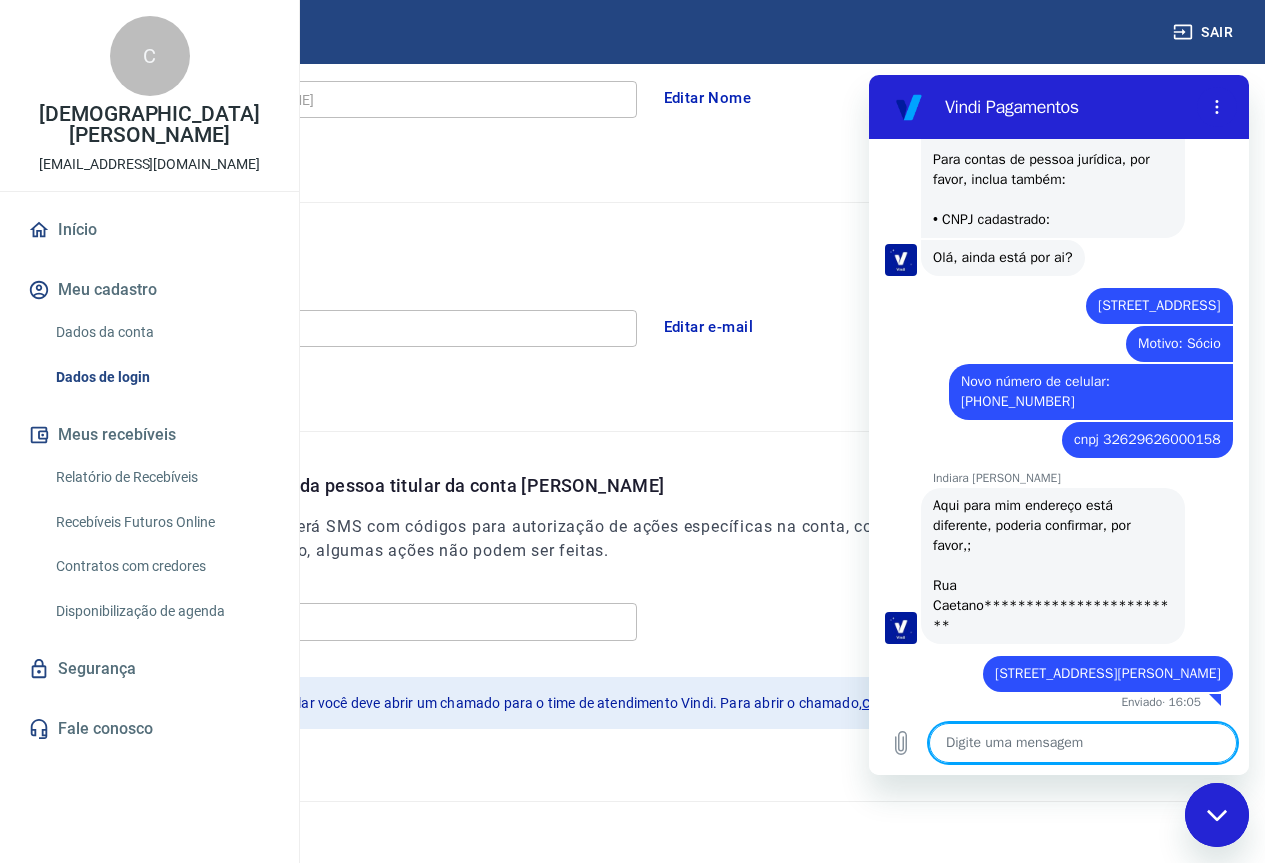 scroll, scrollTop: 1193, scrollLeft: 0, axis: vertical 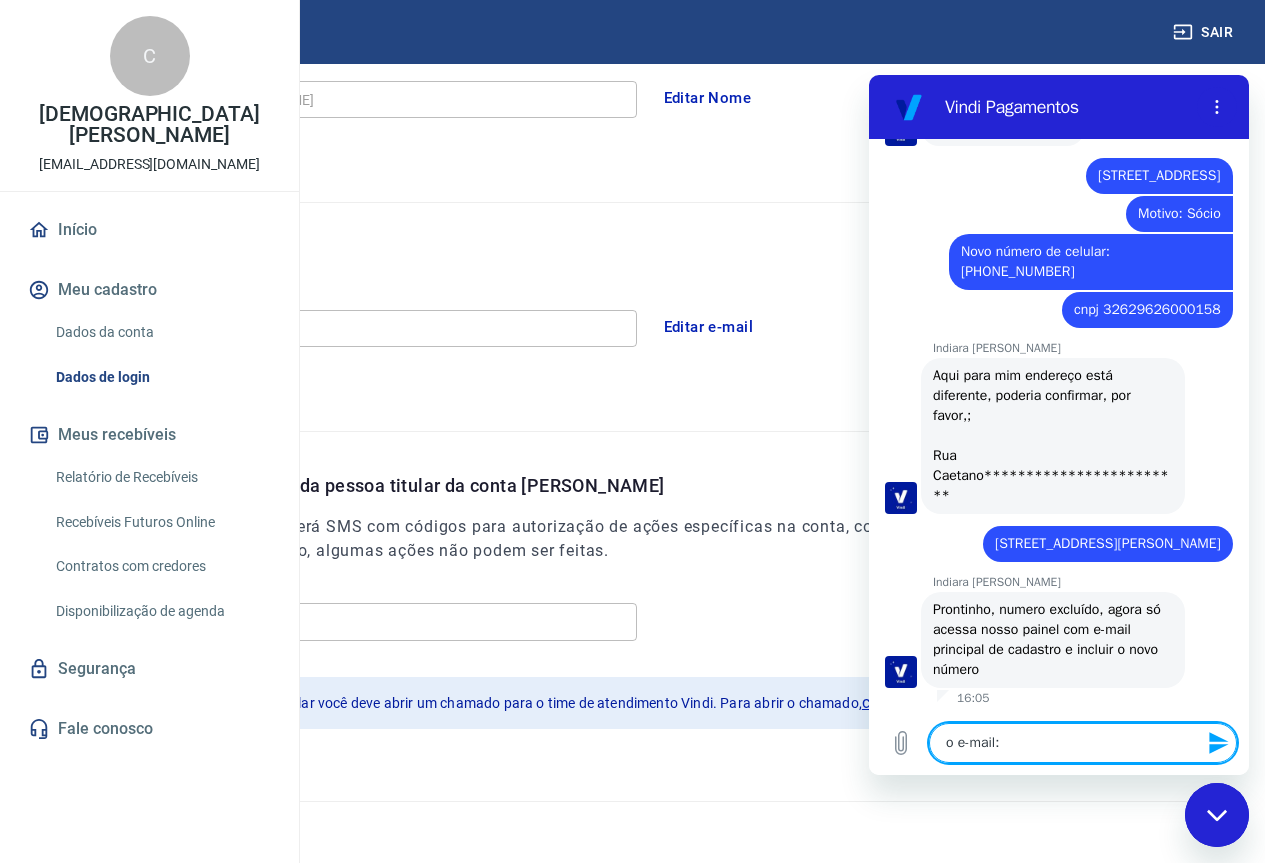 click on "o e-mail:" at bounding box center [1083, 743] 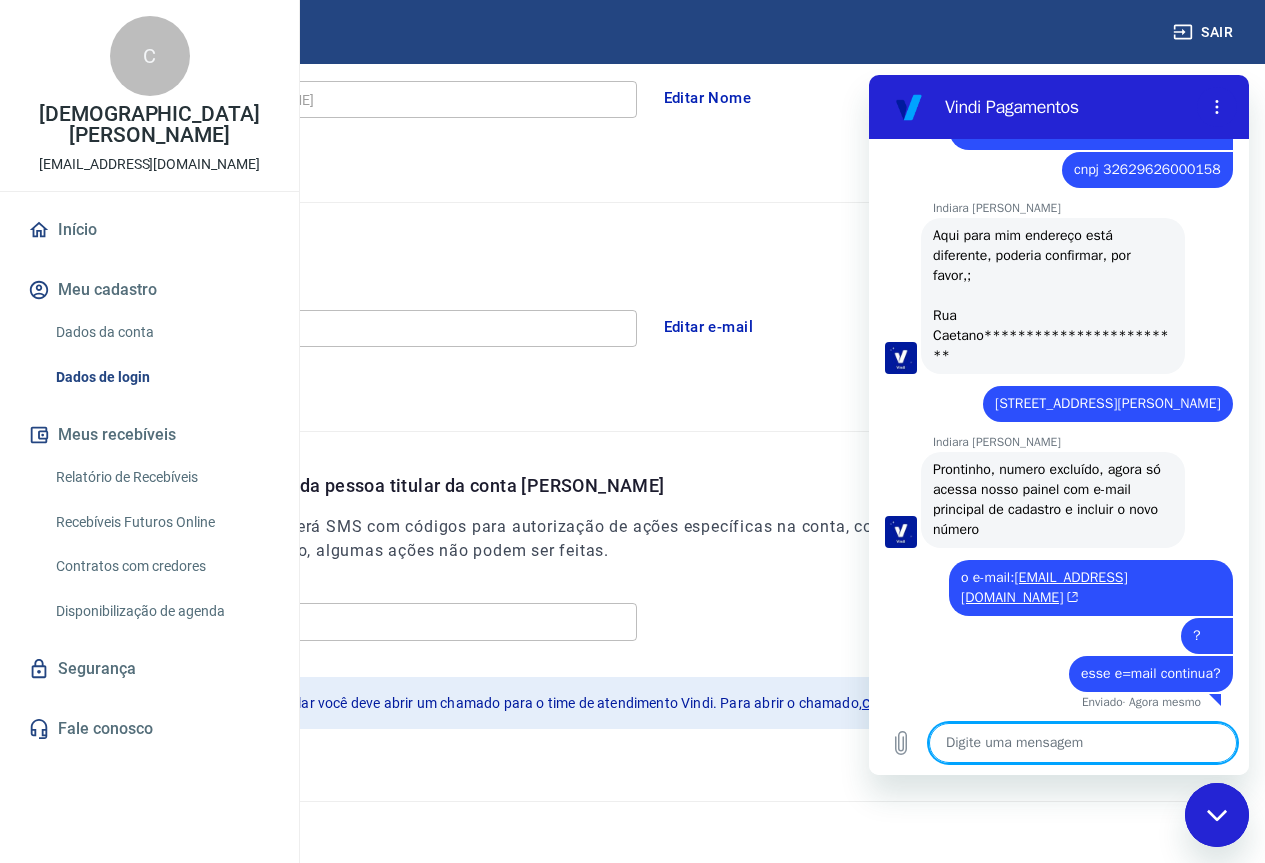 scroll, scrollTop: 1443, scrollLeft: 0, axis: vertical 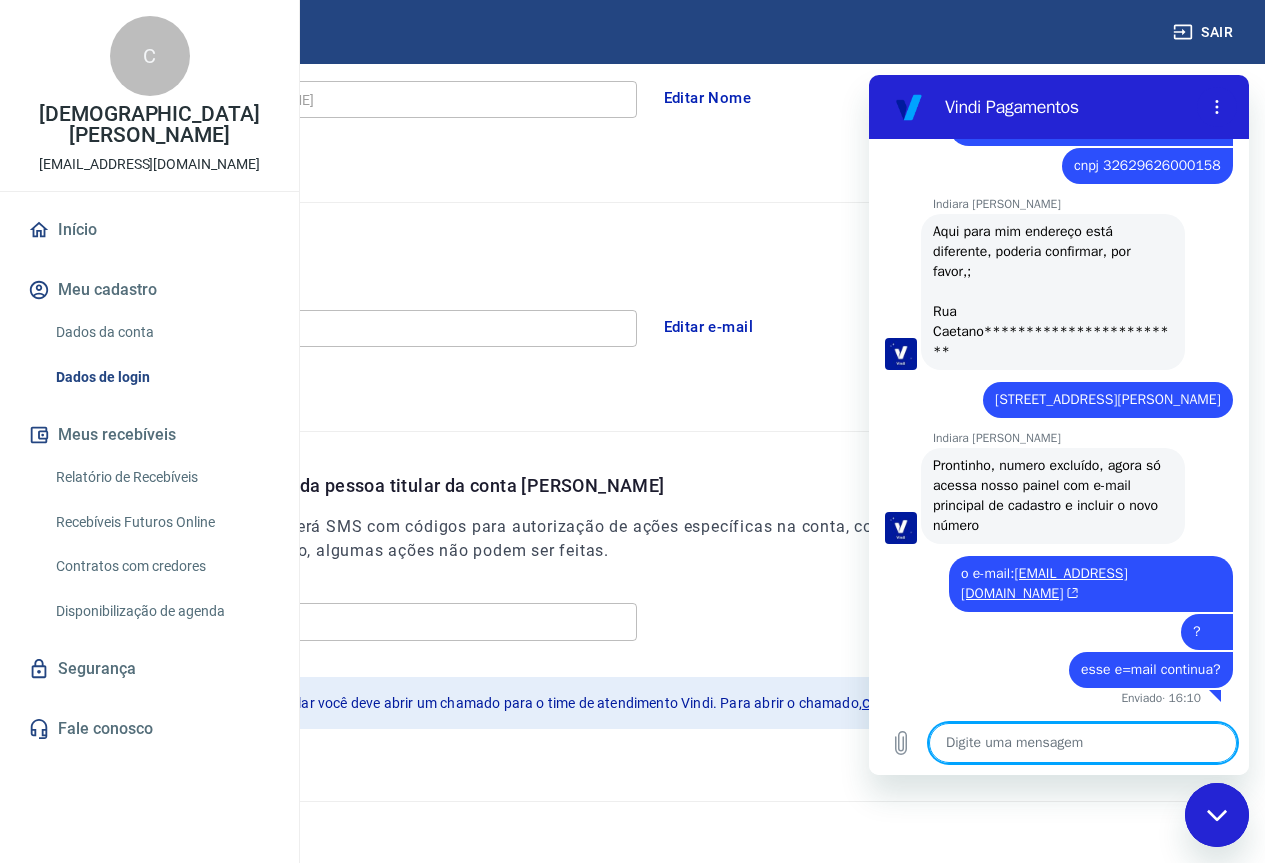 click at bounding box center [1083, 743] 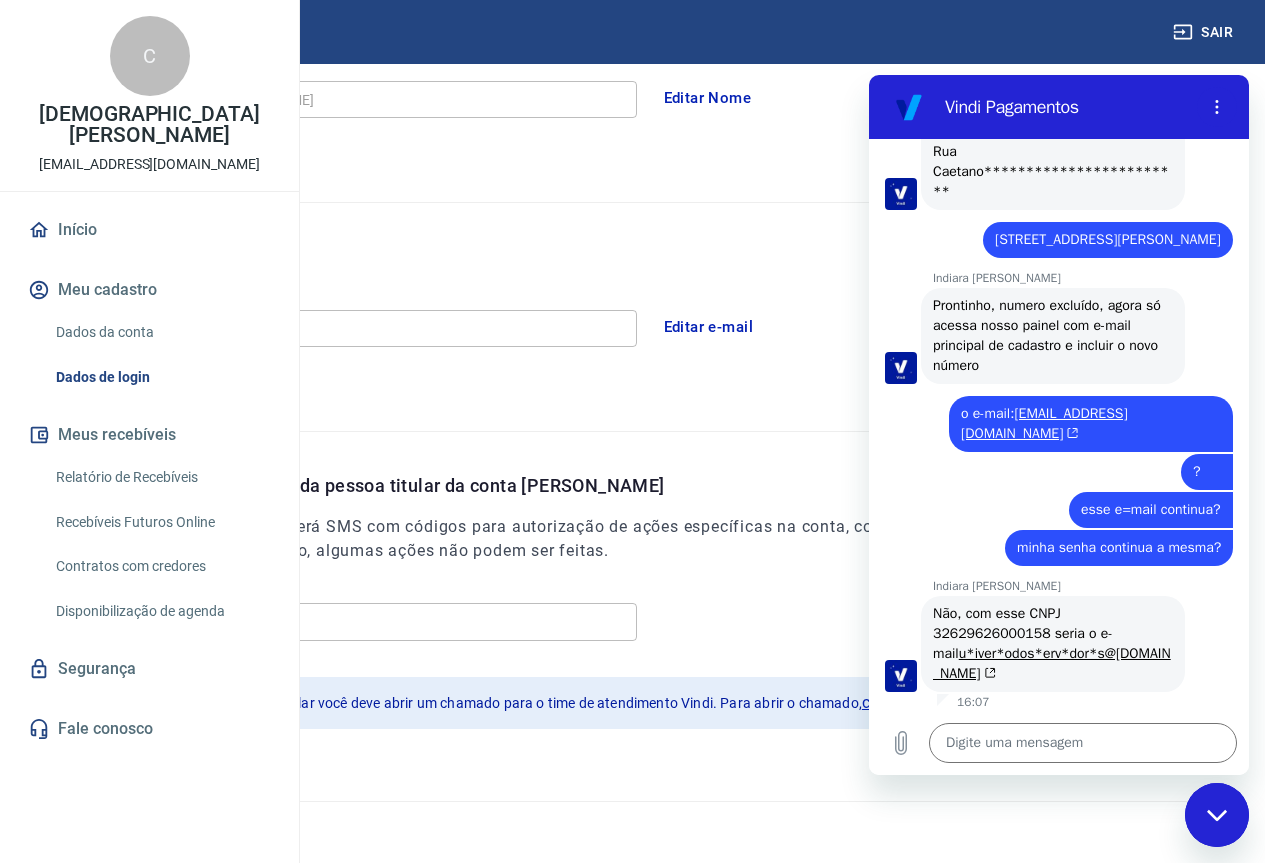 scroll, scrollTop: 1598, scrollLeft: 0, axis: vertical 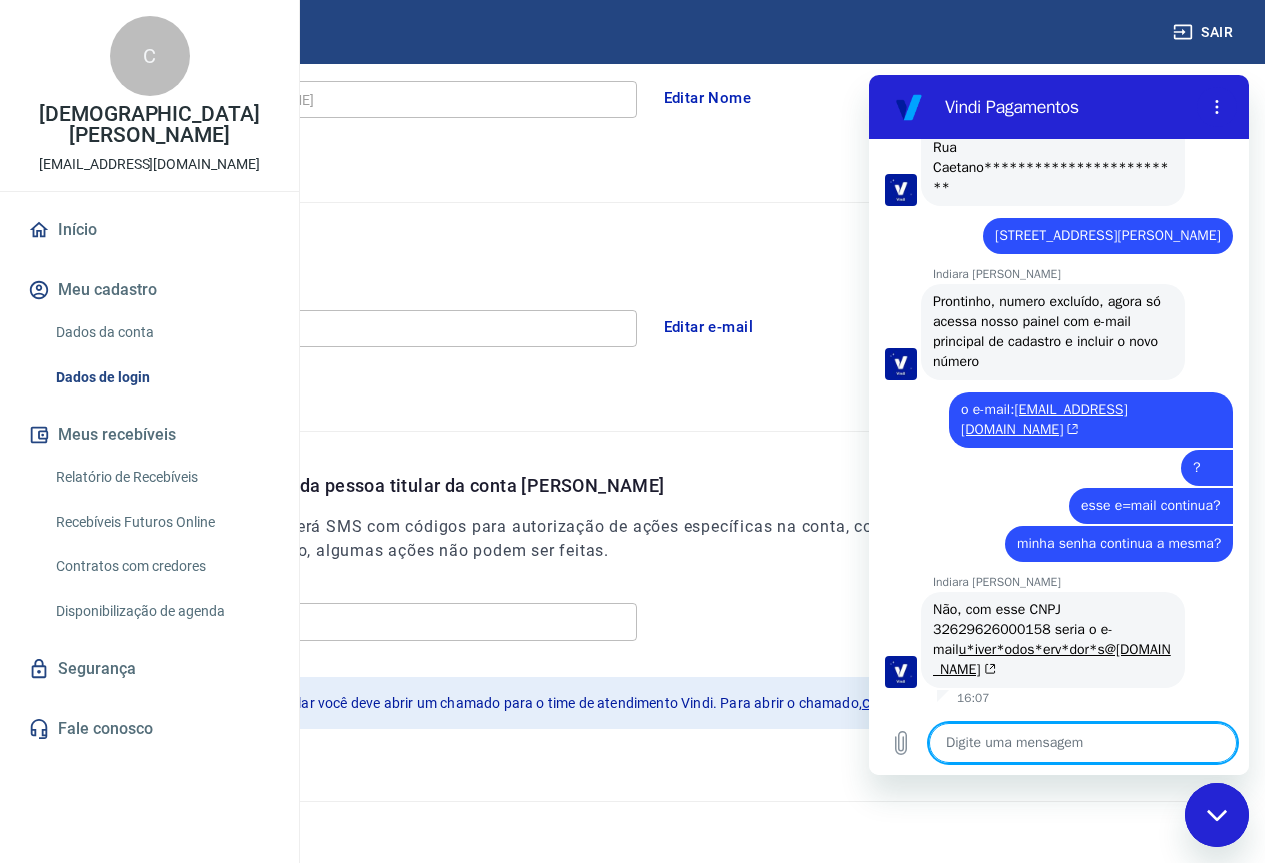 click at bounding box center (1083, 743) 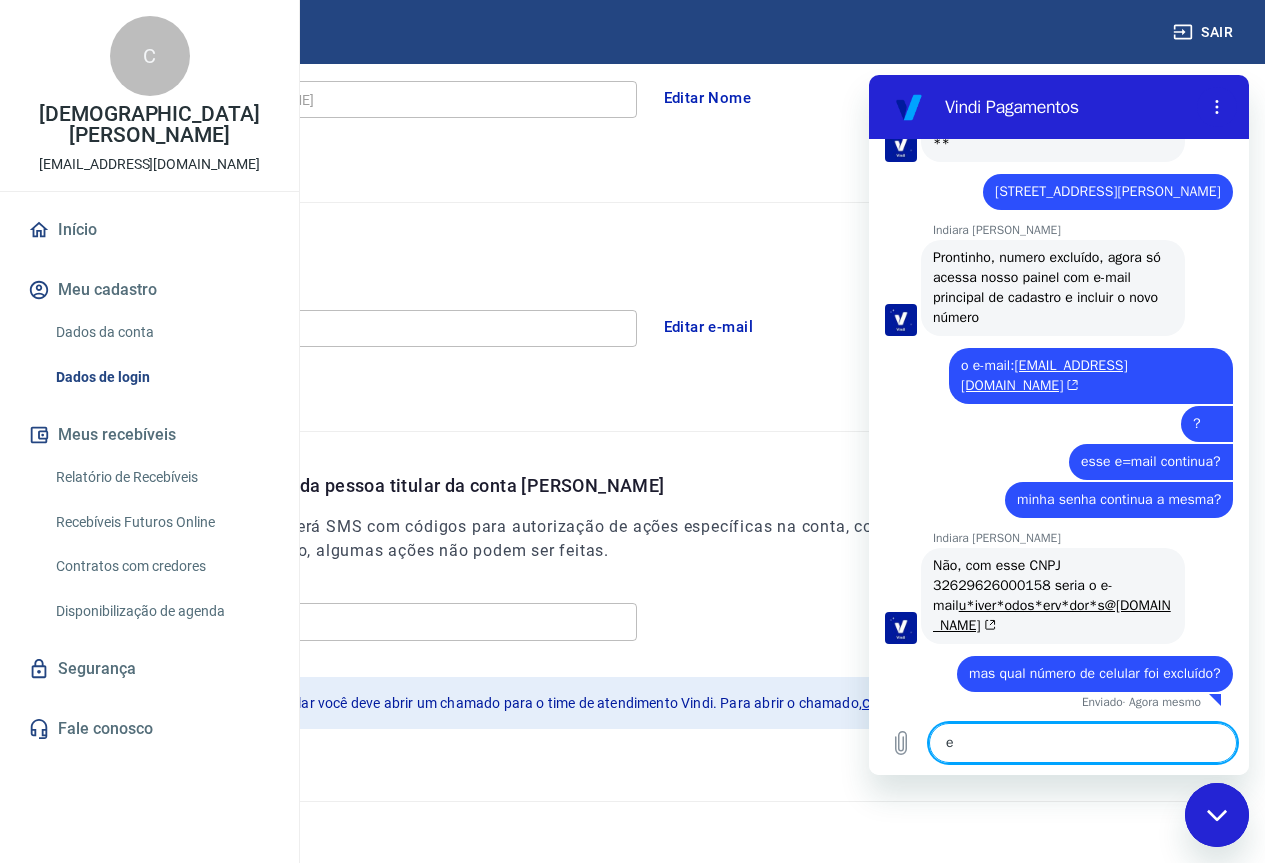 scroll, scrollTop: 1666, scrollLeft: 0, axis: vertical 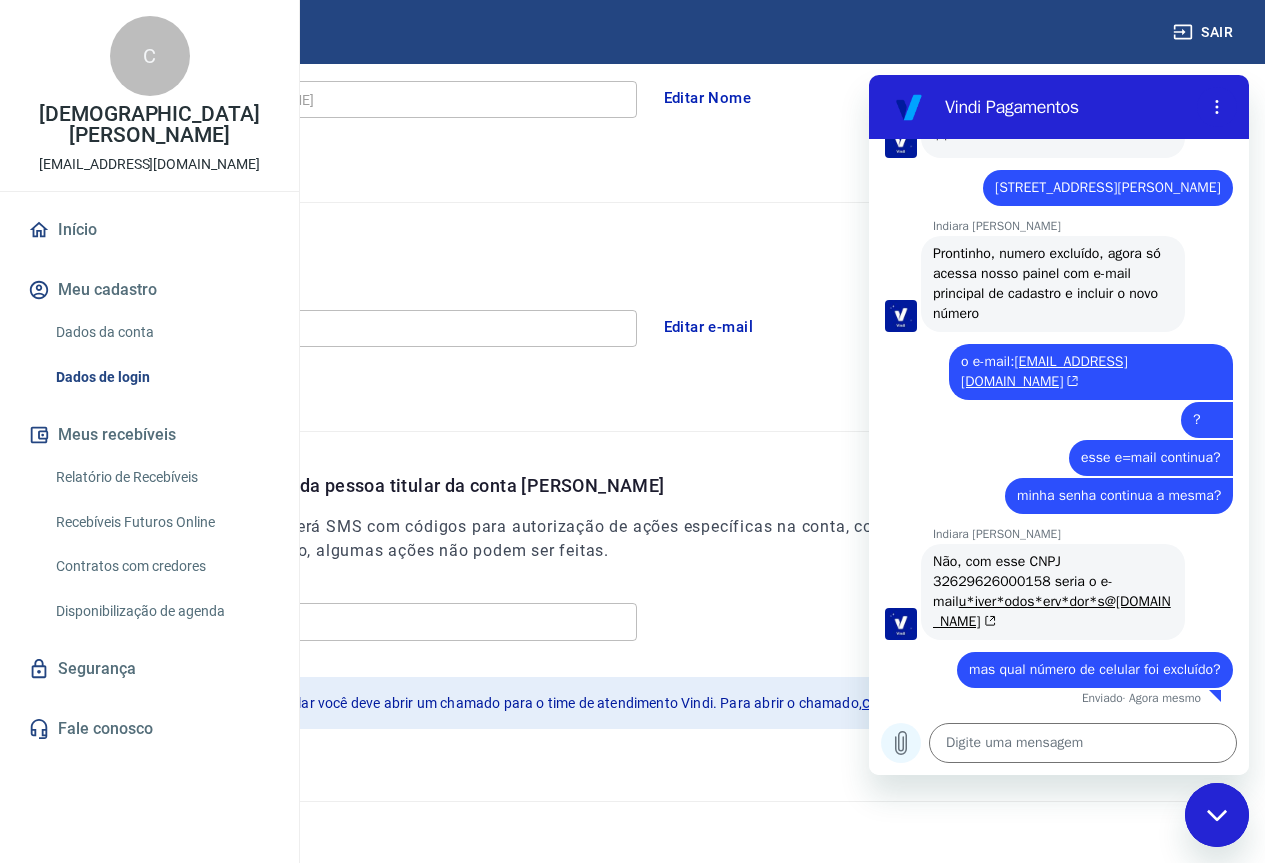 click 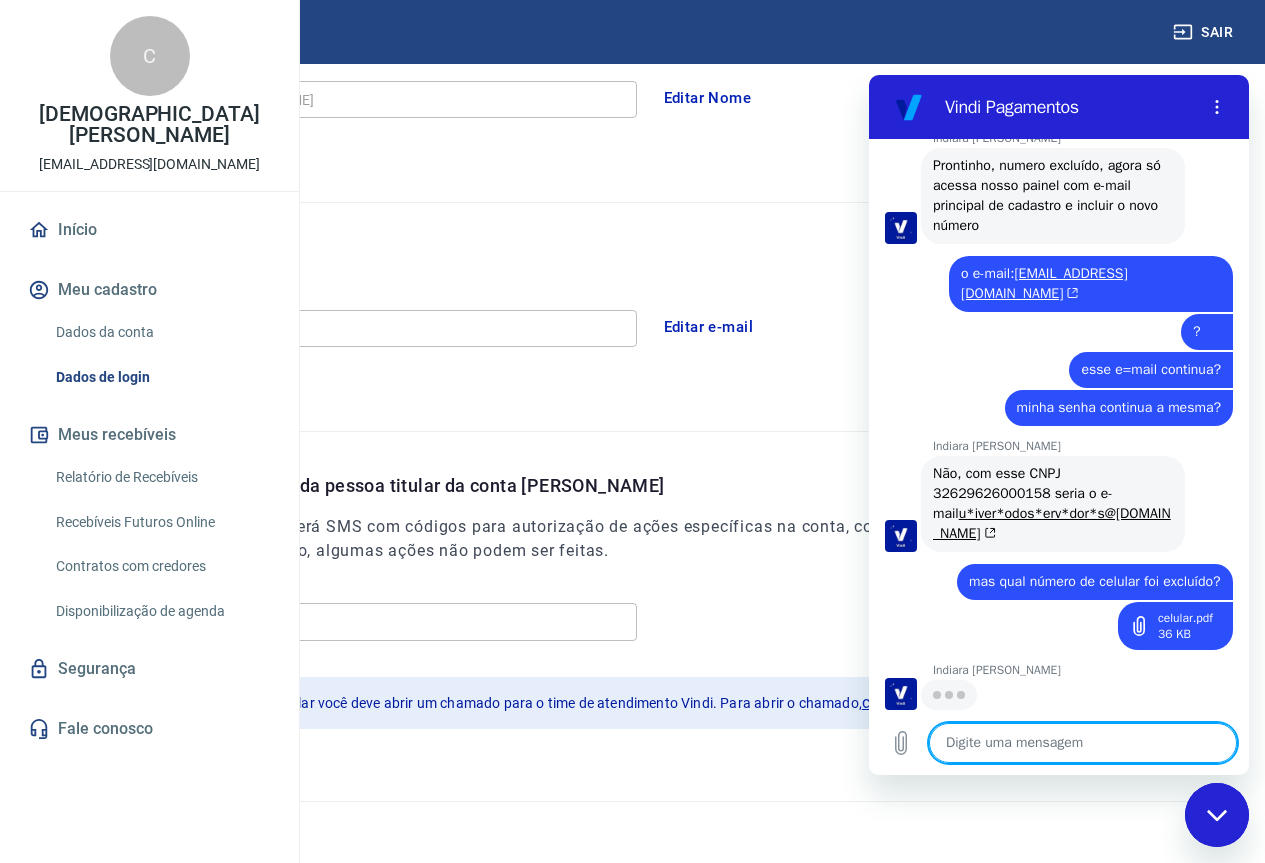 scroll, scrollTop: 1754, scrollLeft: 0, axis: vertical 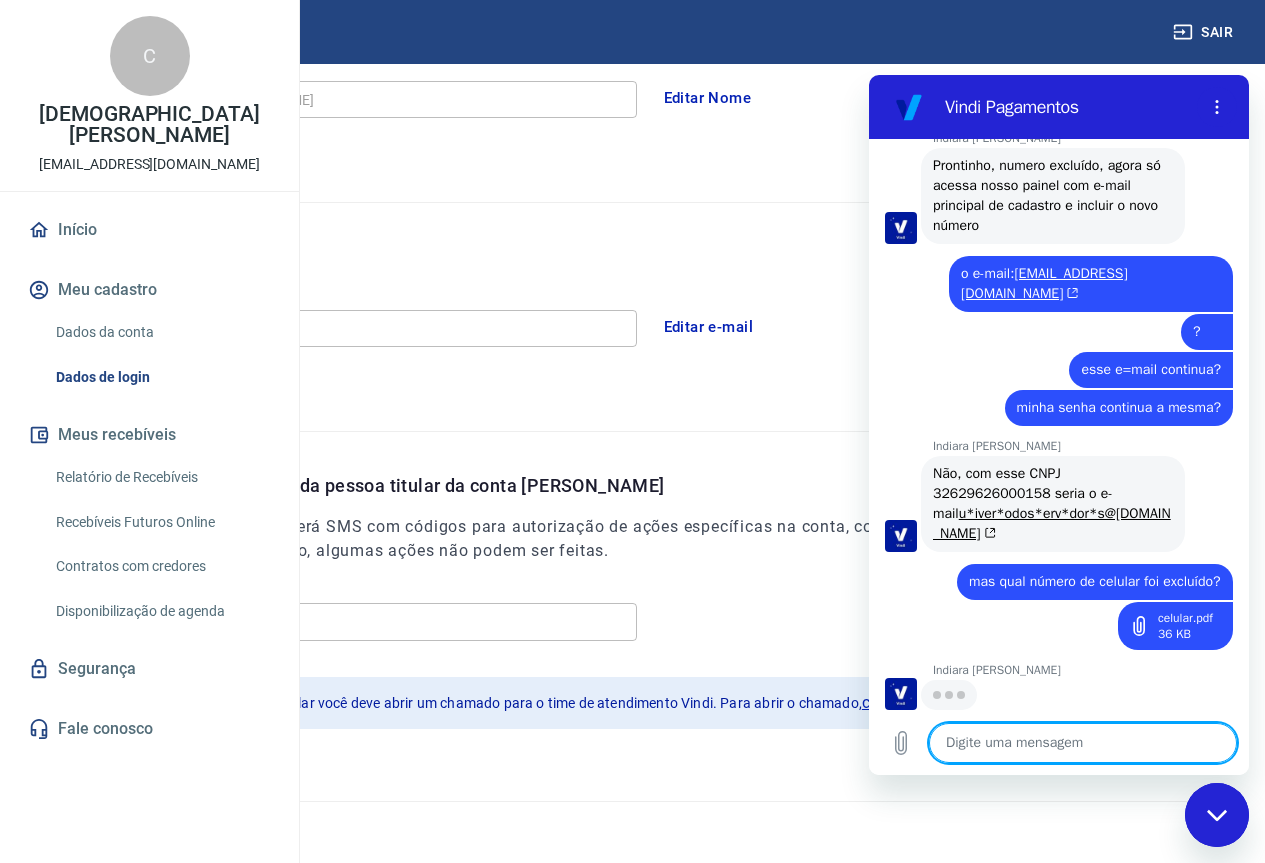 click at bounding box center [1083, 743] 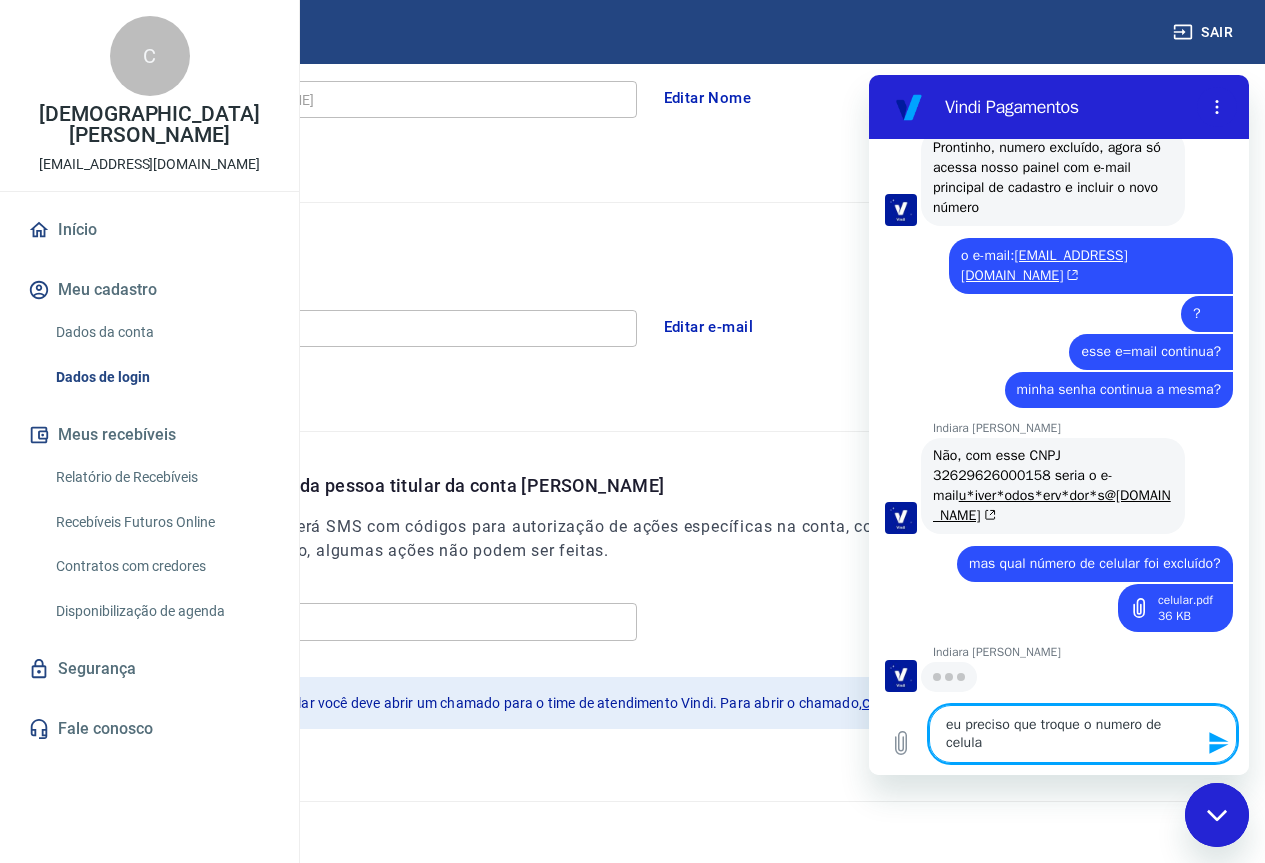 scroll, scrollTop: 1756, scrollLeft: 0, axis: vertical 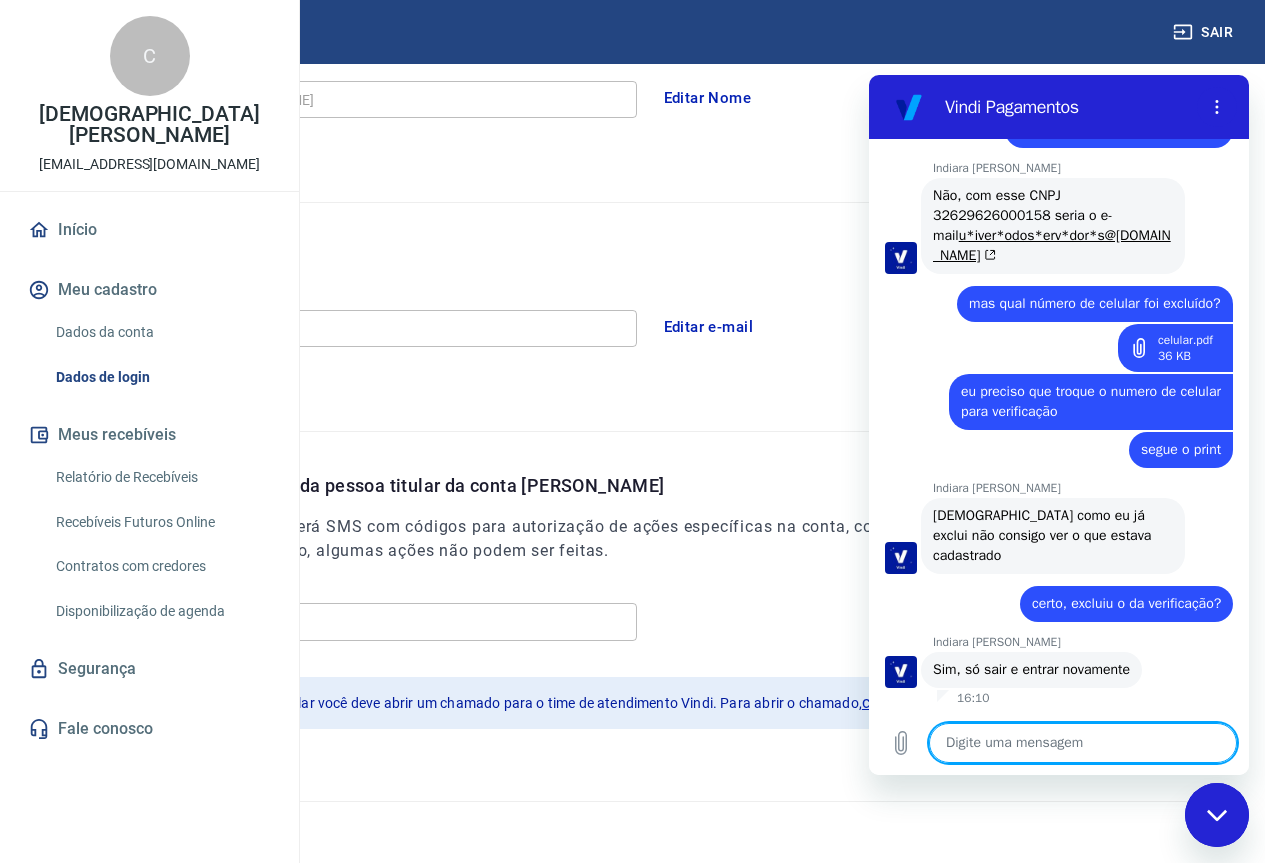 click at bounding box center (1083, 743) 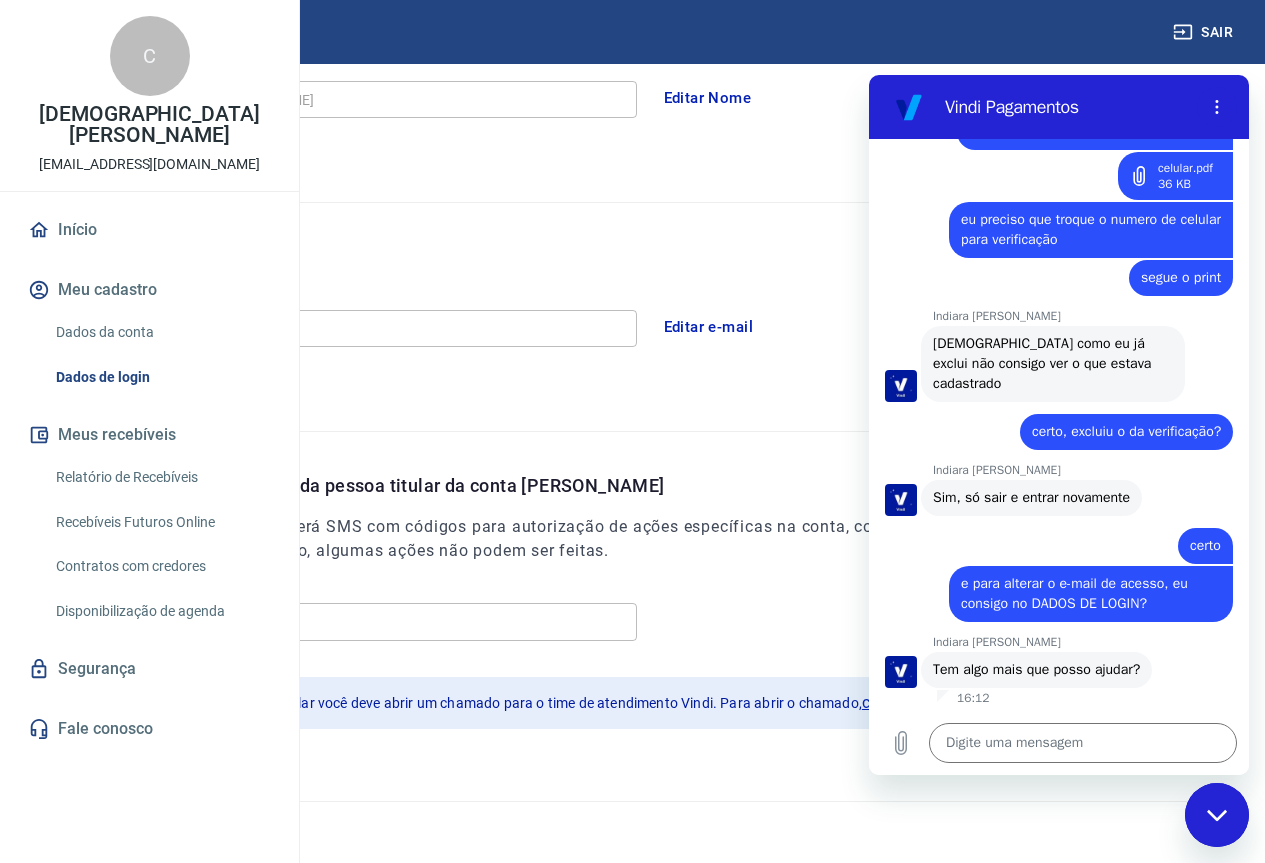 scroll, scrollTop: 2204, scrollLeft: 0, axis: vertical 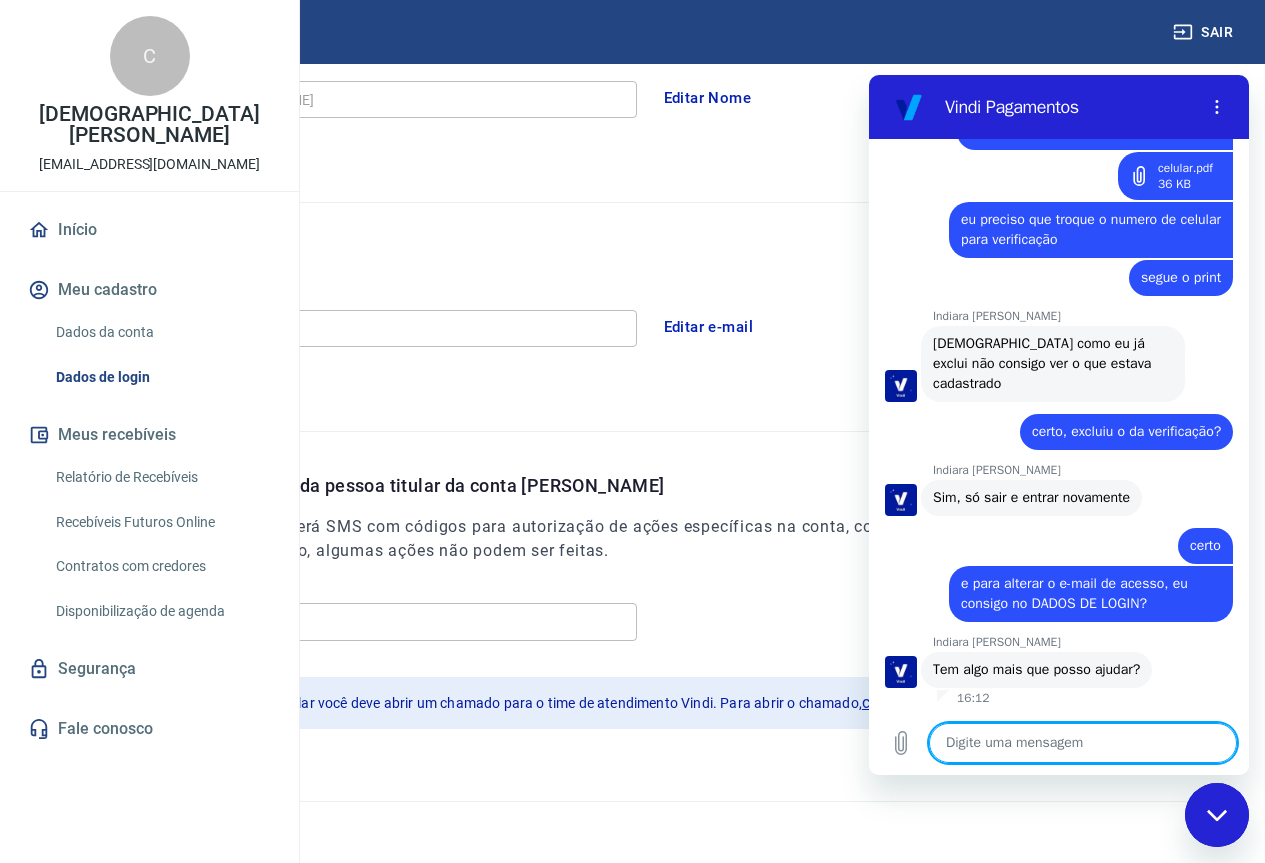 click at bounding box center (1083, 743) 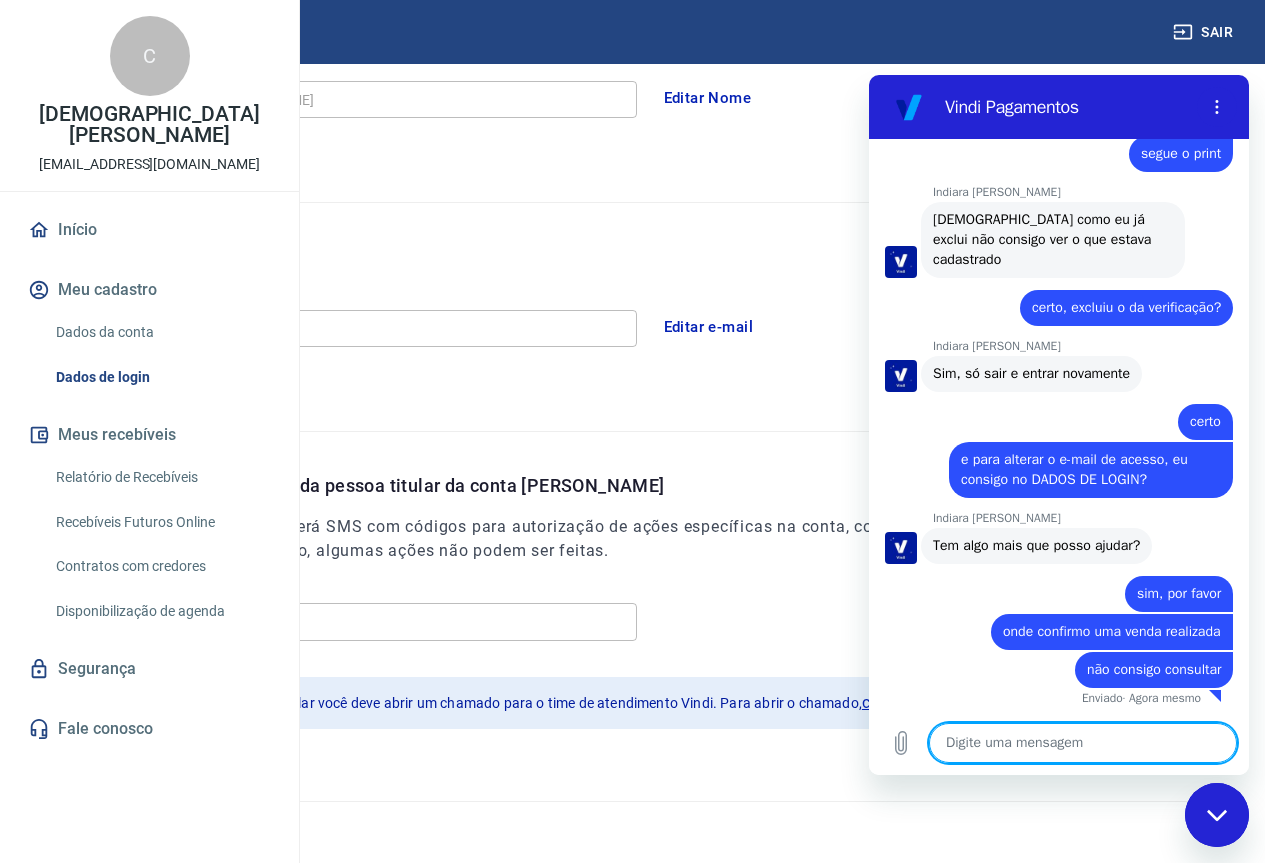 scroll, scrollTop: 2328, scrollLeft: 0, axis: vertical 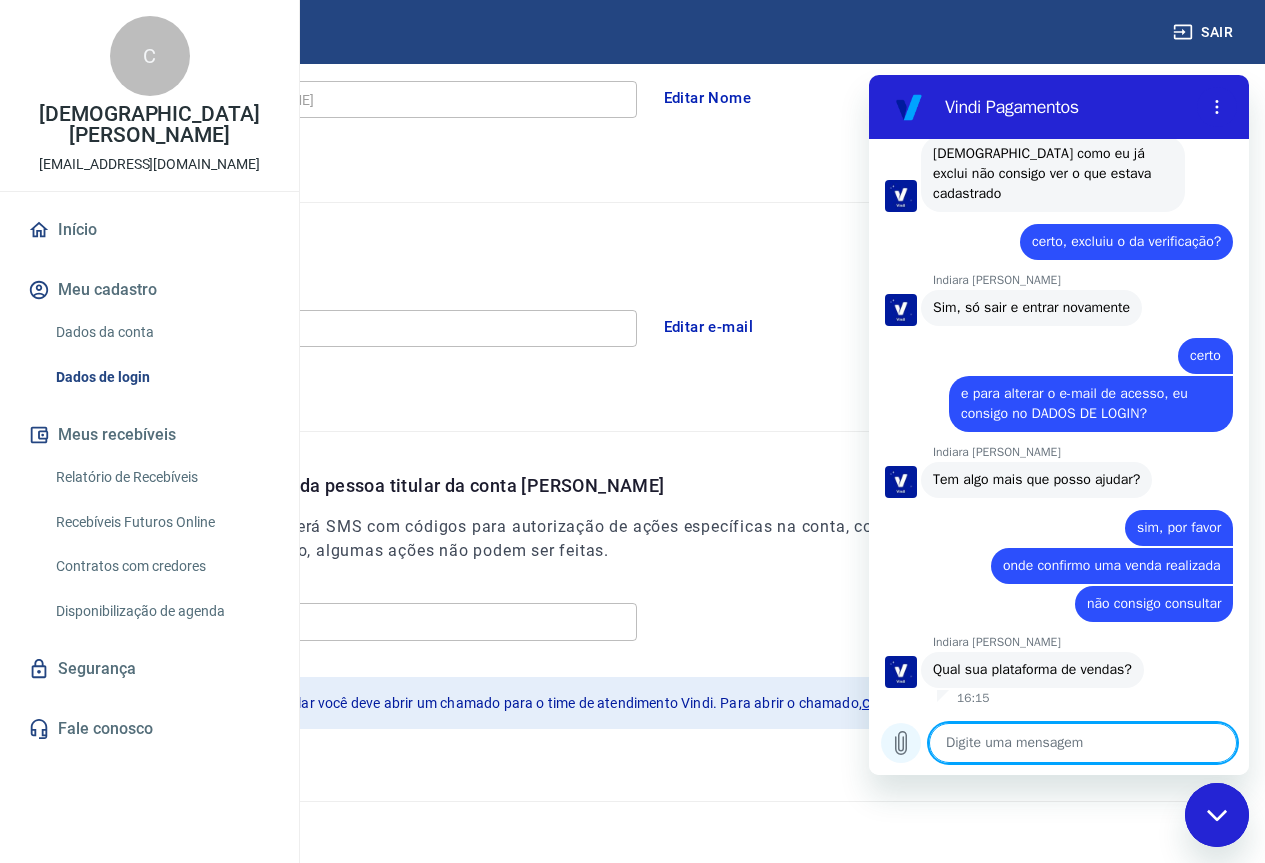 click 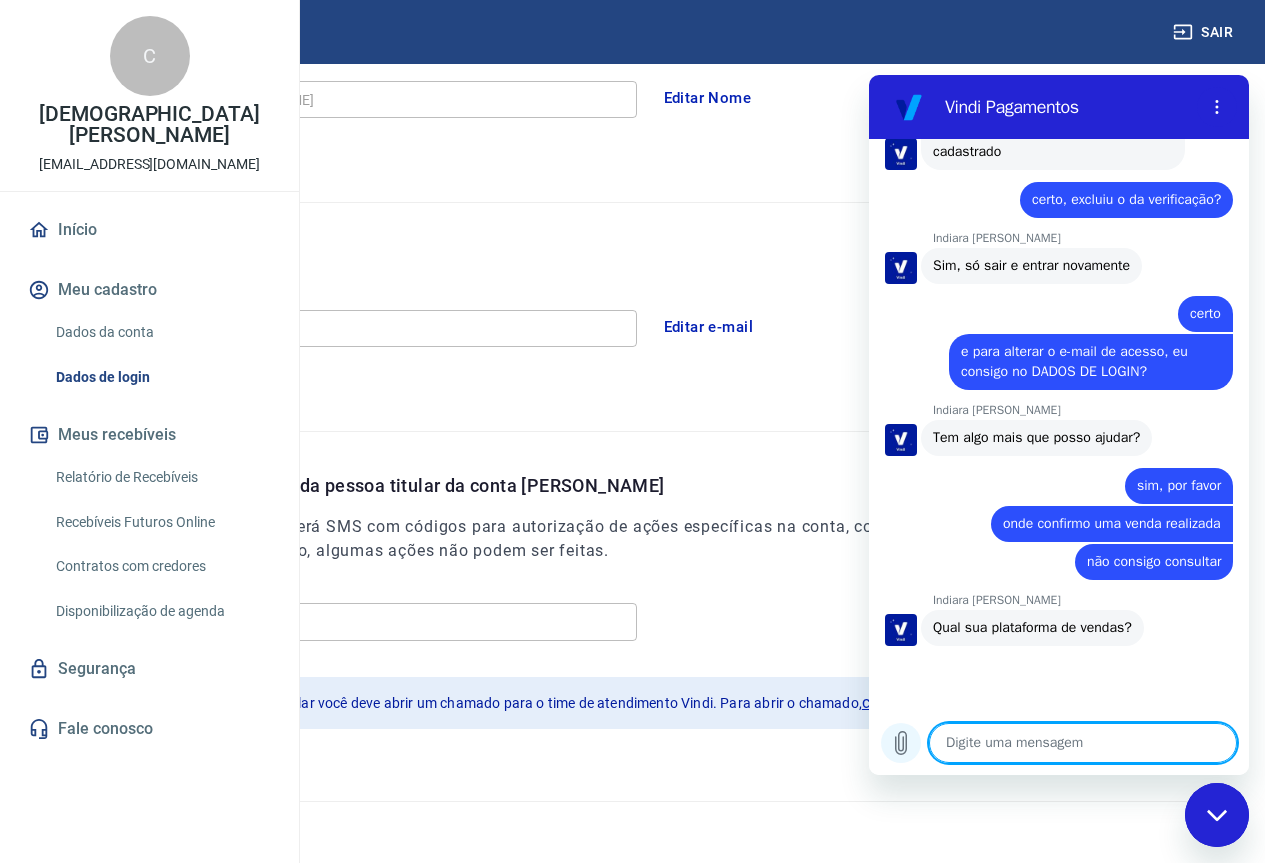 scroll, scrollTop: 2450, scrollLeft: 0, axis: vertical 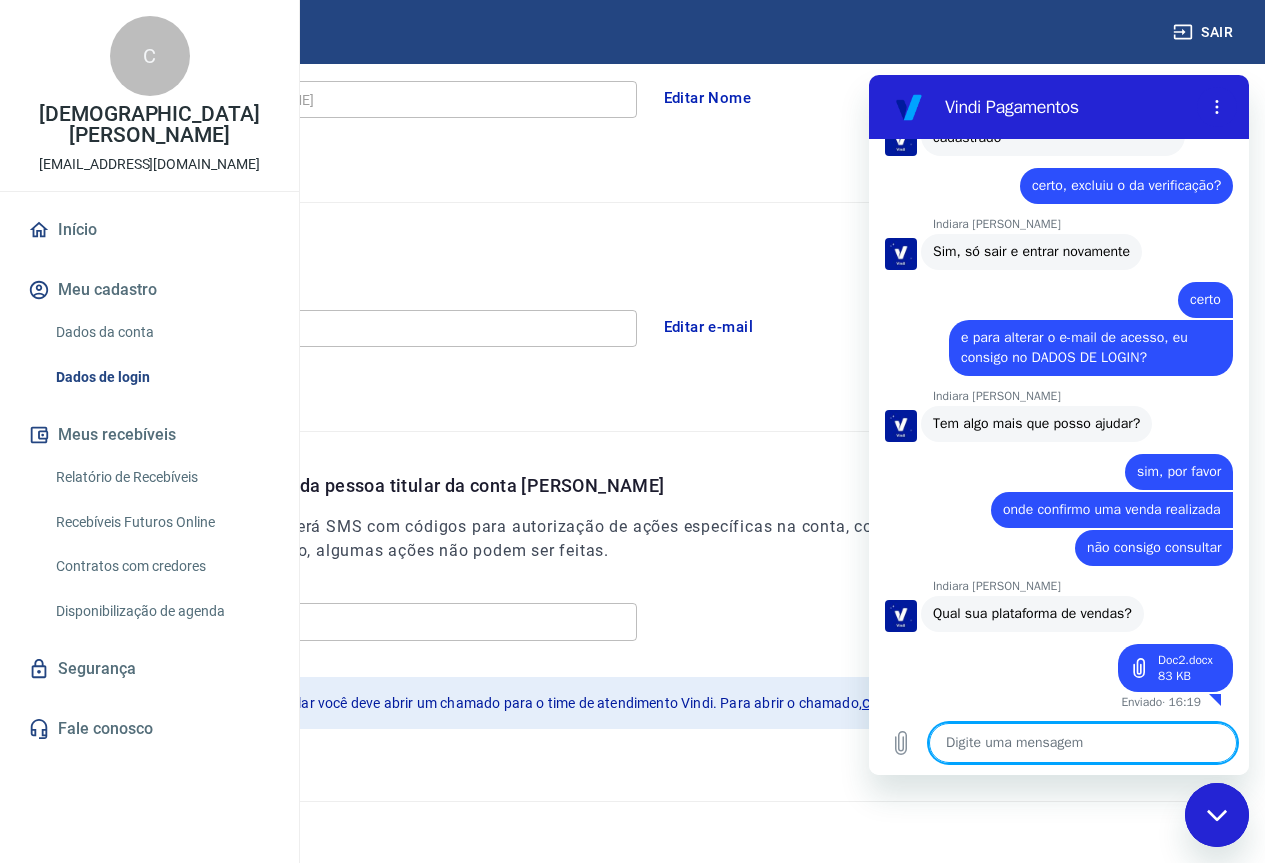 click at bounding box center [1083, 743] 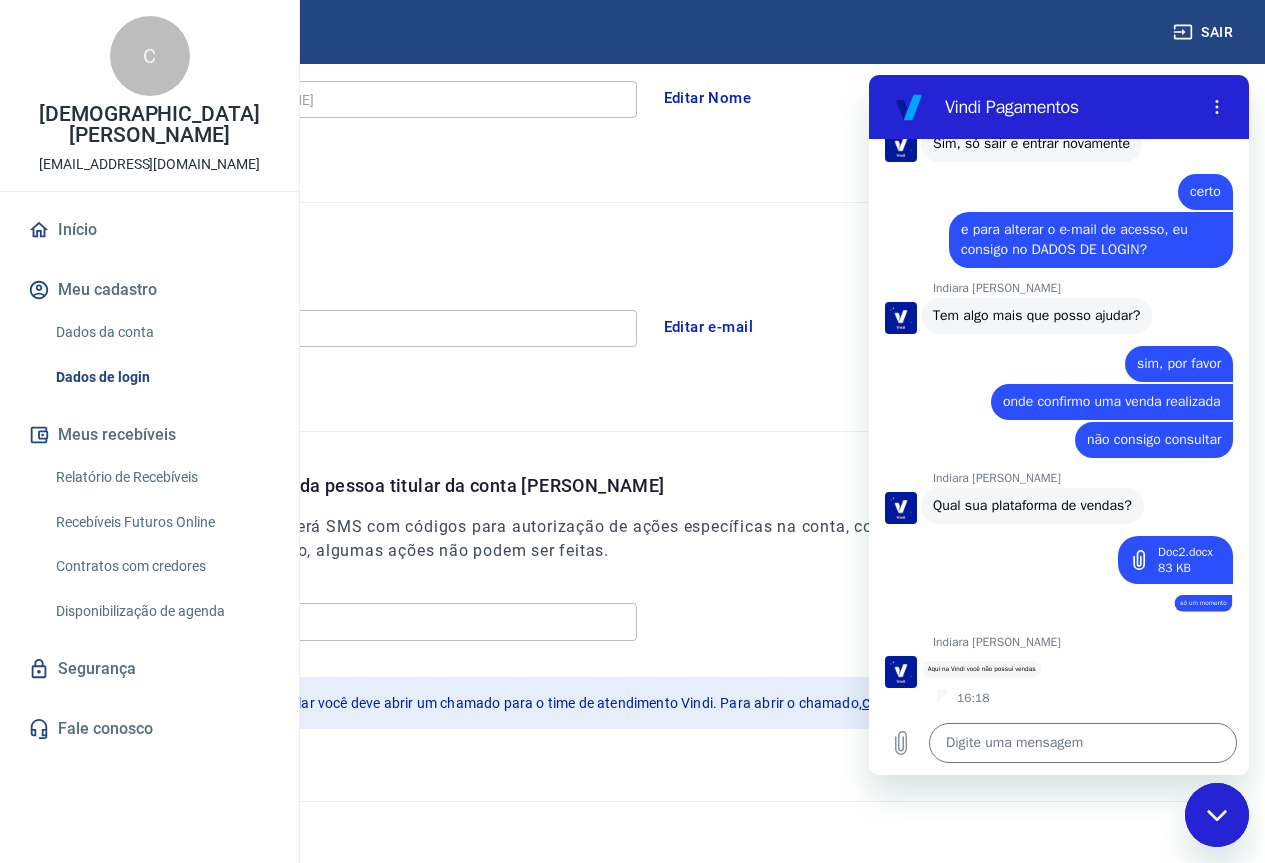 scroll, scrollTop: 2578, scrollLeft: 0, axis: vertical 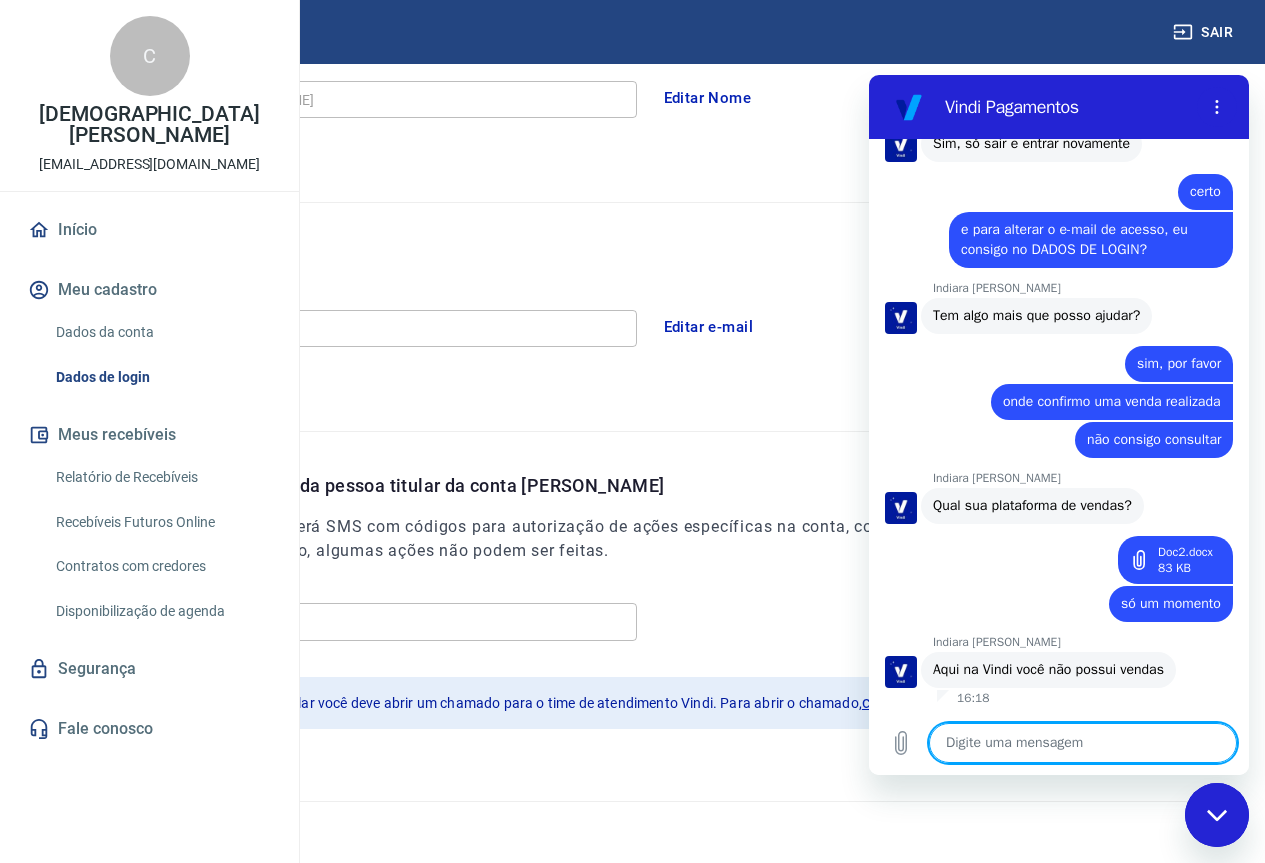 click at bounding box center (1083, 743) 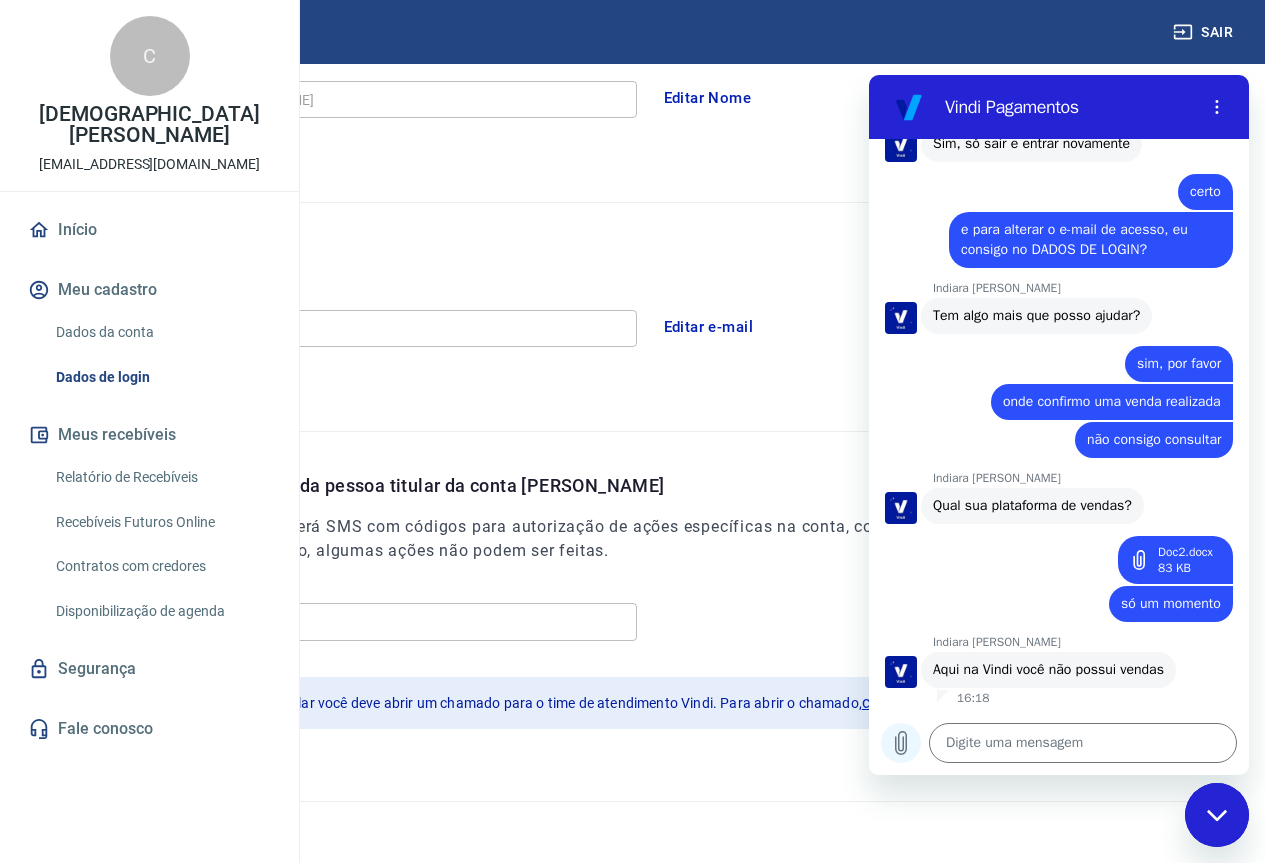 click 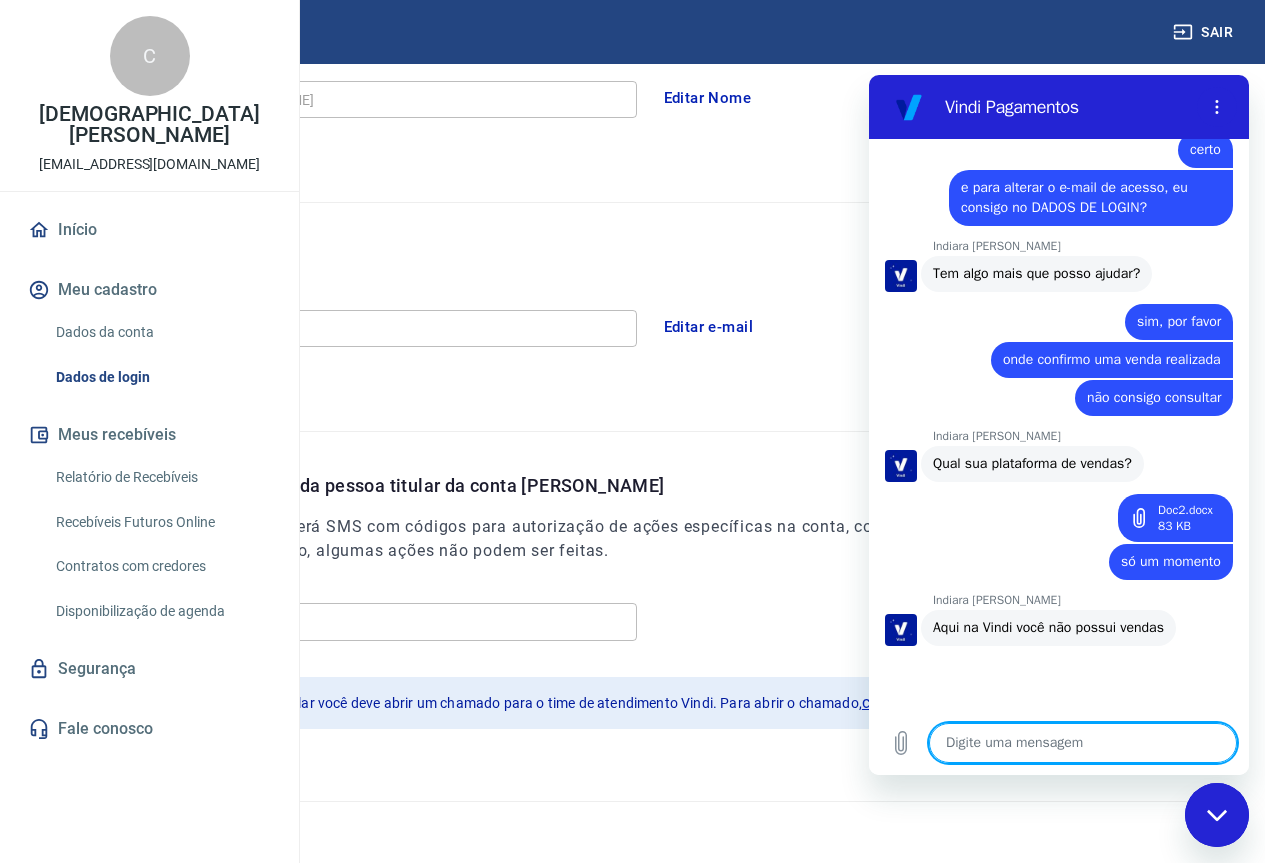 scroll, scrollTop: 2634, scrollLeft: 0, axis: vertical 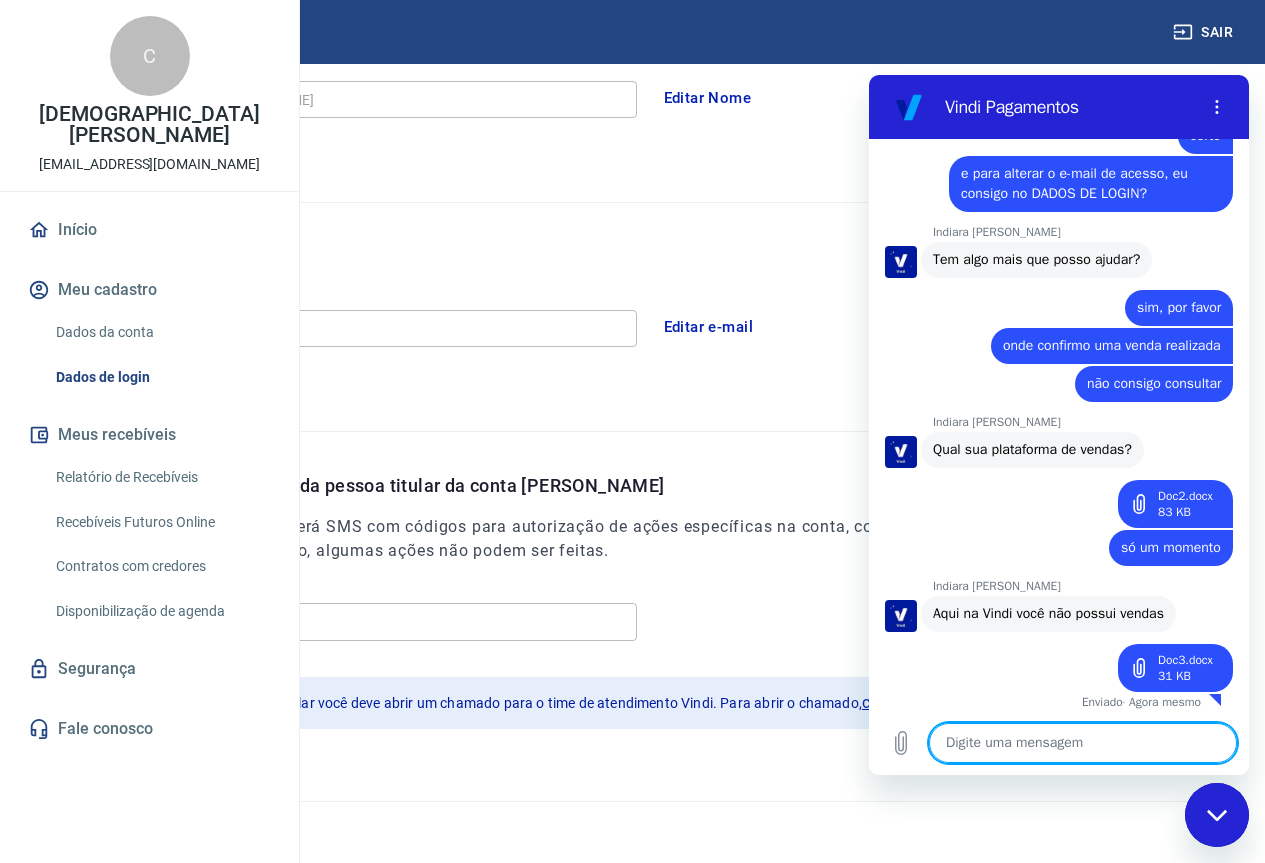 click at bounding box center (1083, 743) 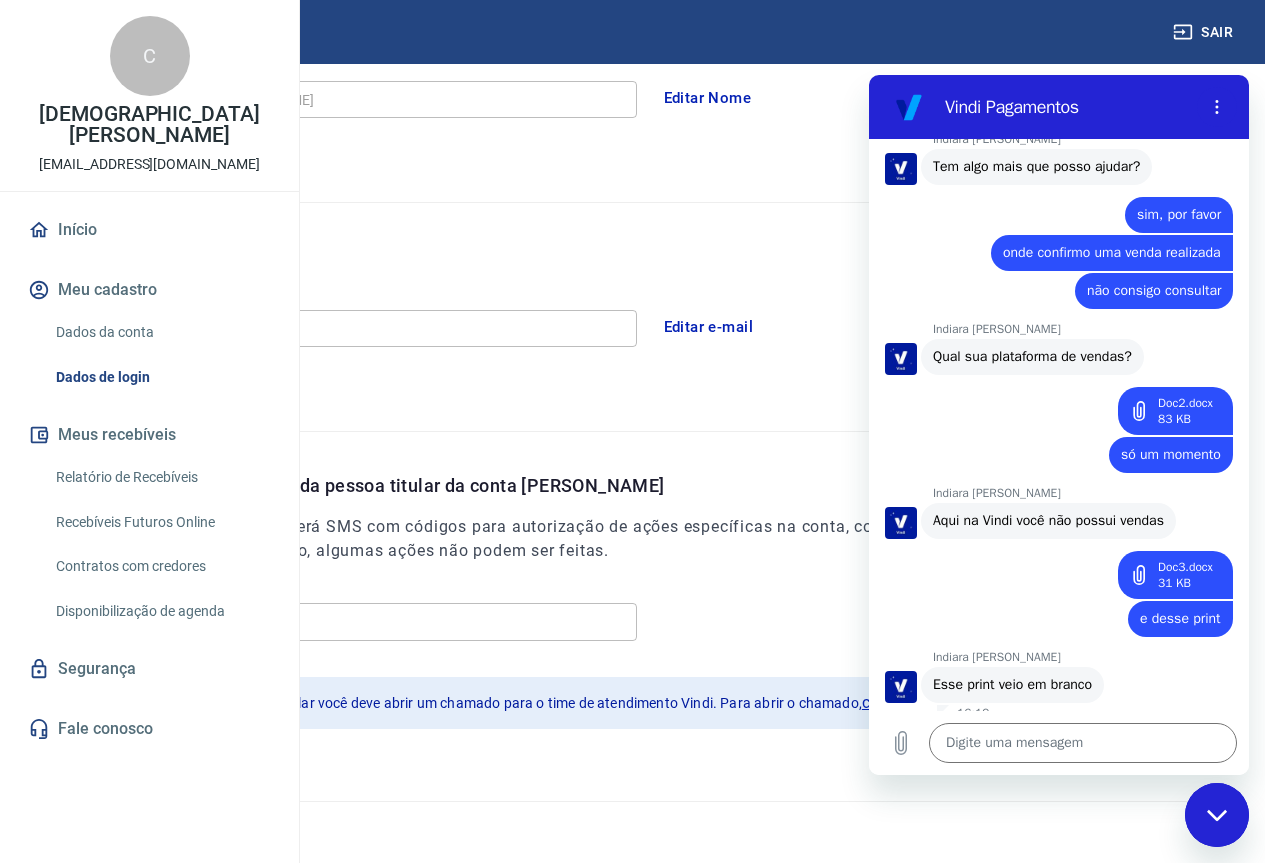 scroll, scrollTop: 2742, scrollLeft: 0, axis: vertical 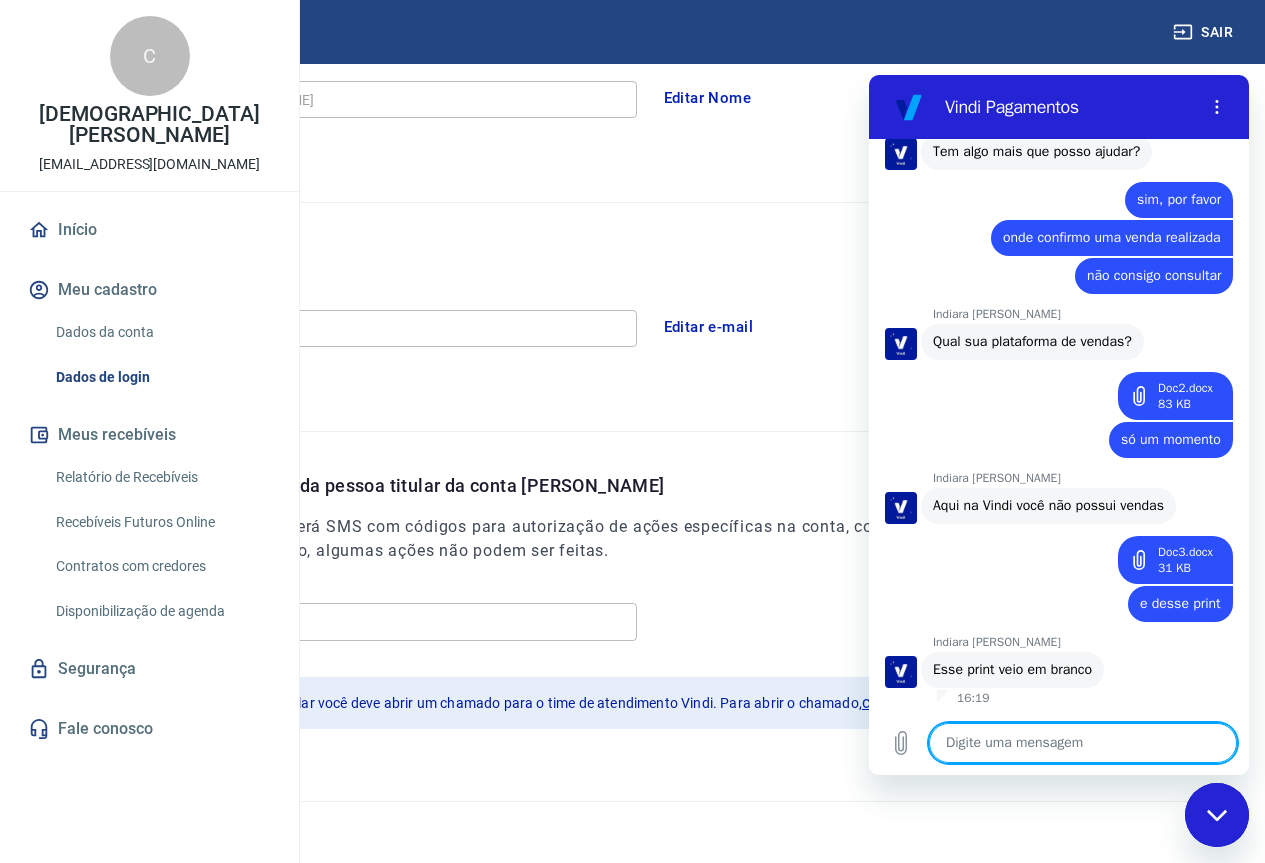 click at bounding box center (1083, 743) 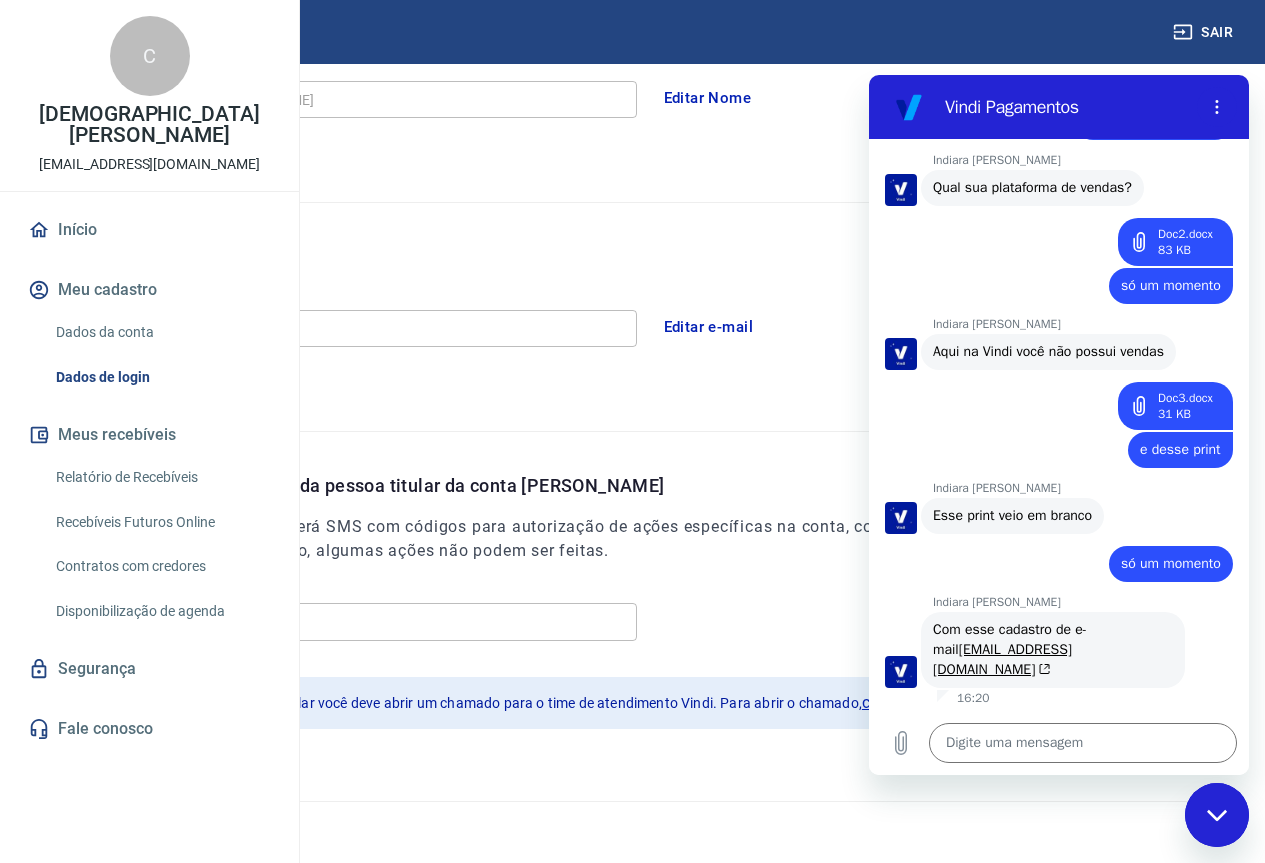scroll, scrollTop: 2876, scrollLeft: 0, axis: vertical 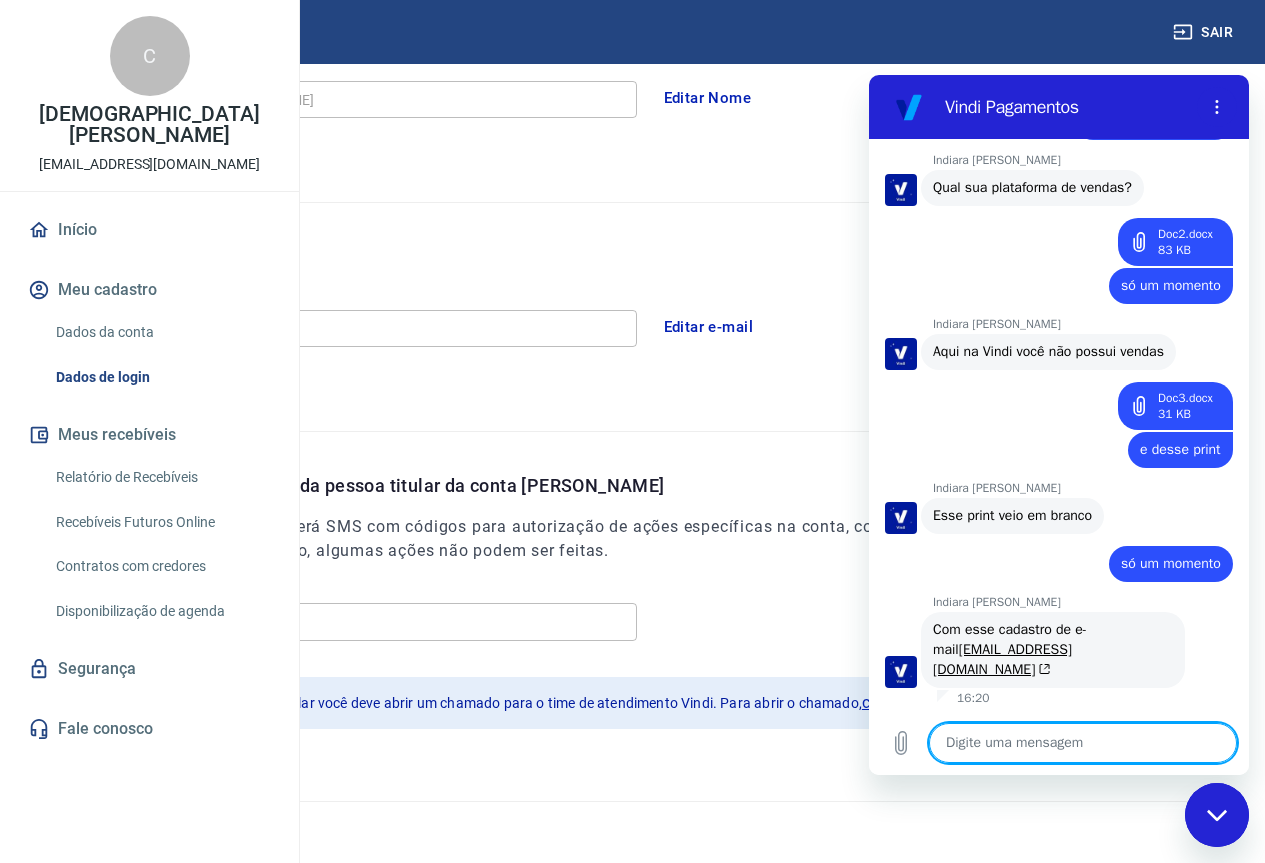 click at bounding box center [1083, 743] 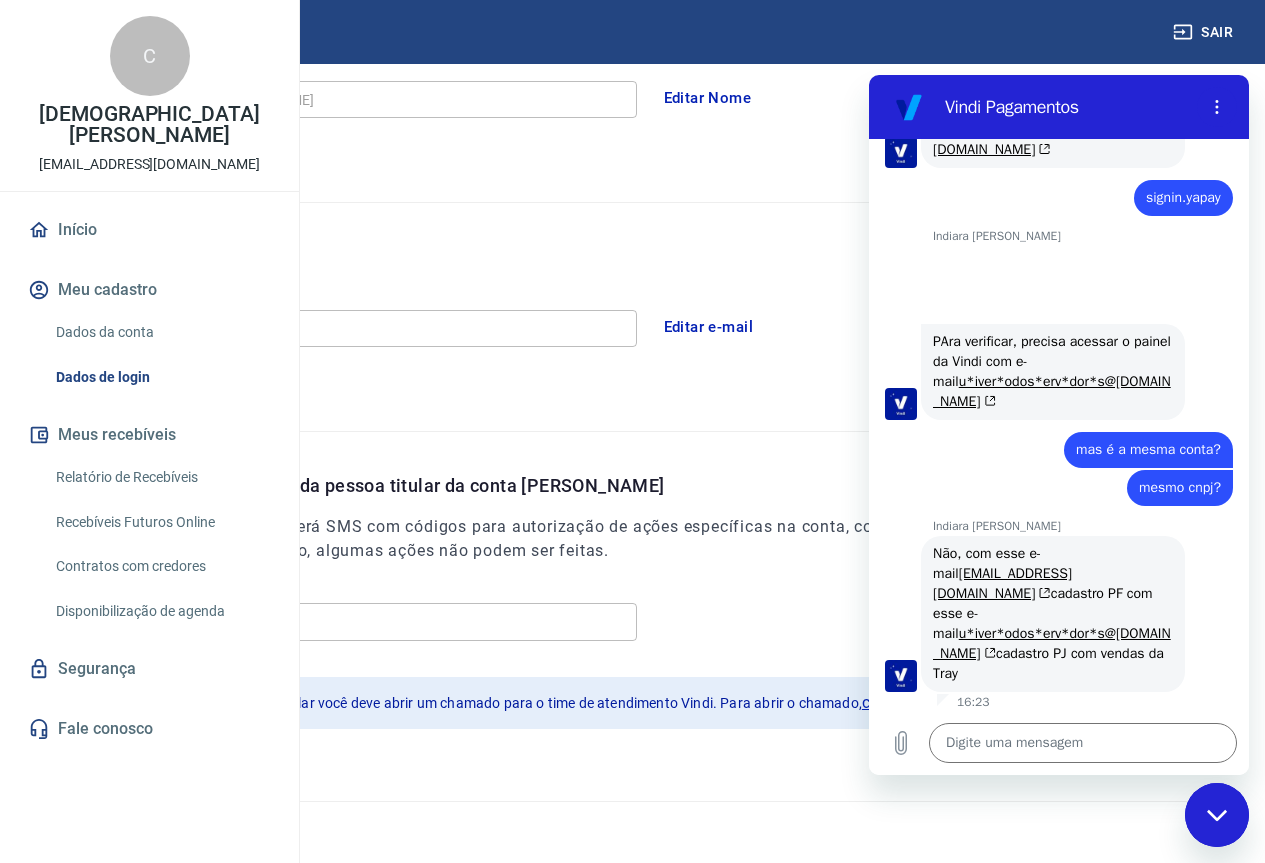 scroll, scrollTop: 3370, scrollLeft: 0, axis: vertical 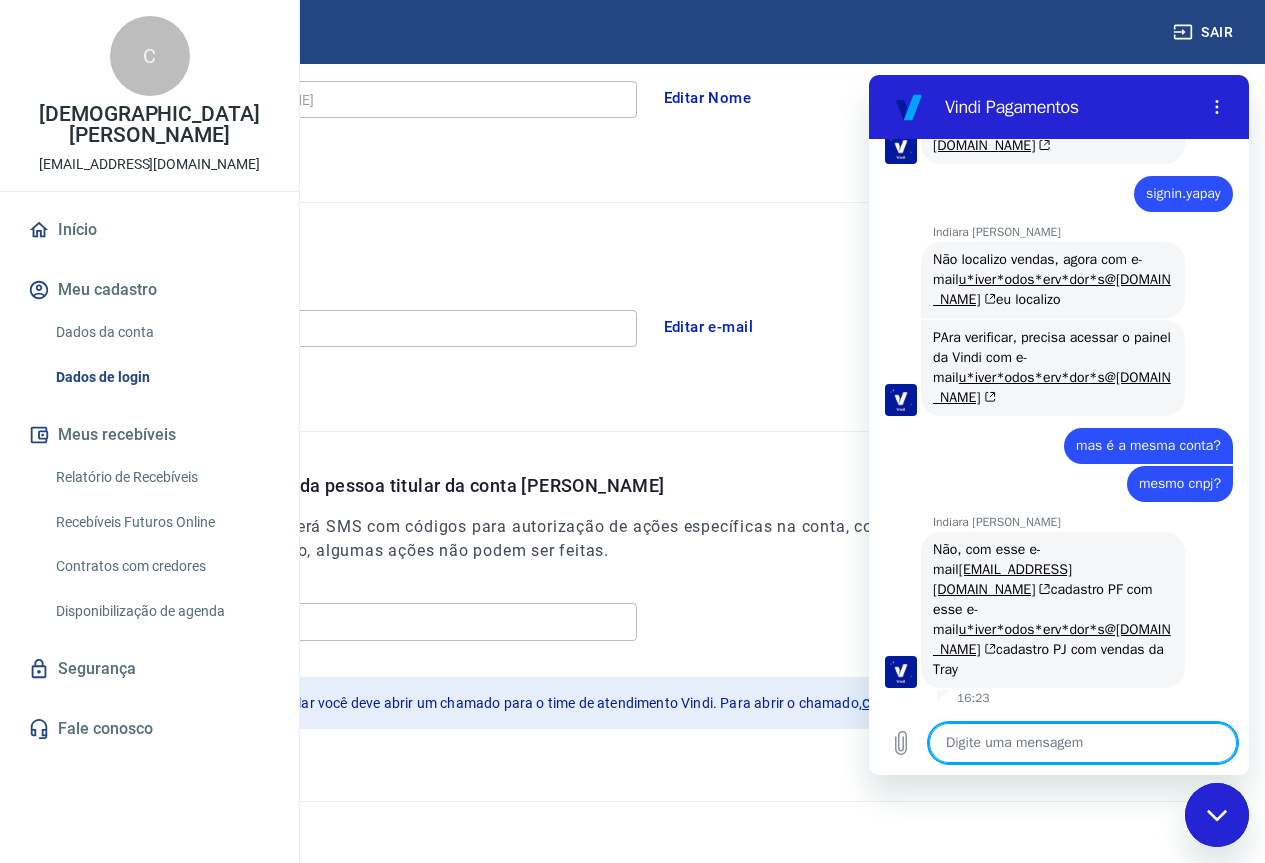 click at bounding box center (1083, 743) 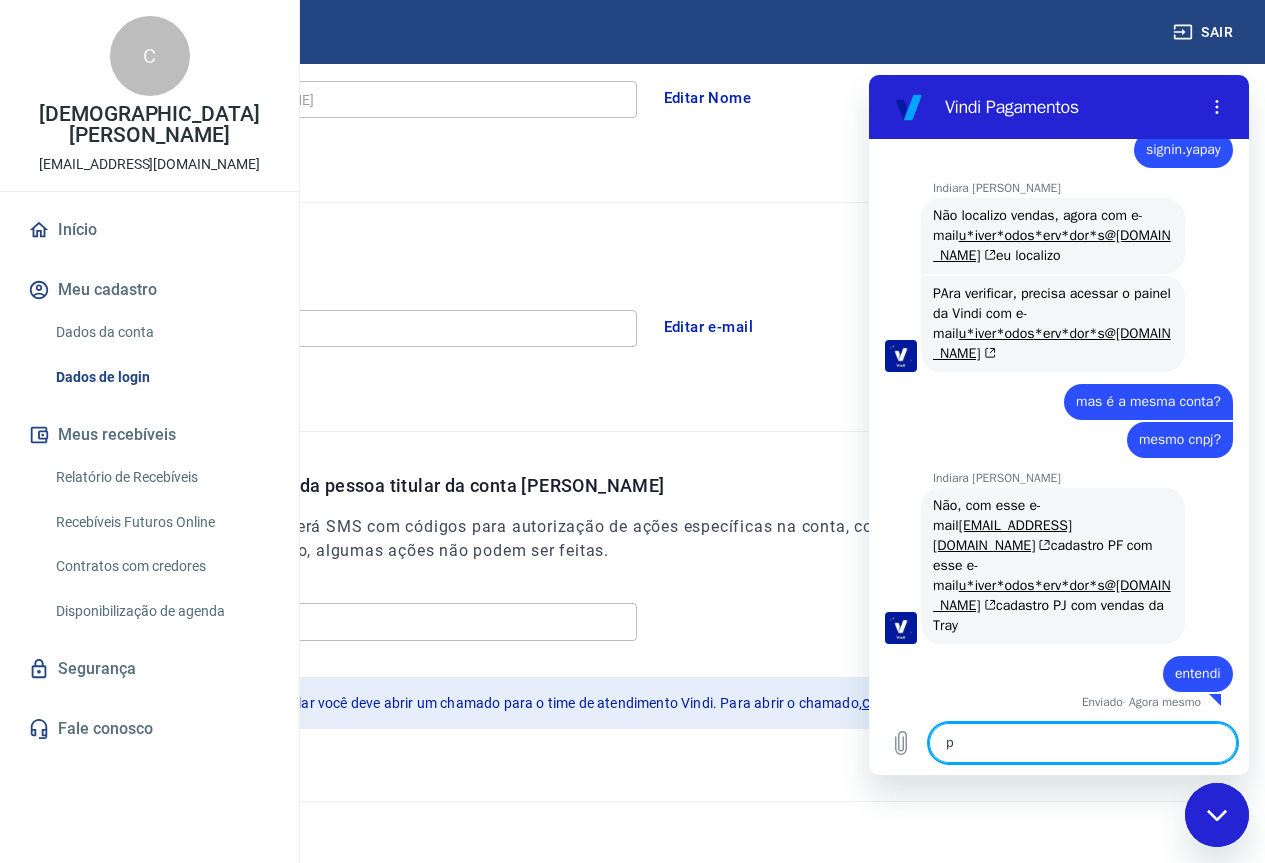 scroll, scrollTop: 3418, scrollLeft: 0, axis: vertical 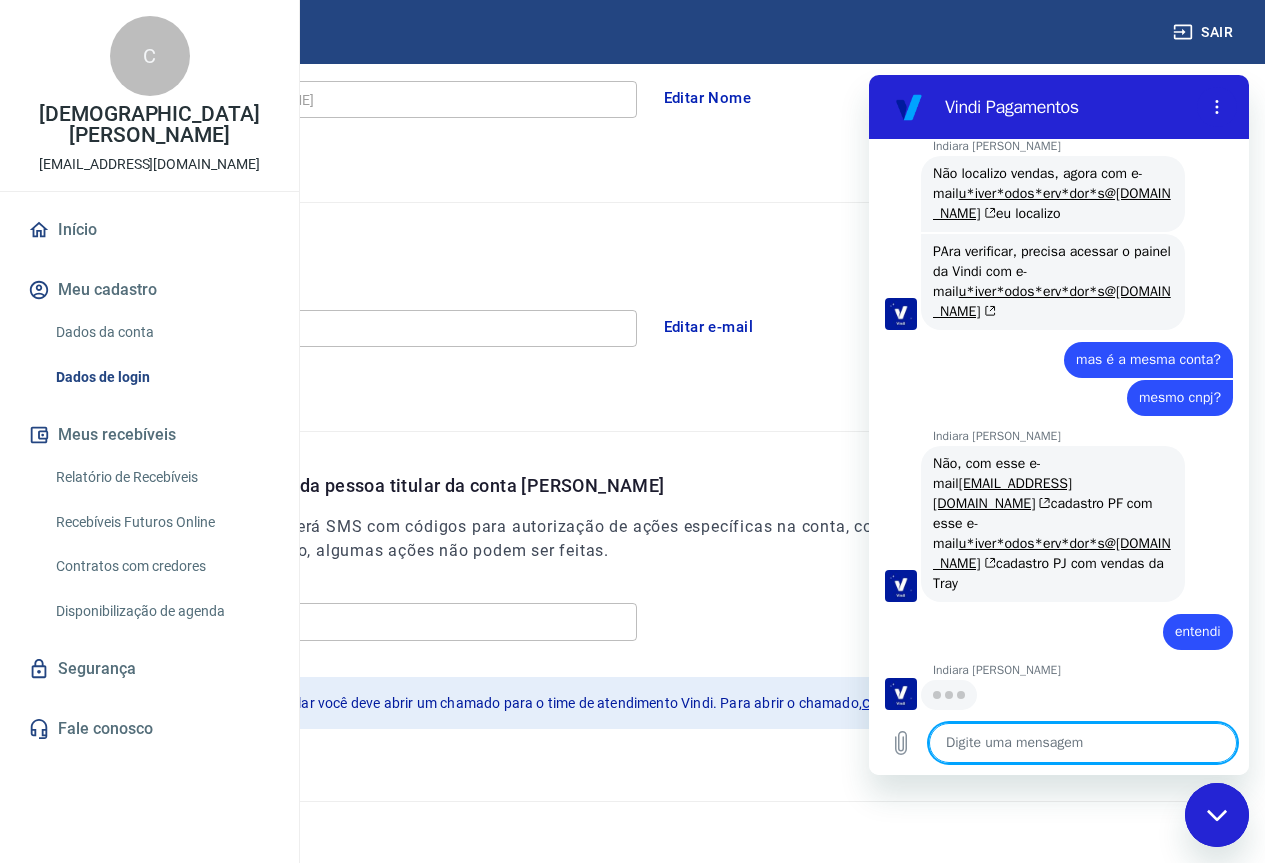 click at bounding box center (1083, 743) 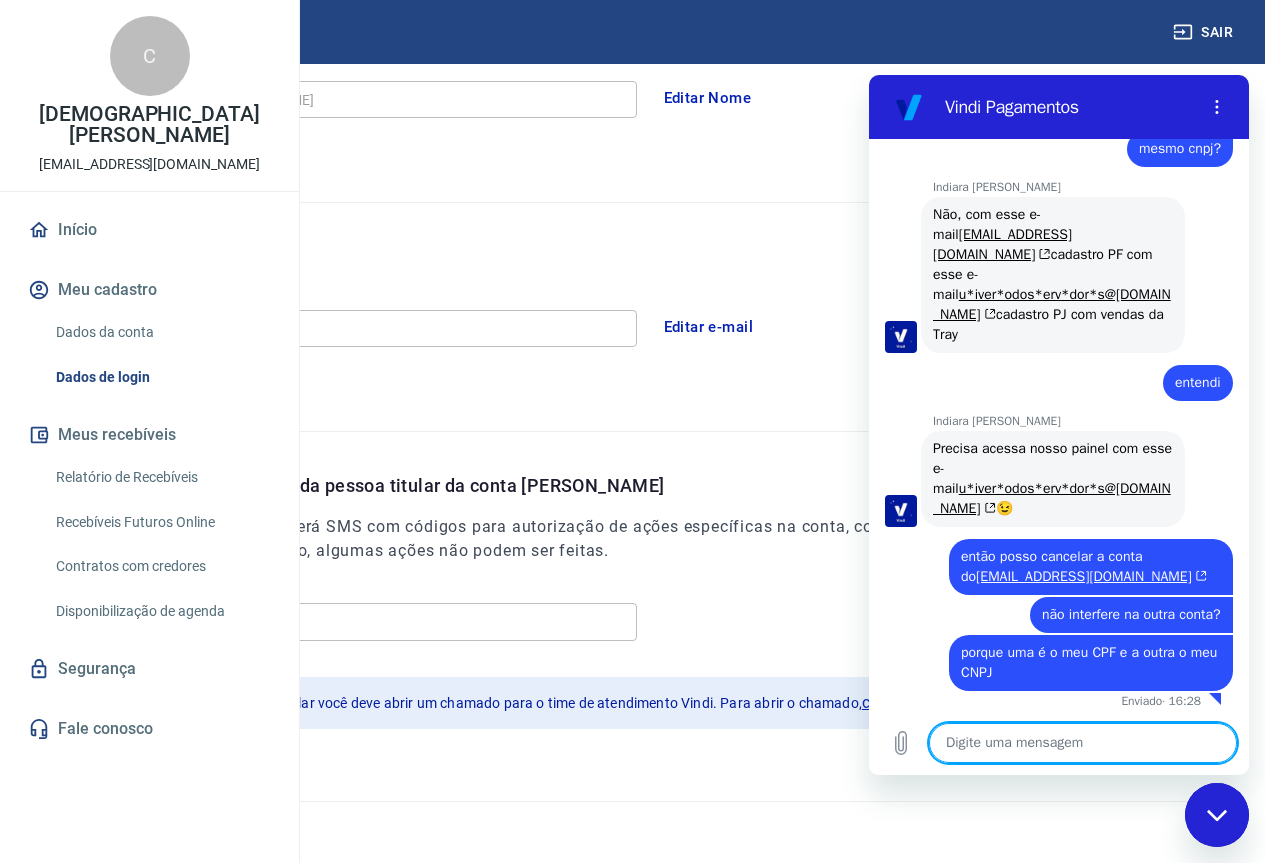 scroll, scrollTop: 3708, scrollLeft: 0, axis: vertical 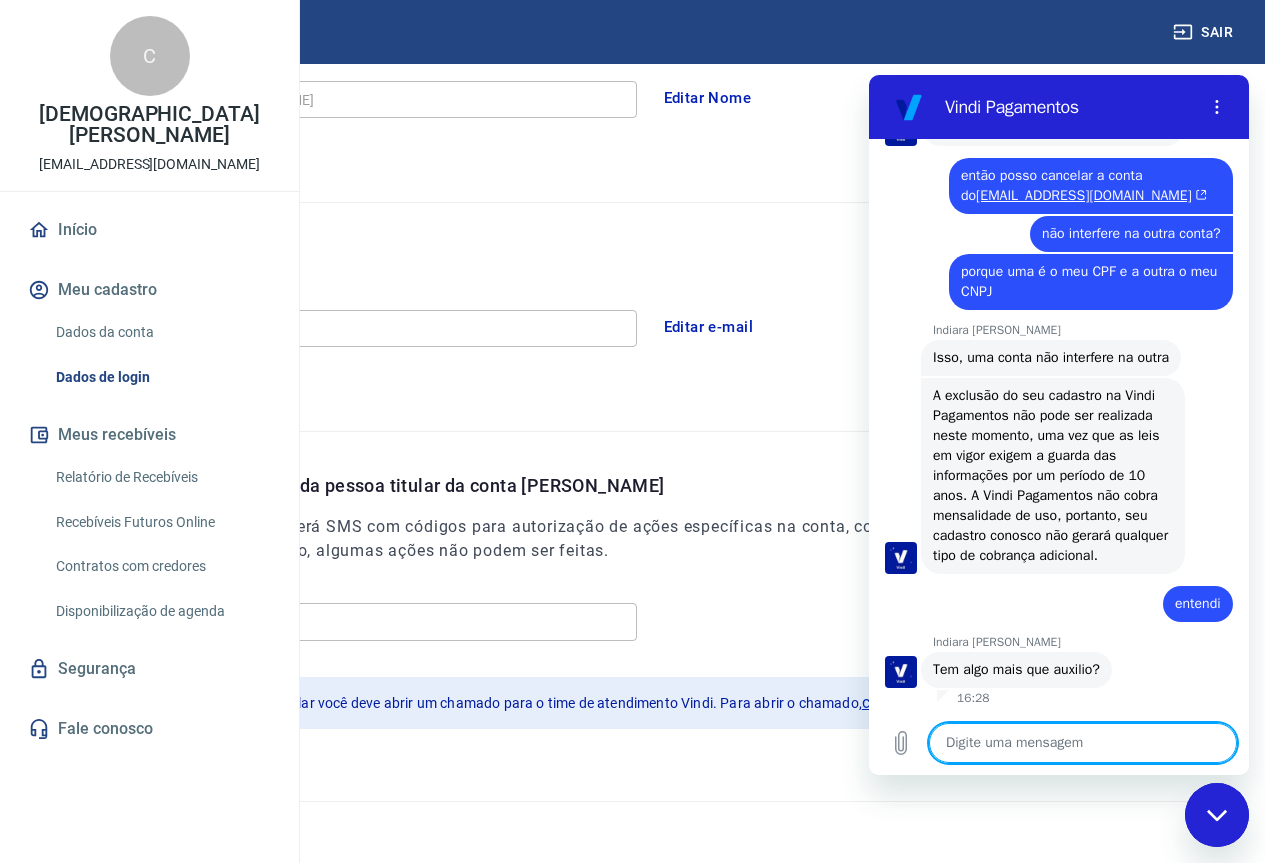 click at bounding box center [1083, 743] 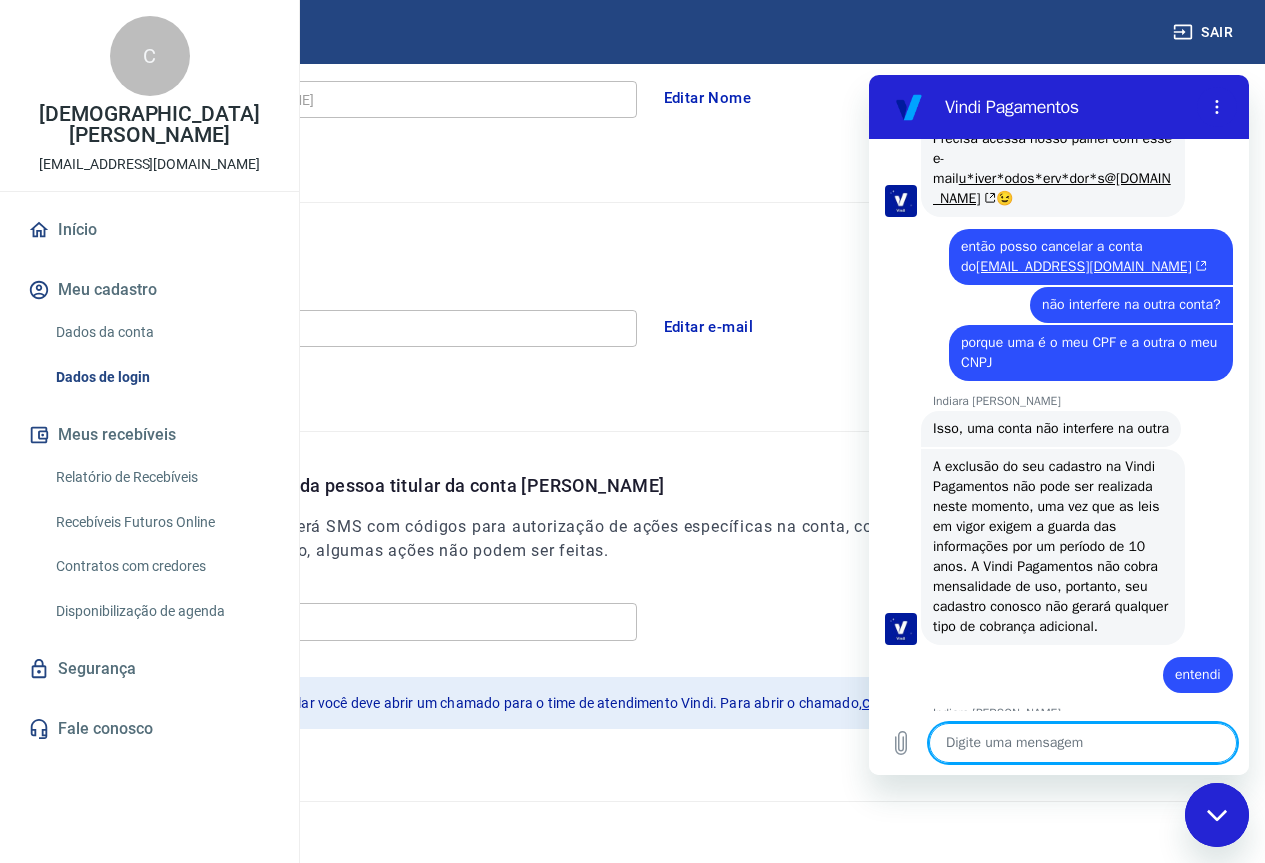 scroll, scrollTop: 3994, scrollLeft: 0, axis: vertical 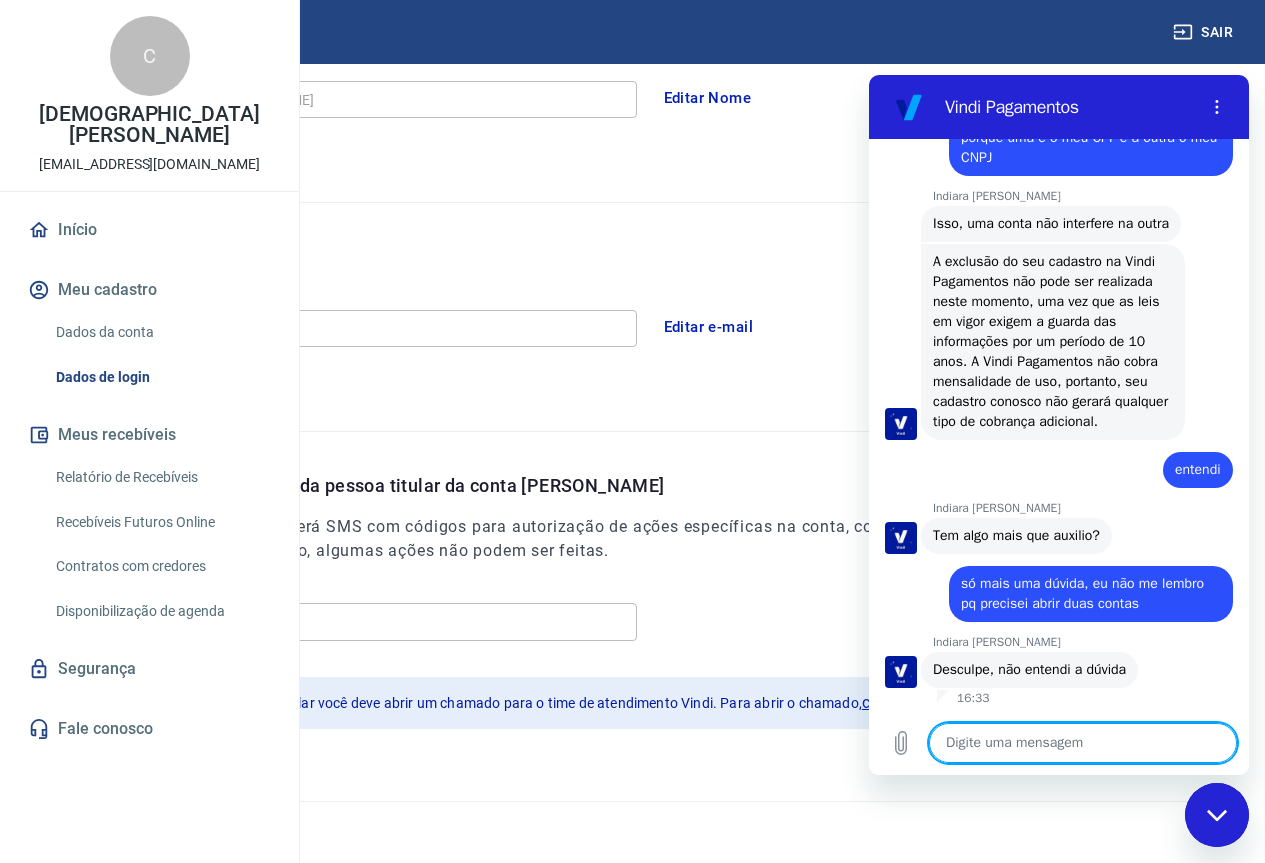 click at bounding box center (1083, 743) 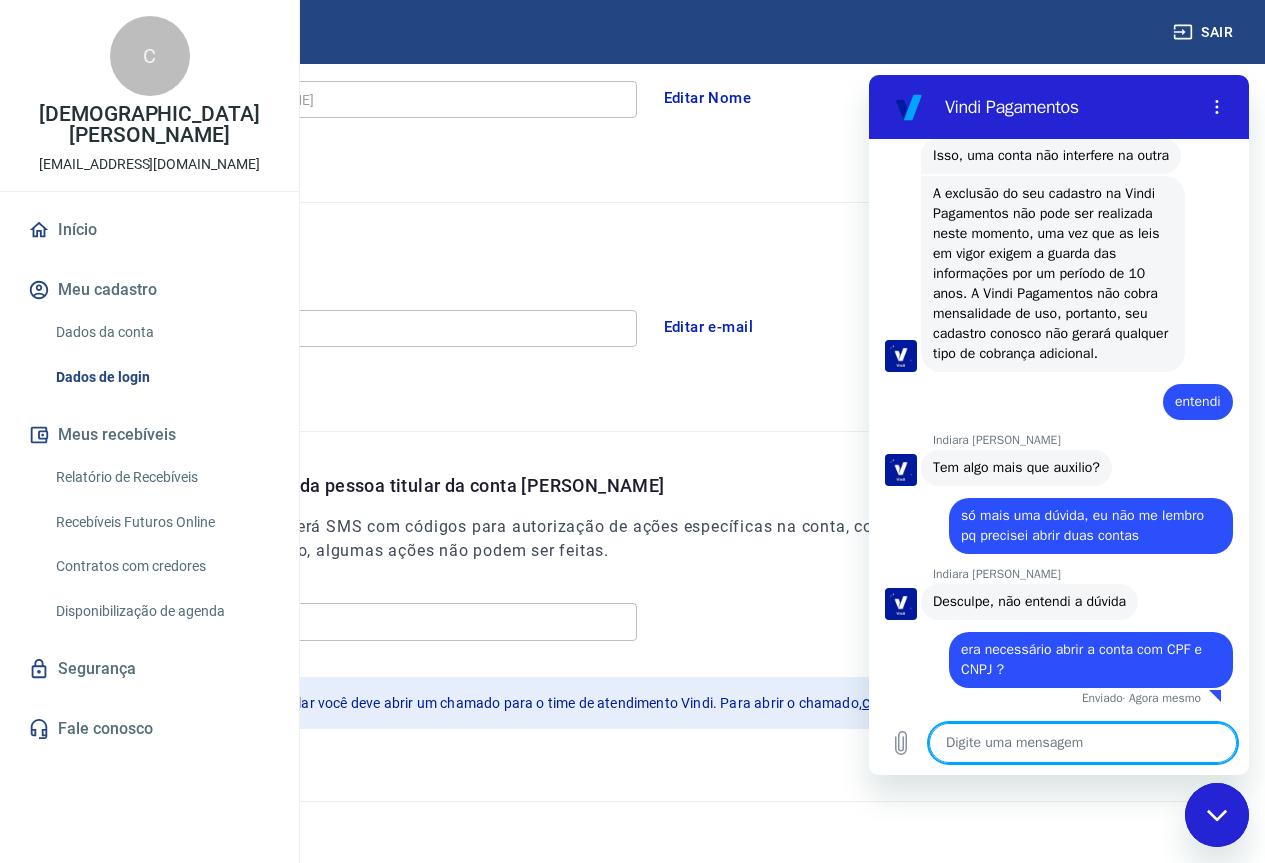 scroll, scrollTop: 4328, scrollLeft: 0, axis: vertical 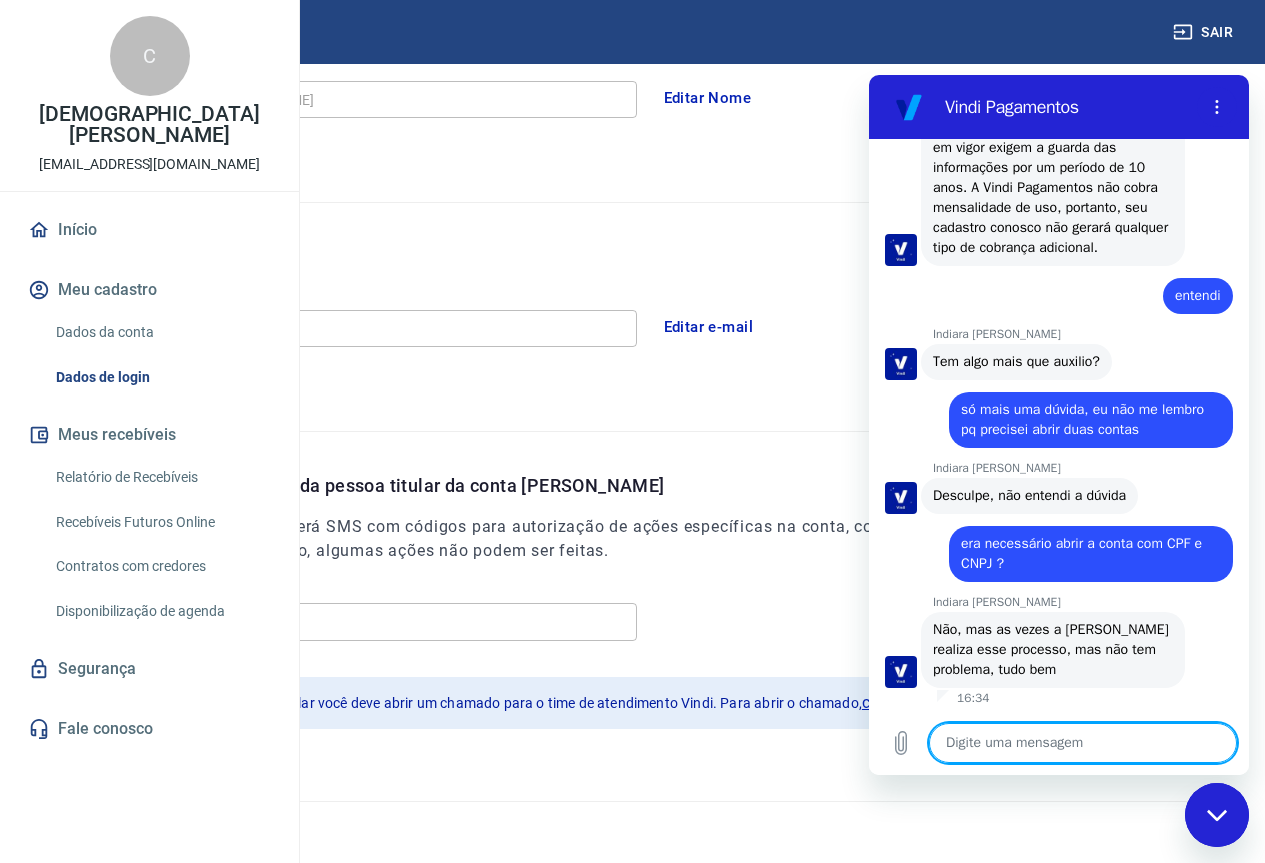 click at bounding box center (1083, 743) 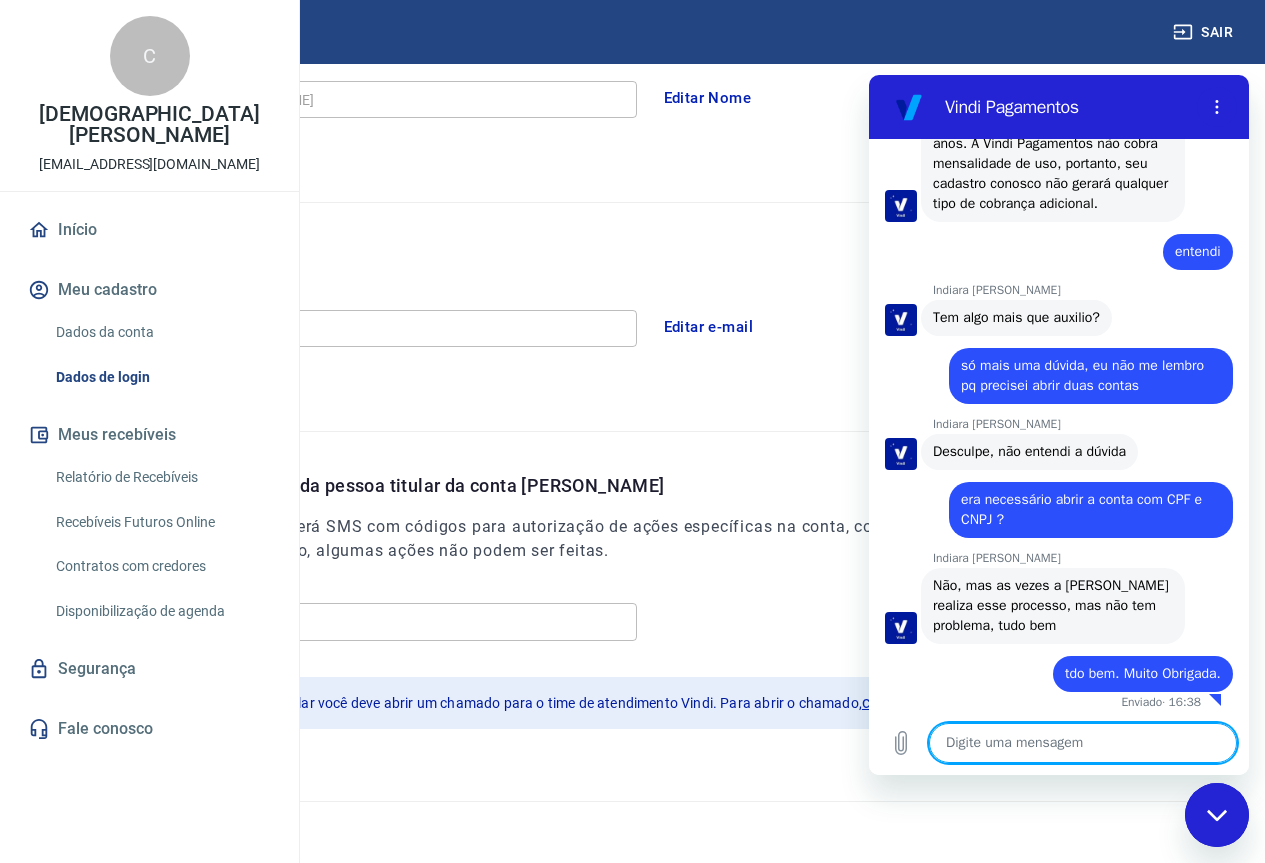 scroll, scrollTop: 4482, scrollLeft: 0, axis: vertical 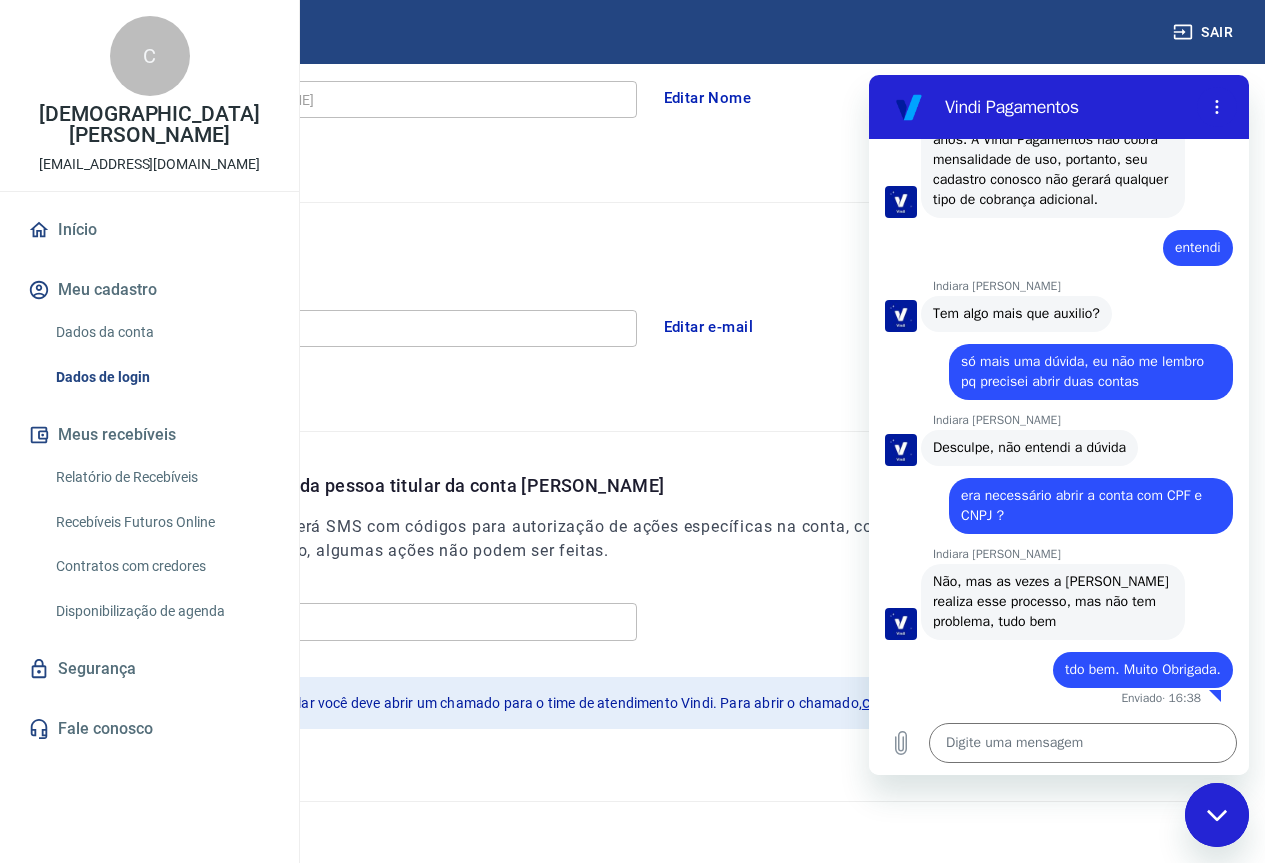 click on "E-mail de acesso a conta E-mail araujo.cris2012@gmail.com E-mail Editar e-mail" at bounding box center (632, 317) 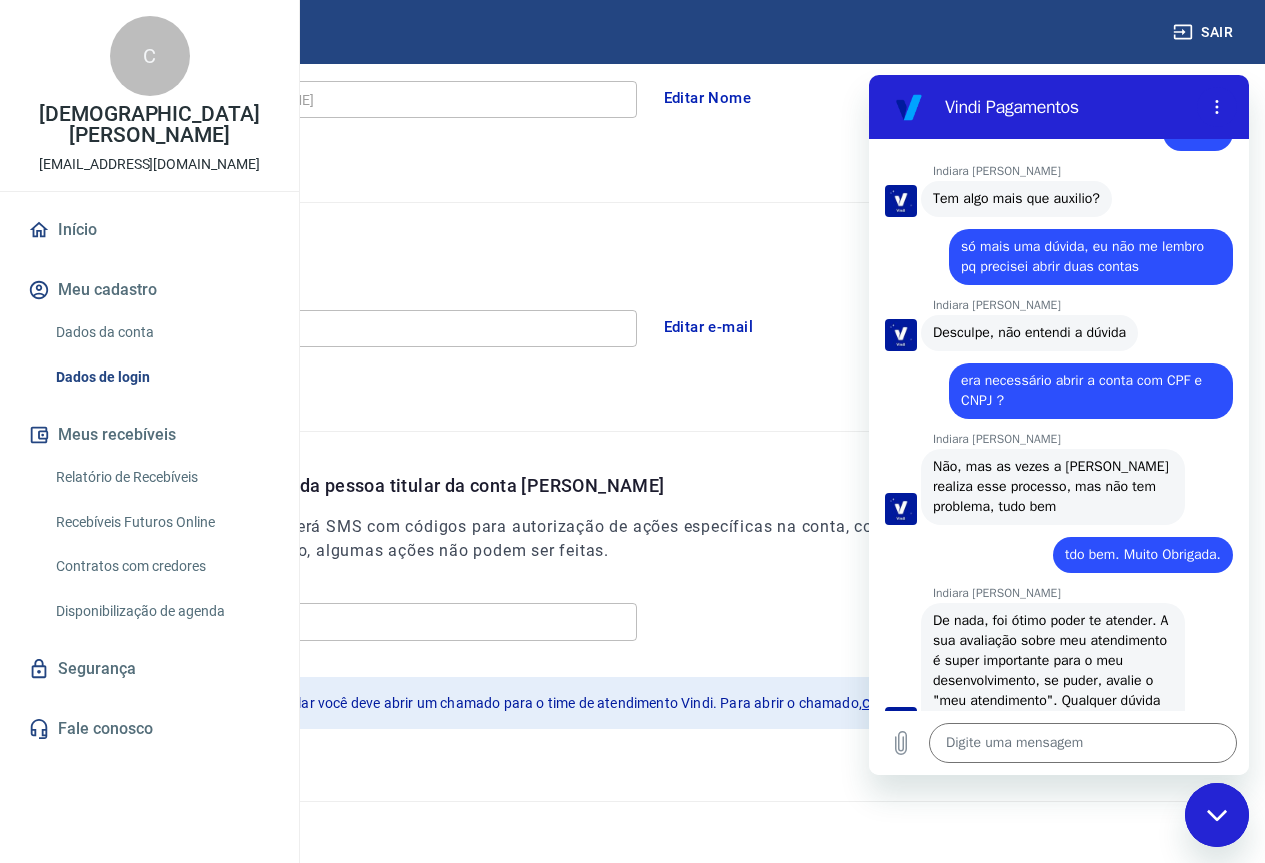 scroll, scrollTop: 4668, scrollLeft: 0, axis: vertical 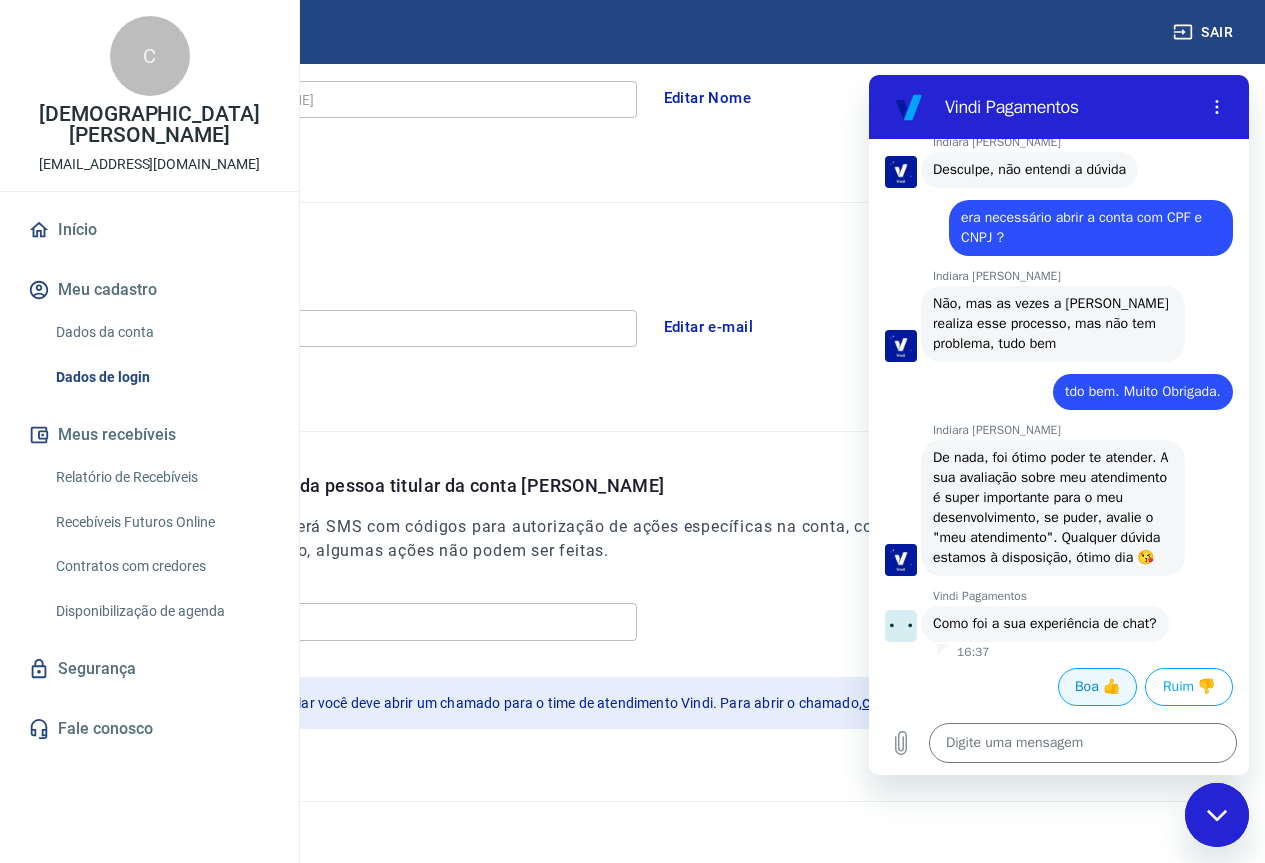 click on "Boa 👍" at bounding box center [1097, 687] 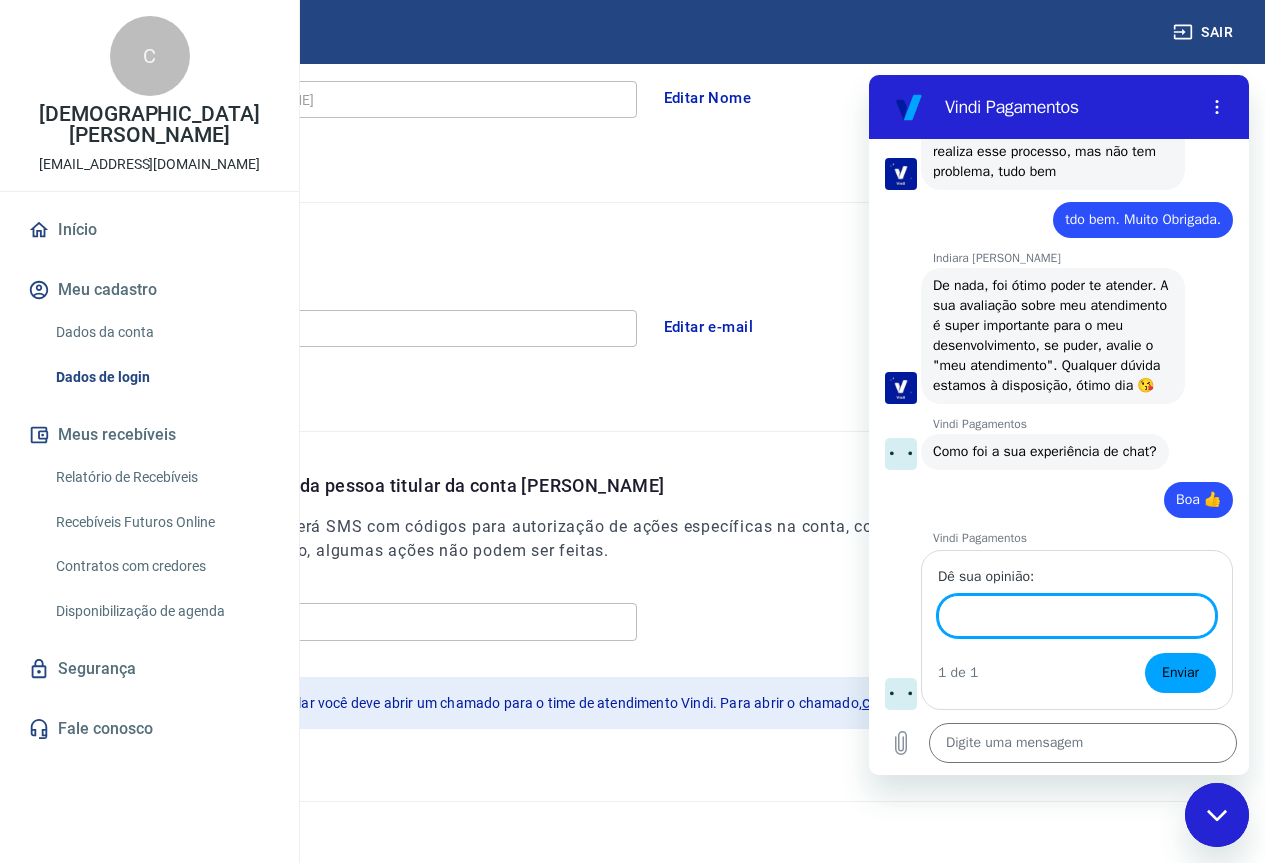 scroll, scrollTop: 4952, scrollLeft: 0, axis: vertical 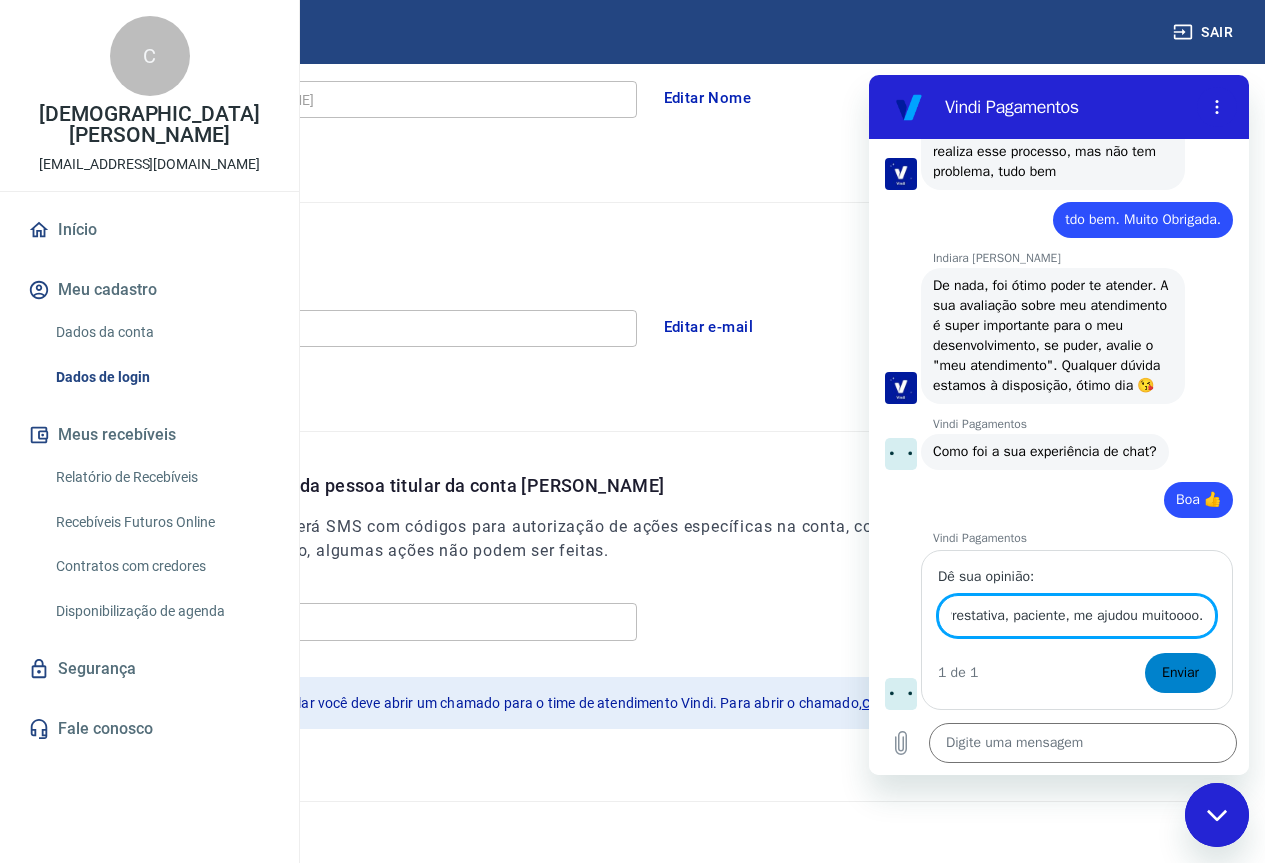click on "Enviar" at bounding box center [1180, 673] 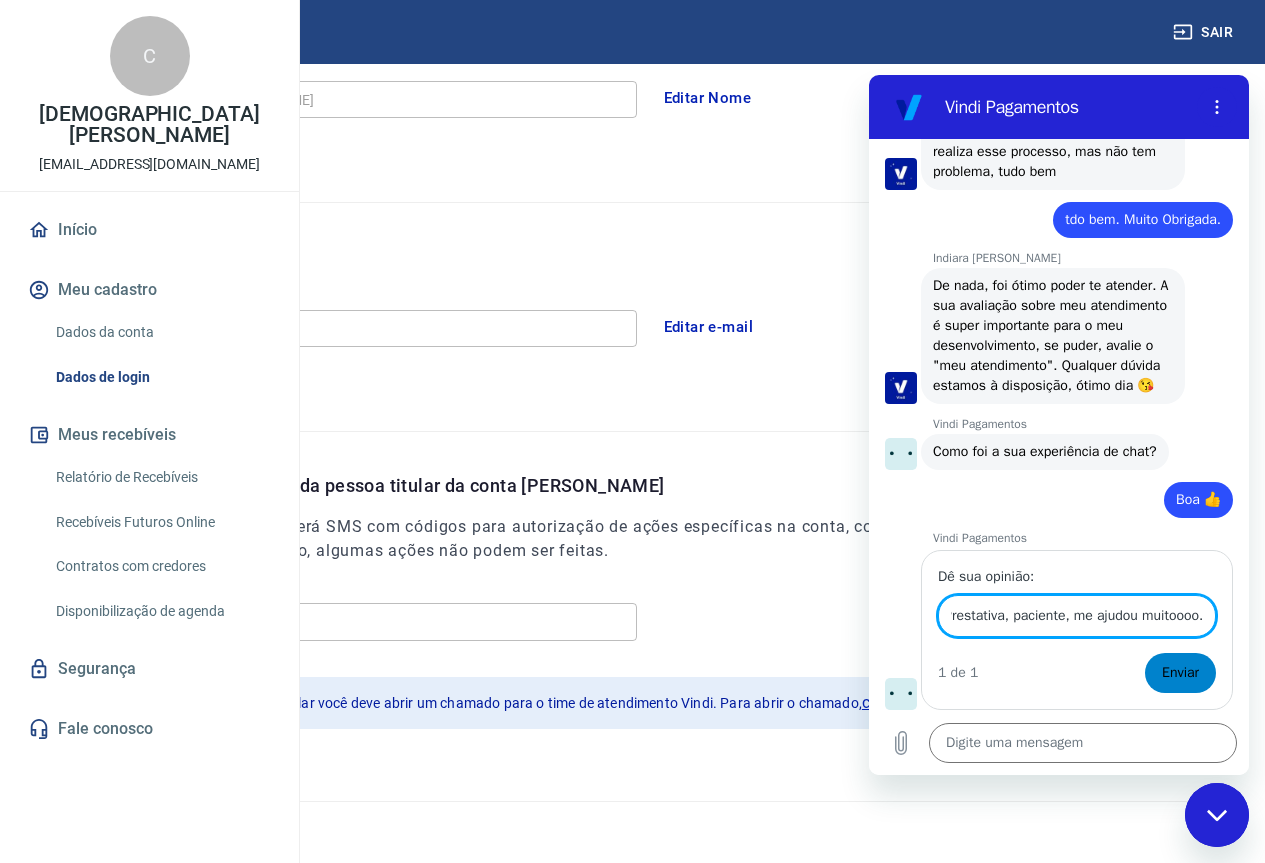 scroll, scrollTop: 0, scrollLeft: 0, axis: both 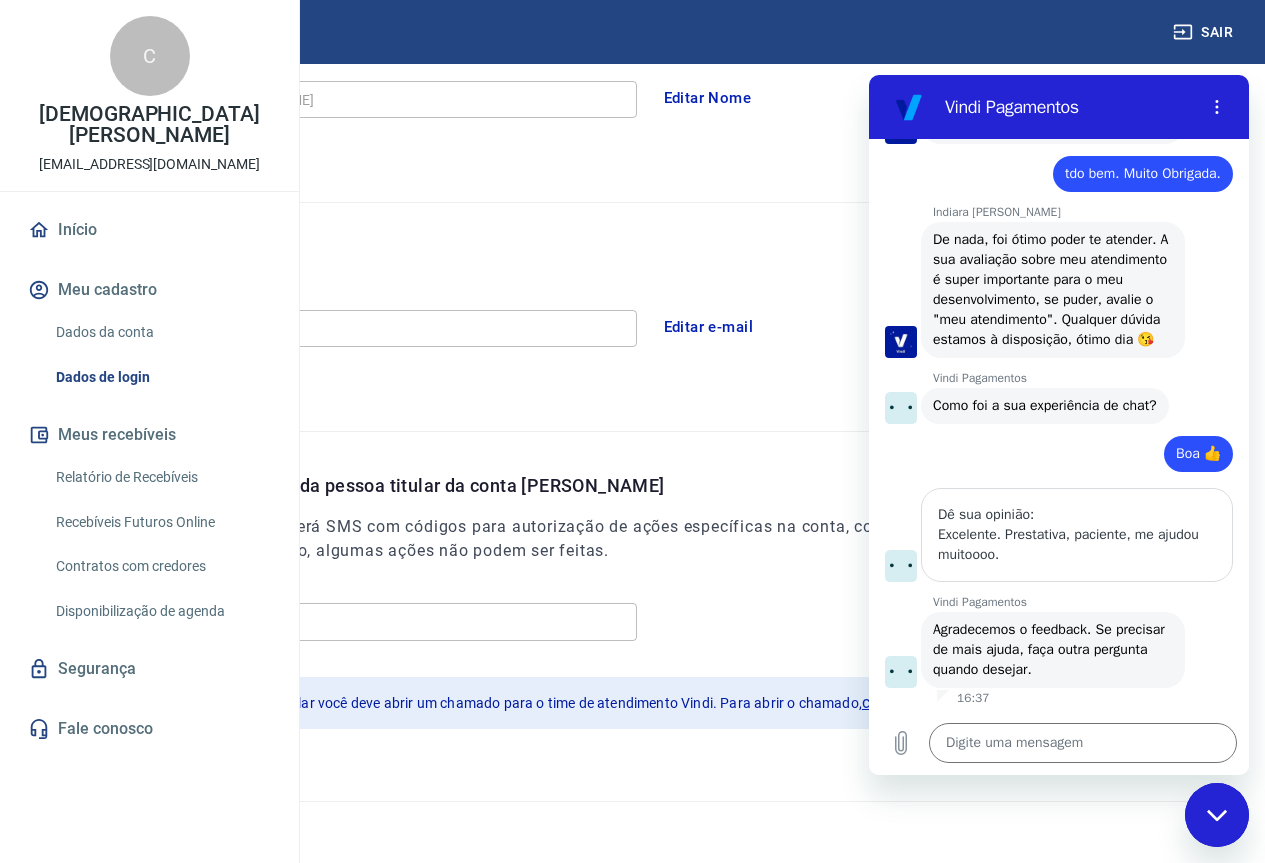 click on "Nome da pessoa usuária Quem acessa e faz movimentações na conta. Pode ser a mesma pessoa titular responsável pela conta ou outra pessoa com permissão para fazer os acessos. C Nome CRISTIANE DA SILVA ARAUJO Nome Editar Nome" at bounding box center [632, 40] 